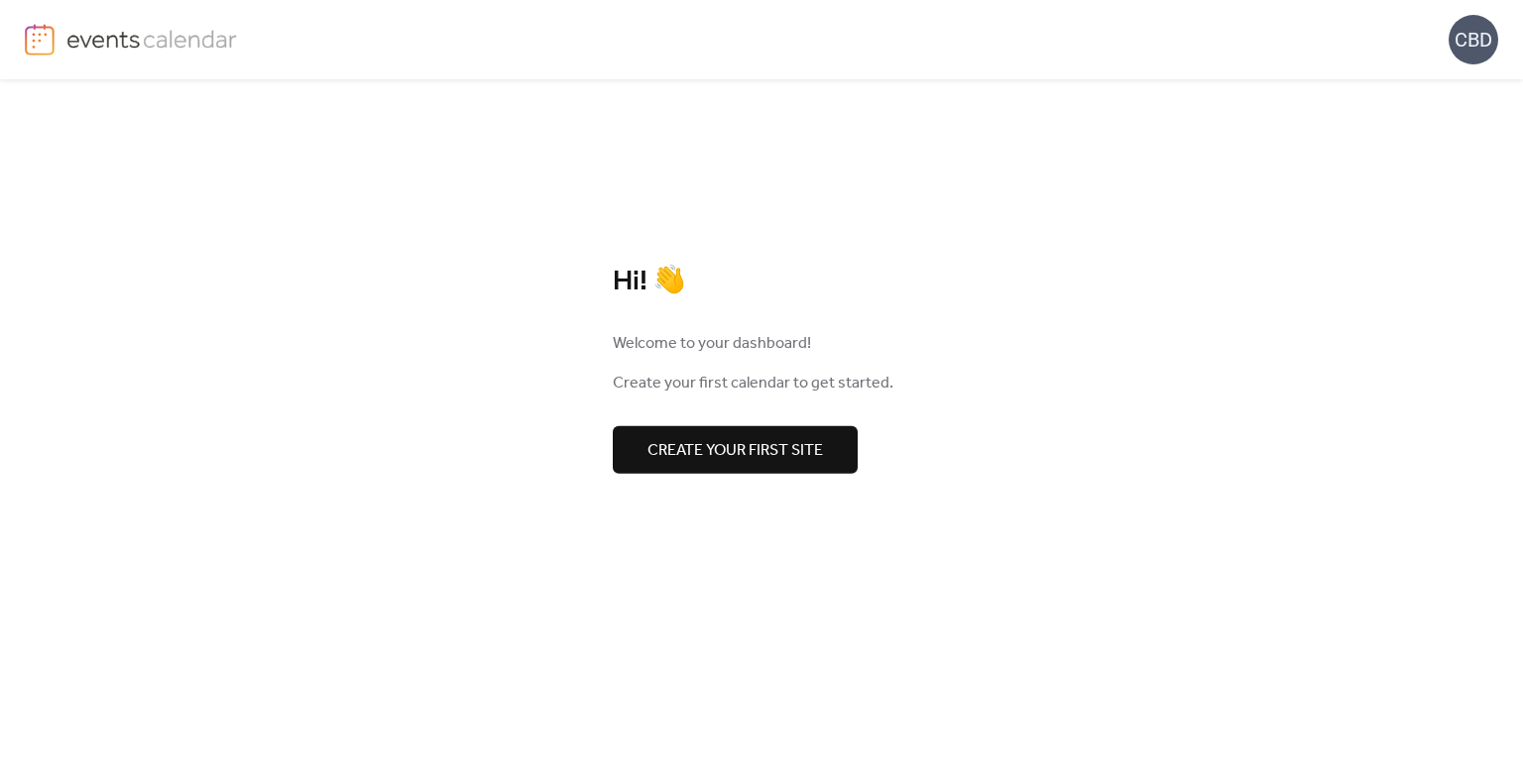 scroll, scrollTop: 0, scrollLeft: 0, axis: both 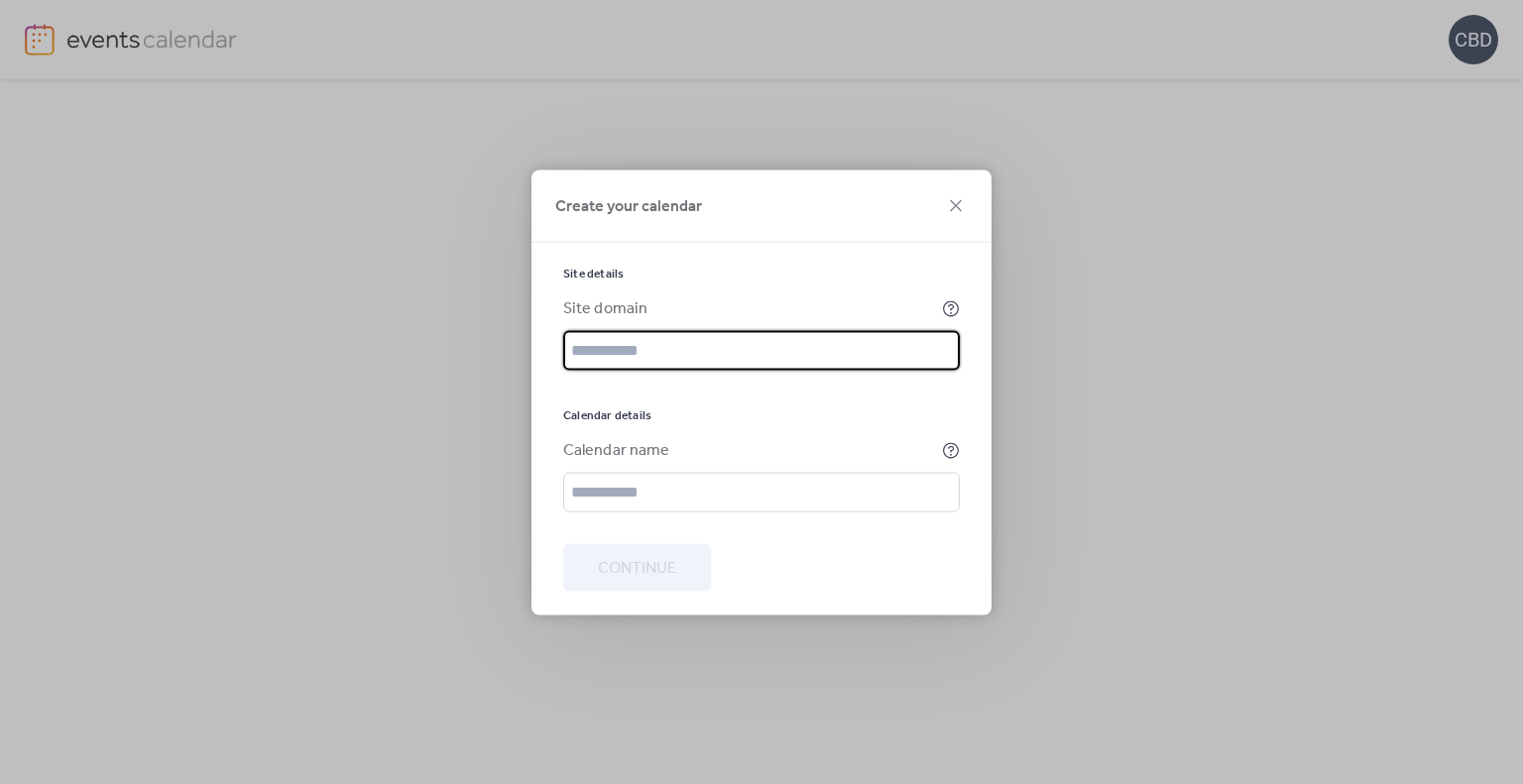 click at bounding box center (762, 350) 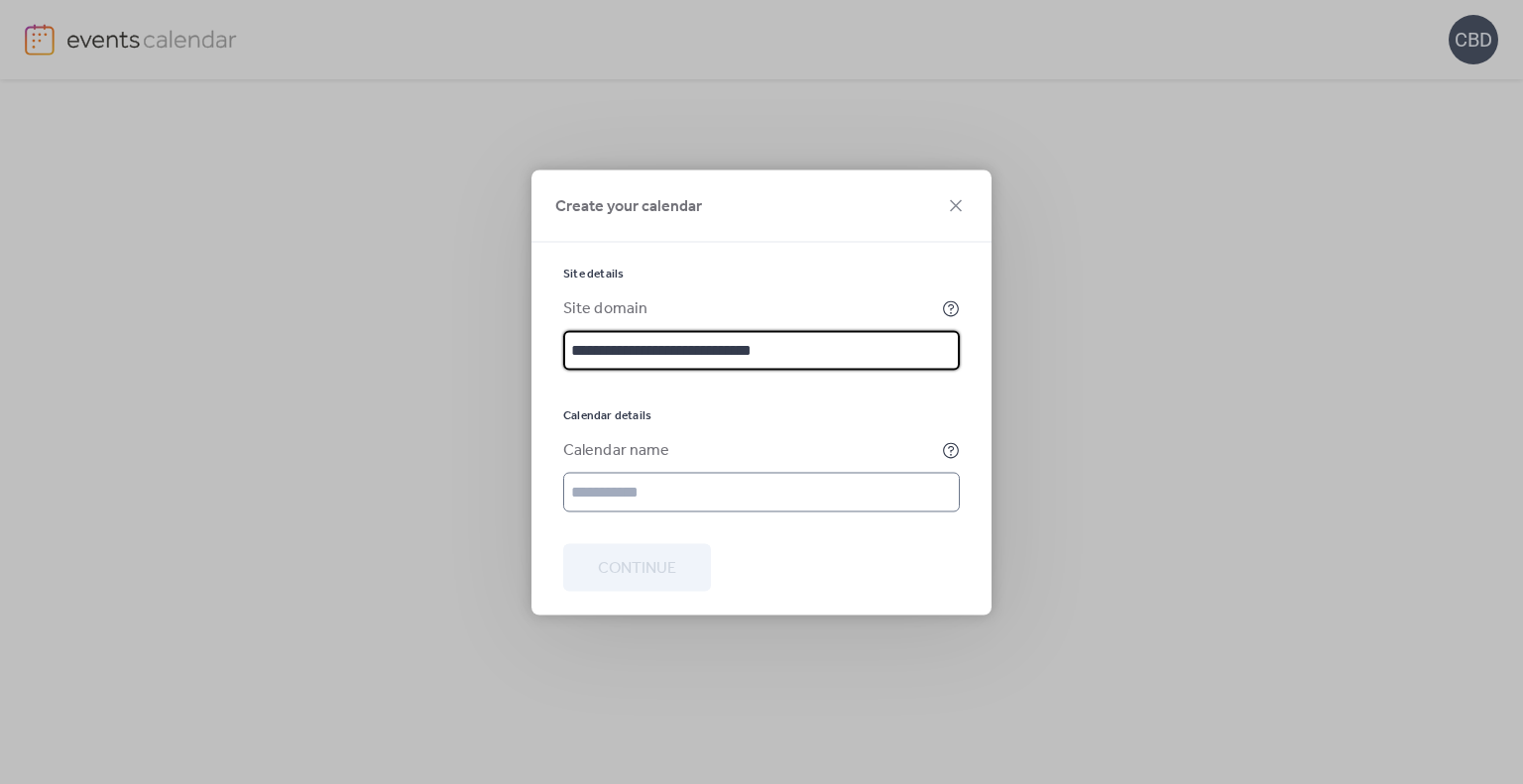 type on "**********" 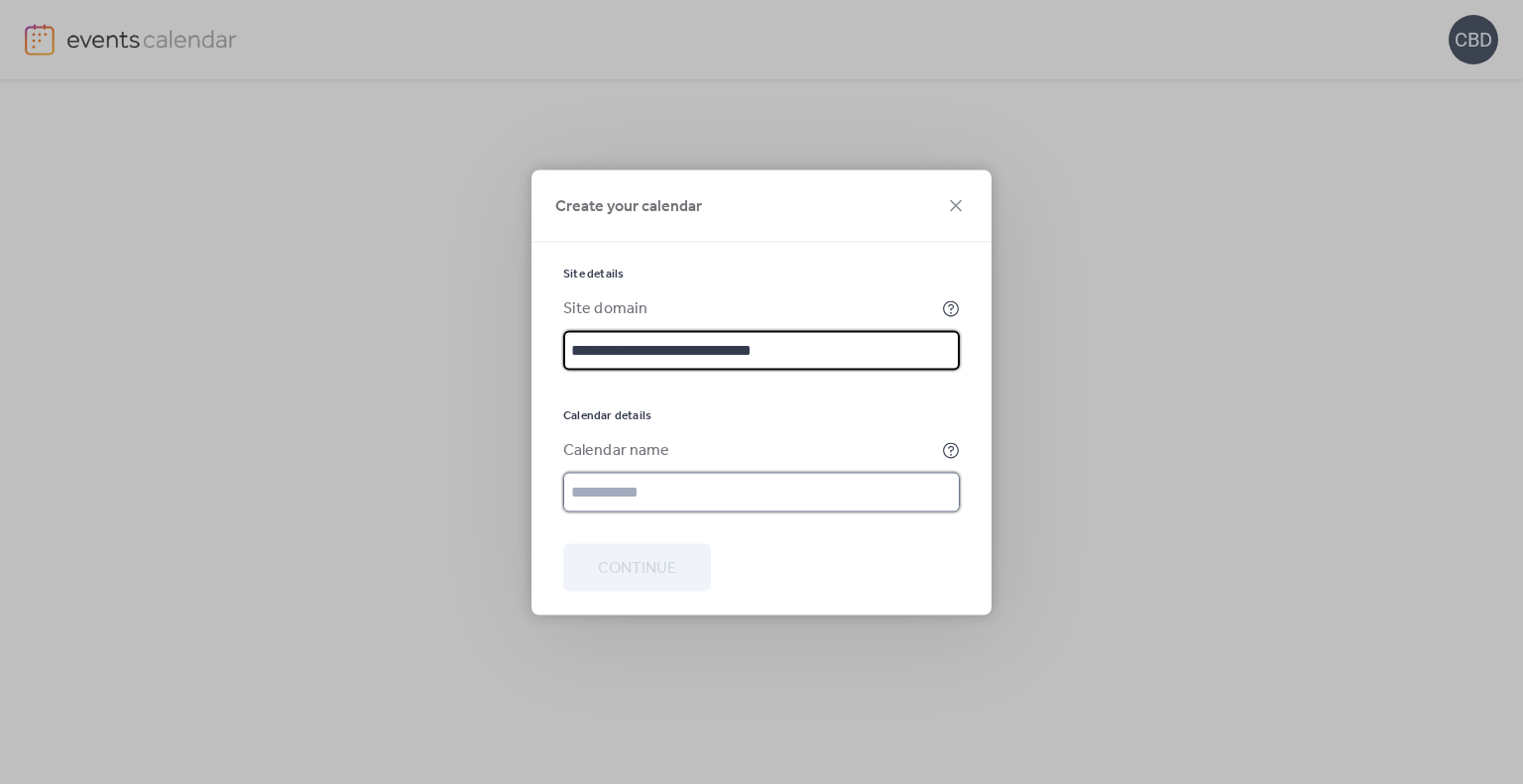click at bounding box center [762, 492] 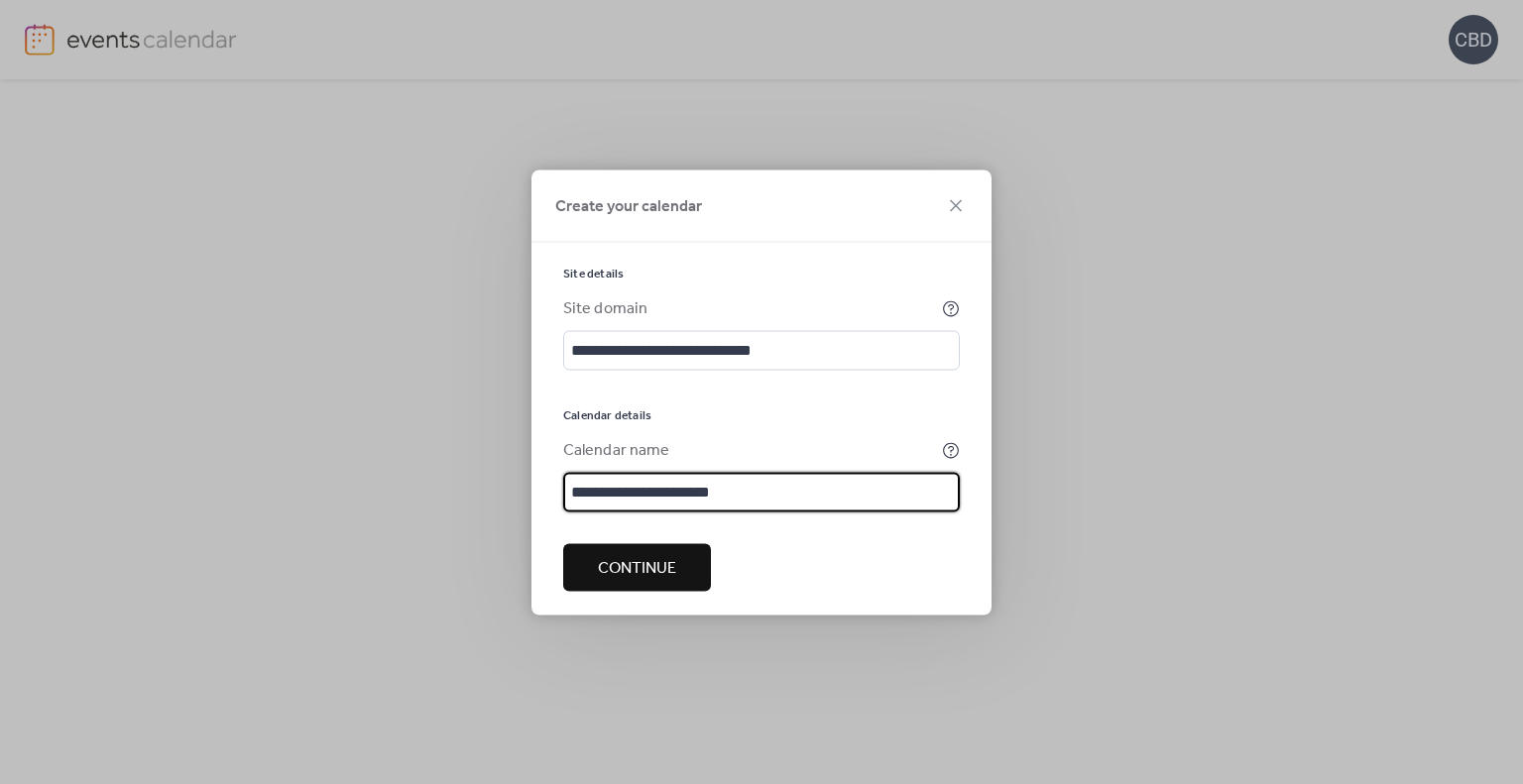 type on "**********" 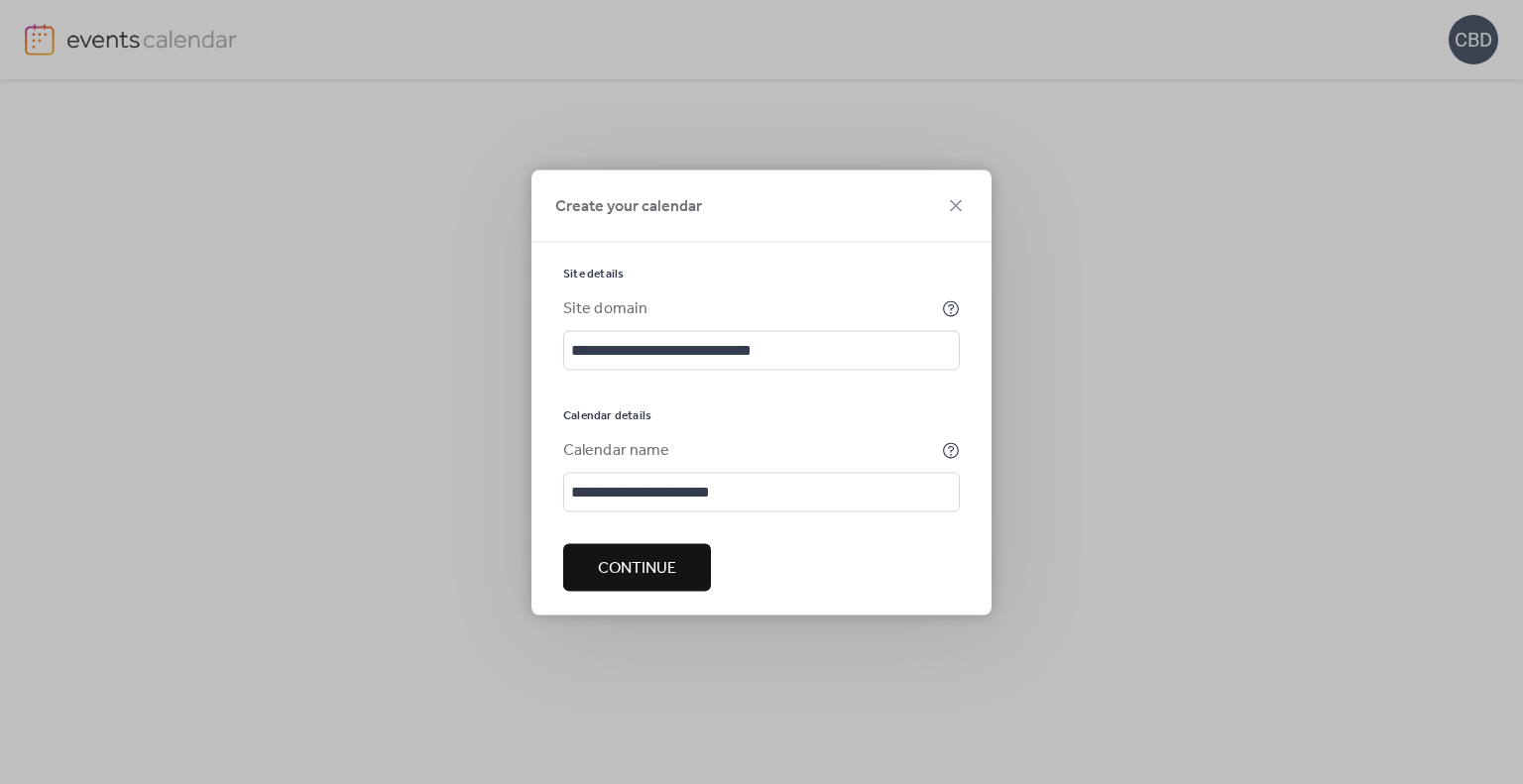click on "Calendar name" at bounding box center (751, 450) 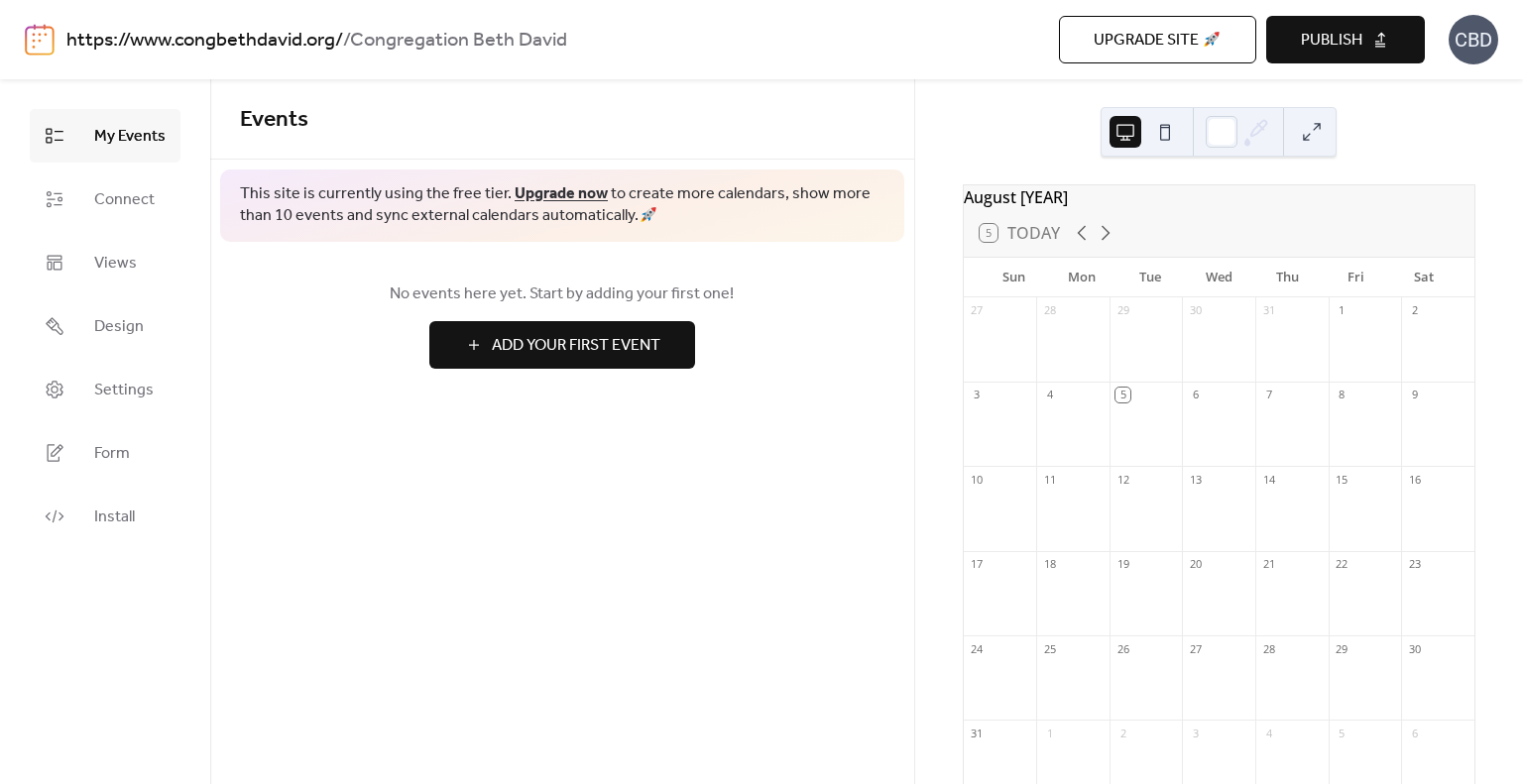 click on "Add Your First Event" at bounding box center (576, 346) 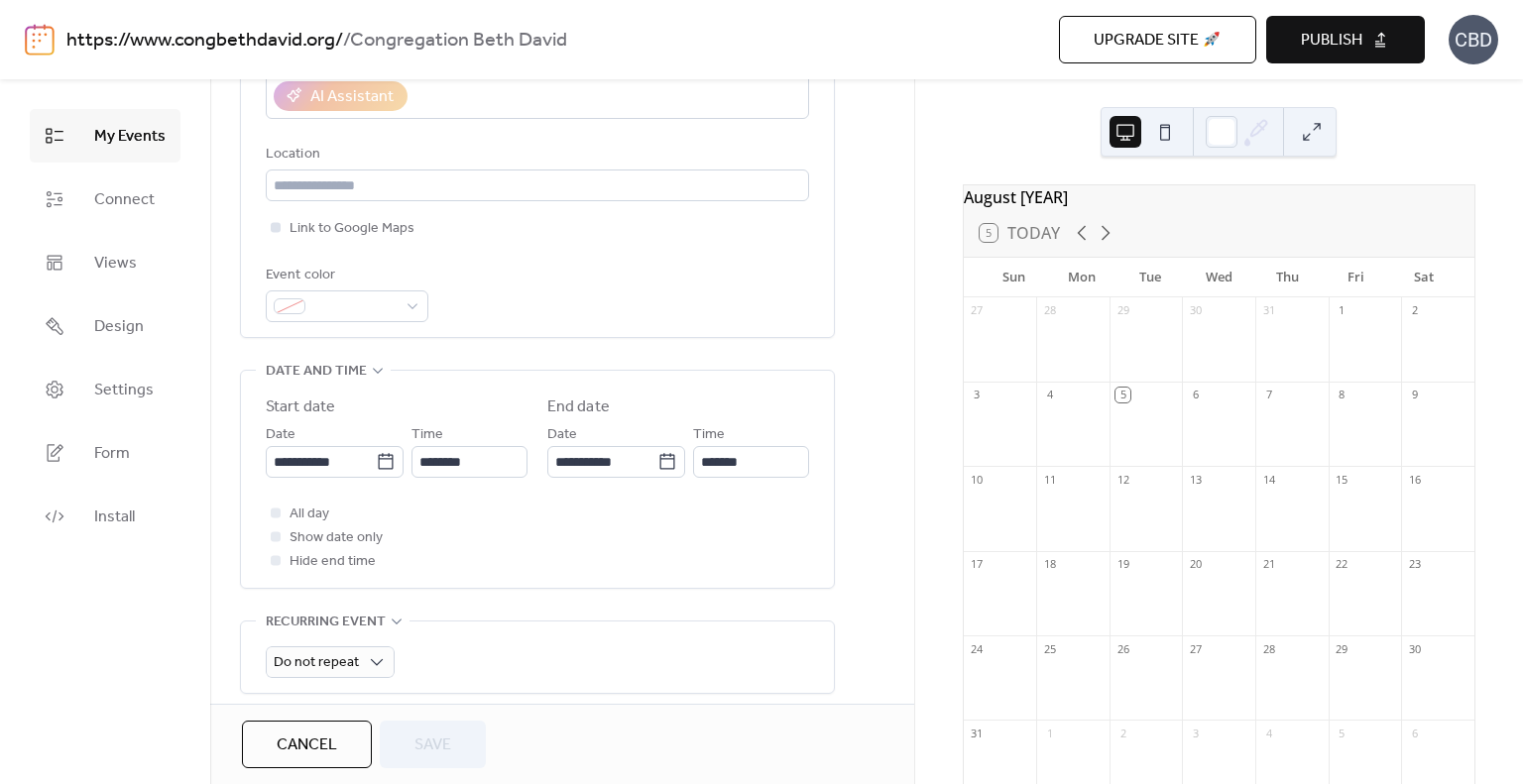 scroll, scrollTop: 496, scrollLeft: 0, axis: vertical 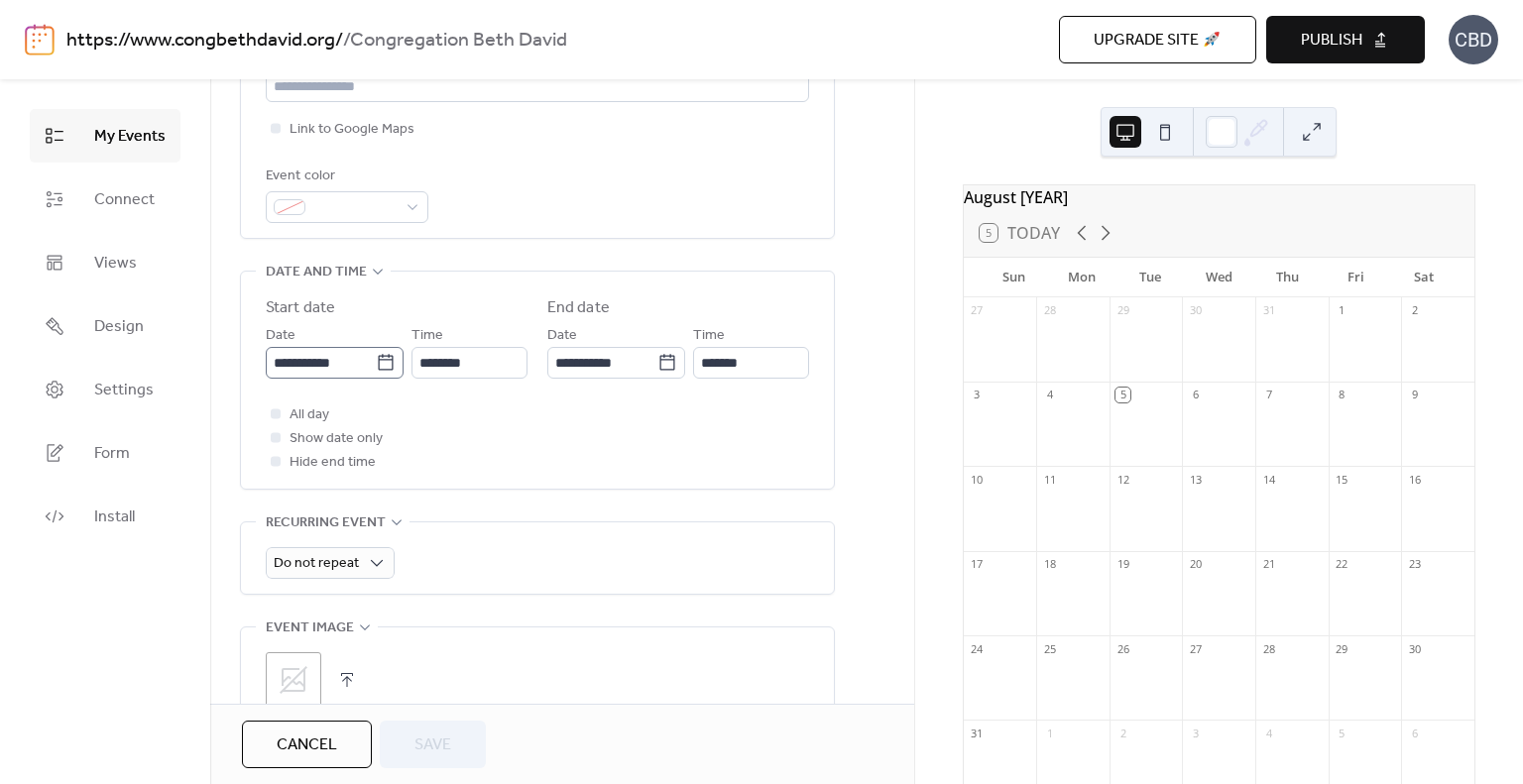 click 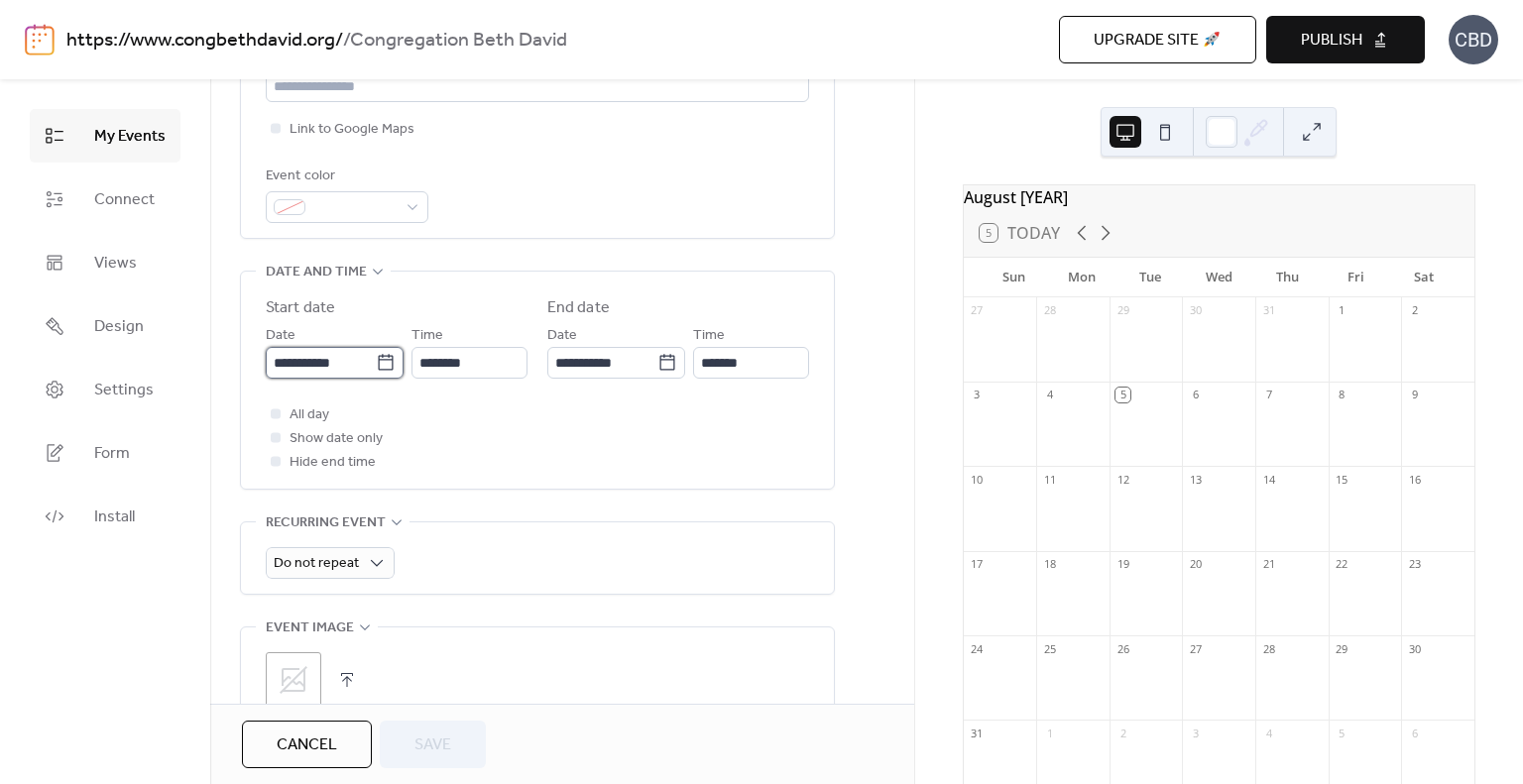 click on "**********" at bounding box center (320, 363) 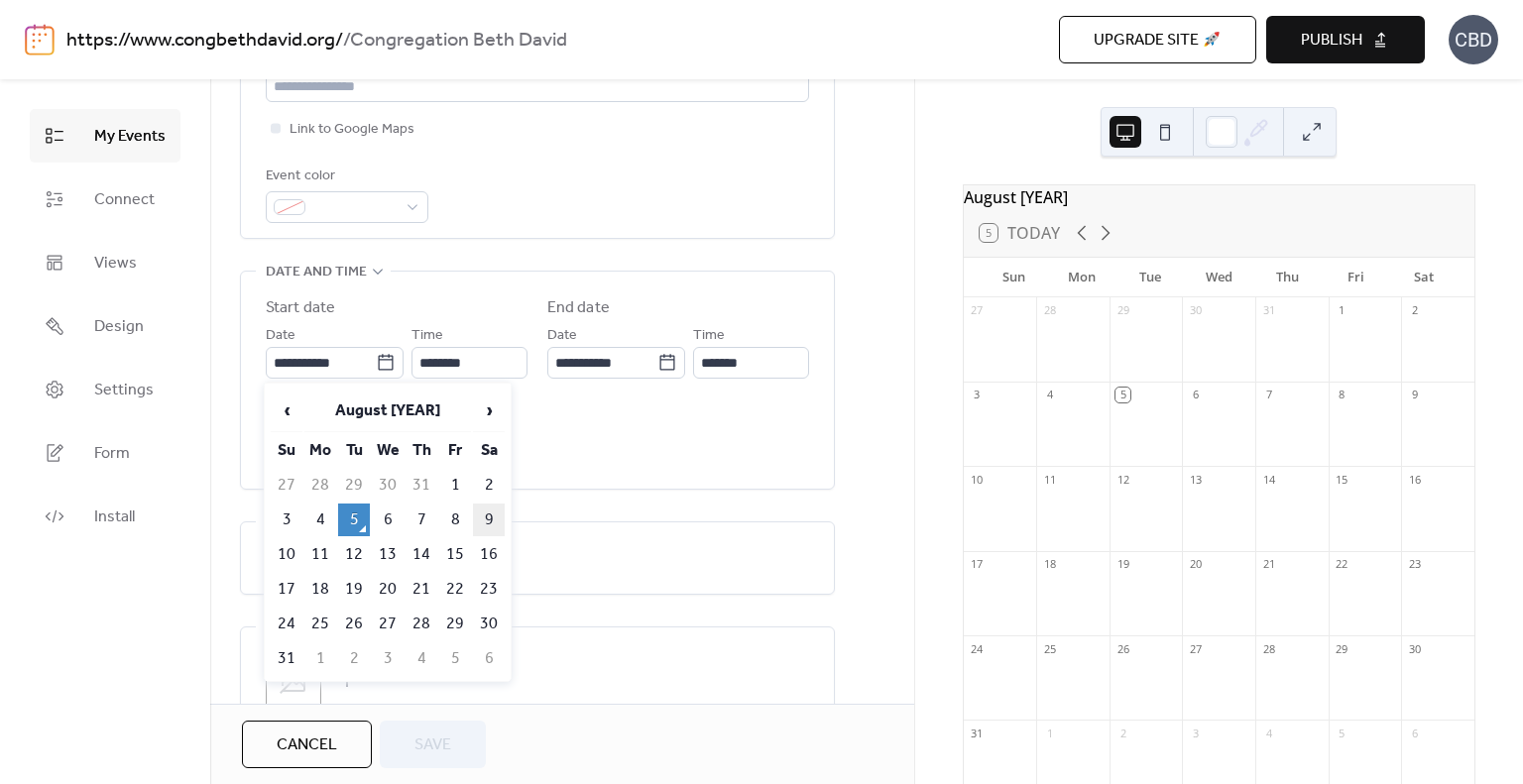 click on "9" at bounding box center [489, 519] 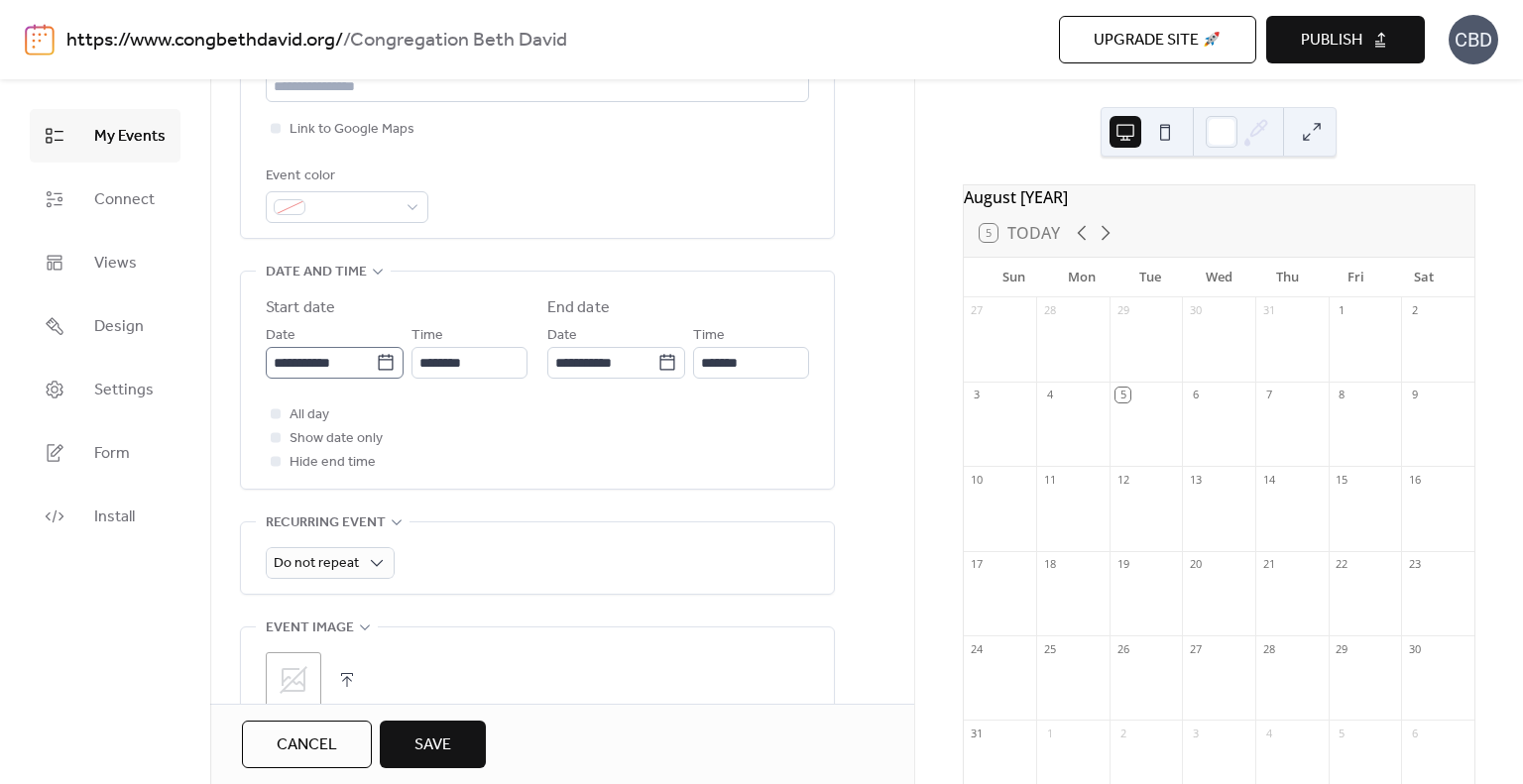 click 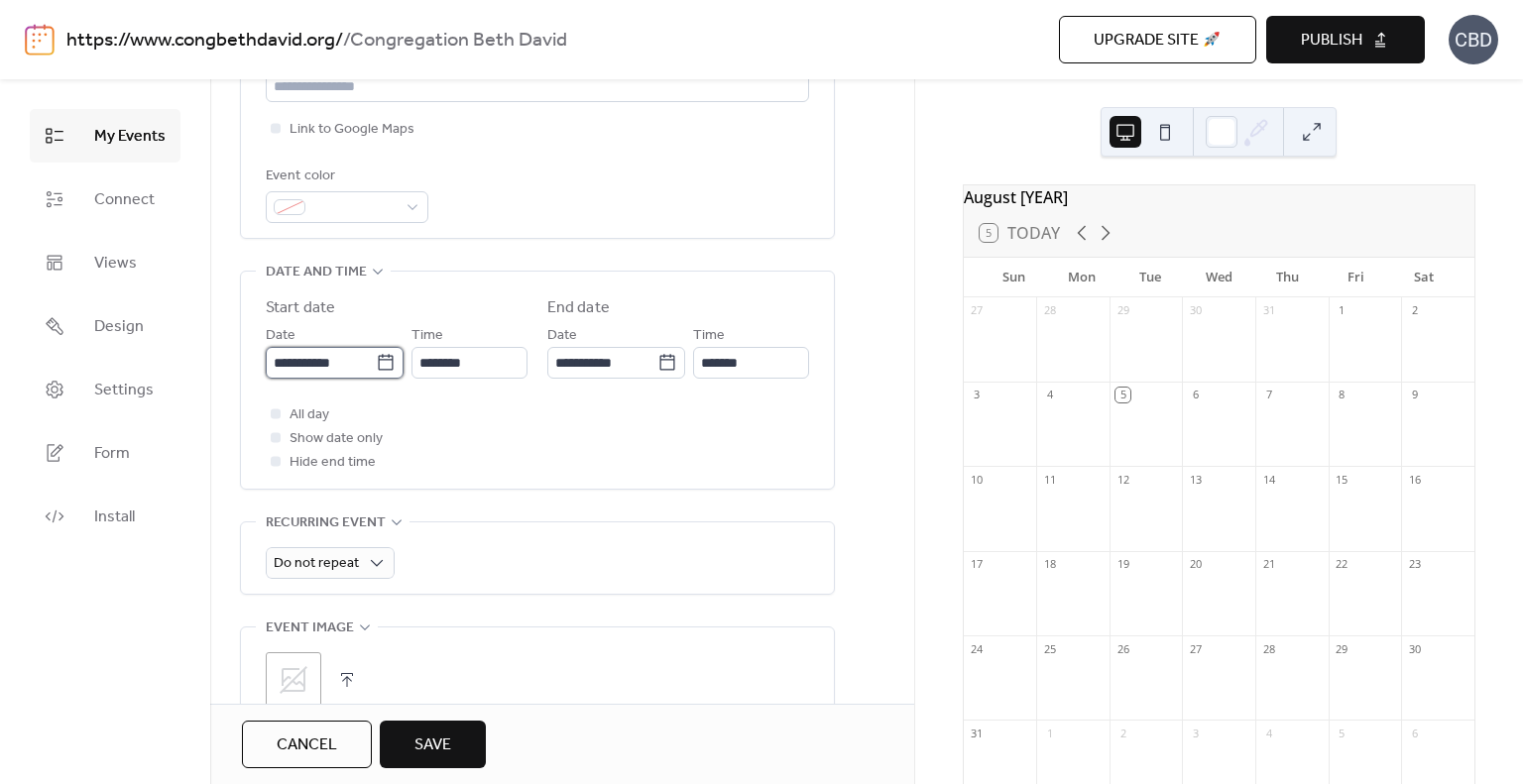 click on "**********" at bounding box center (320, 363) 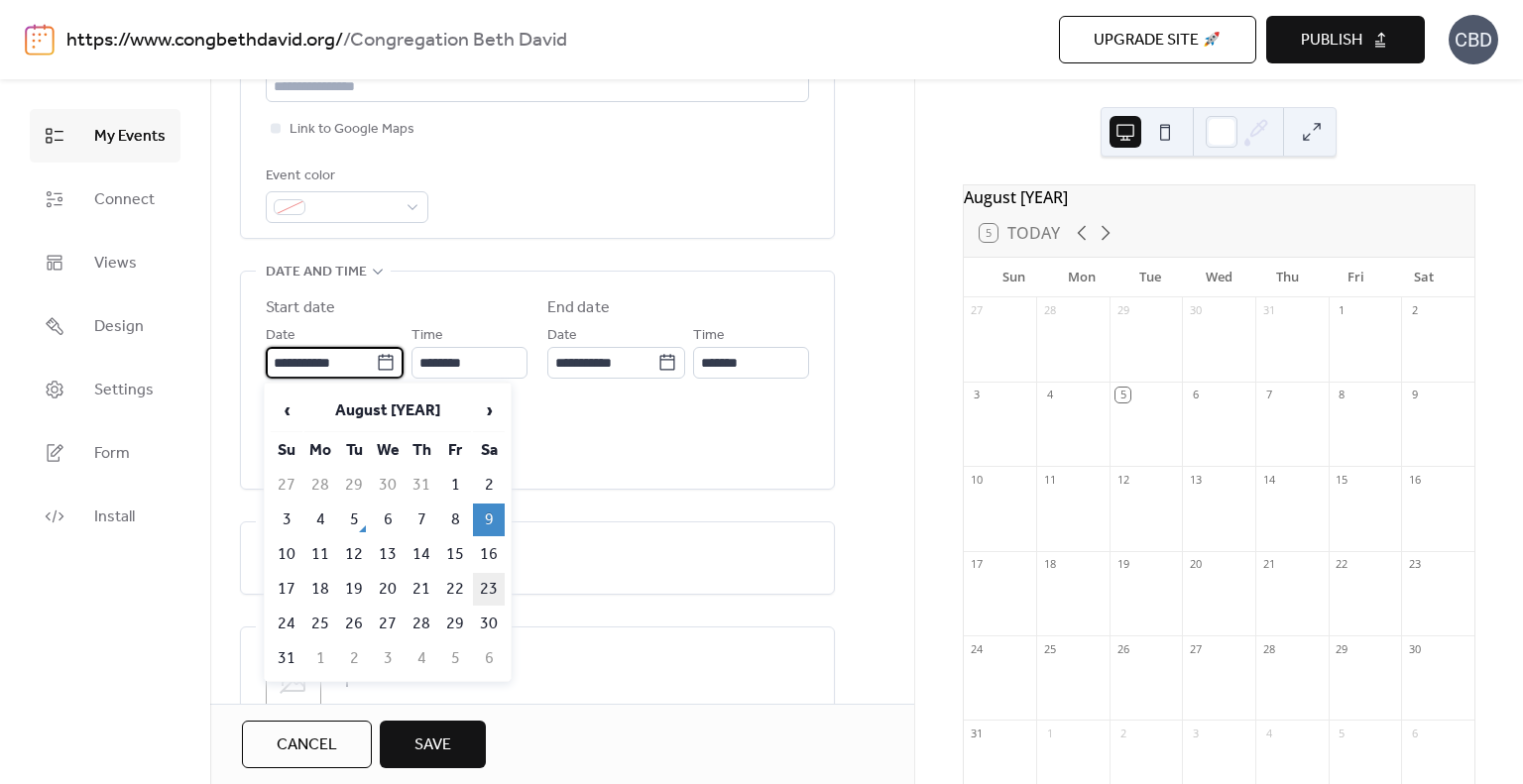 click on "23" at bounding box center [489, 589] 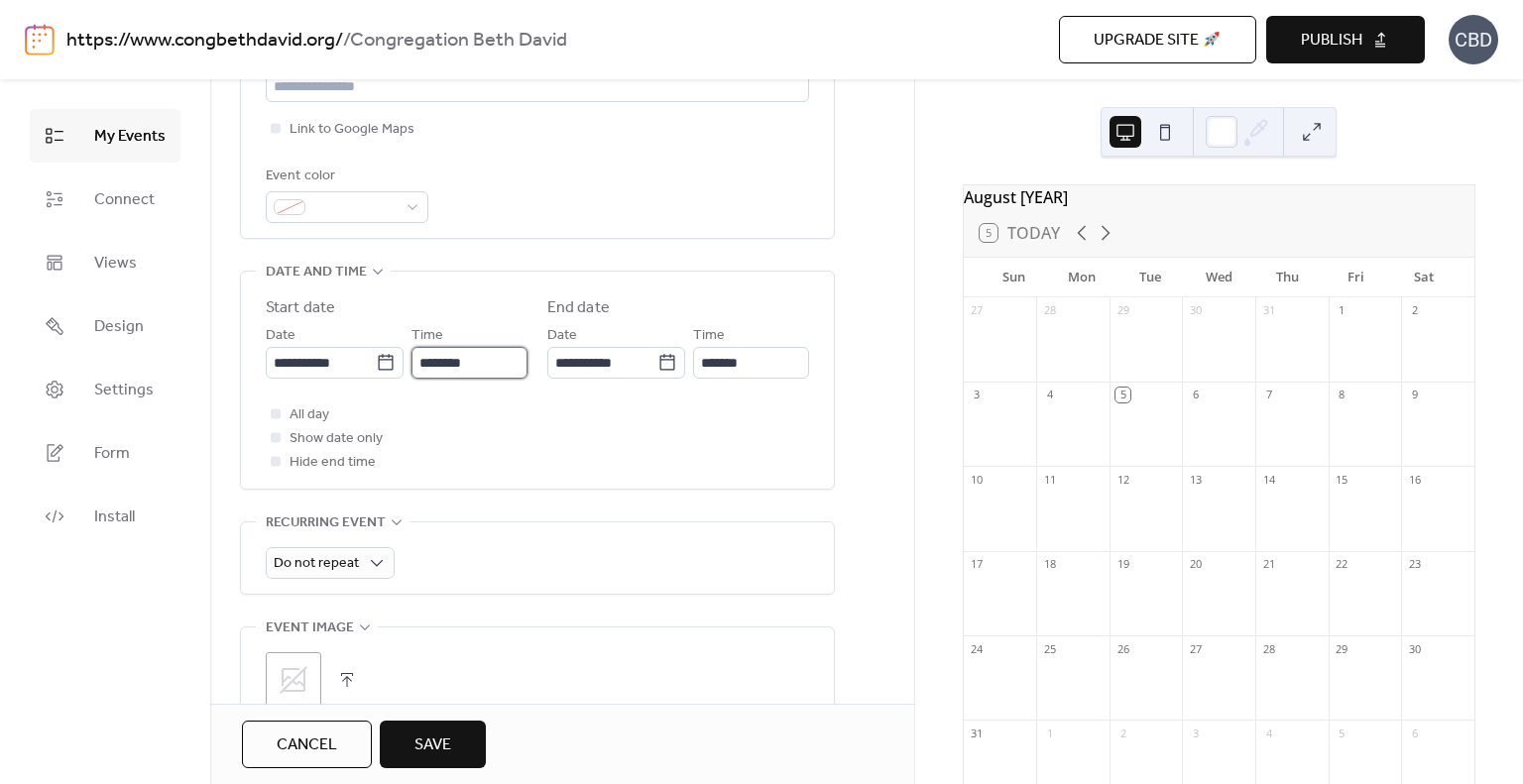 click on "********" at bounding box center [469, 363] 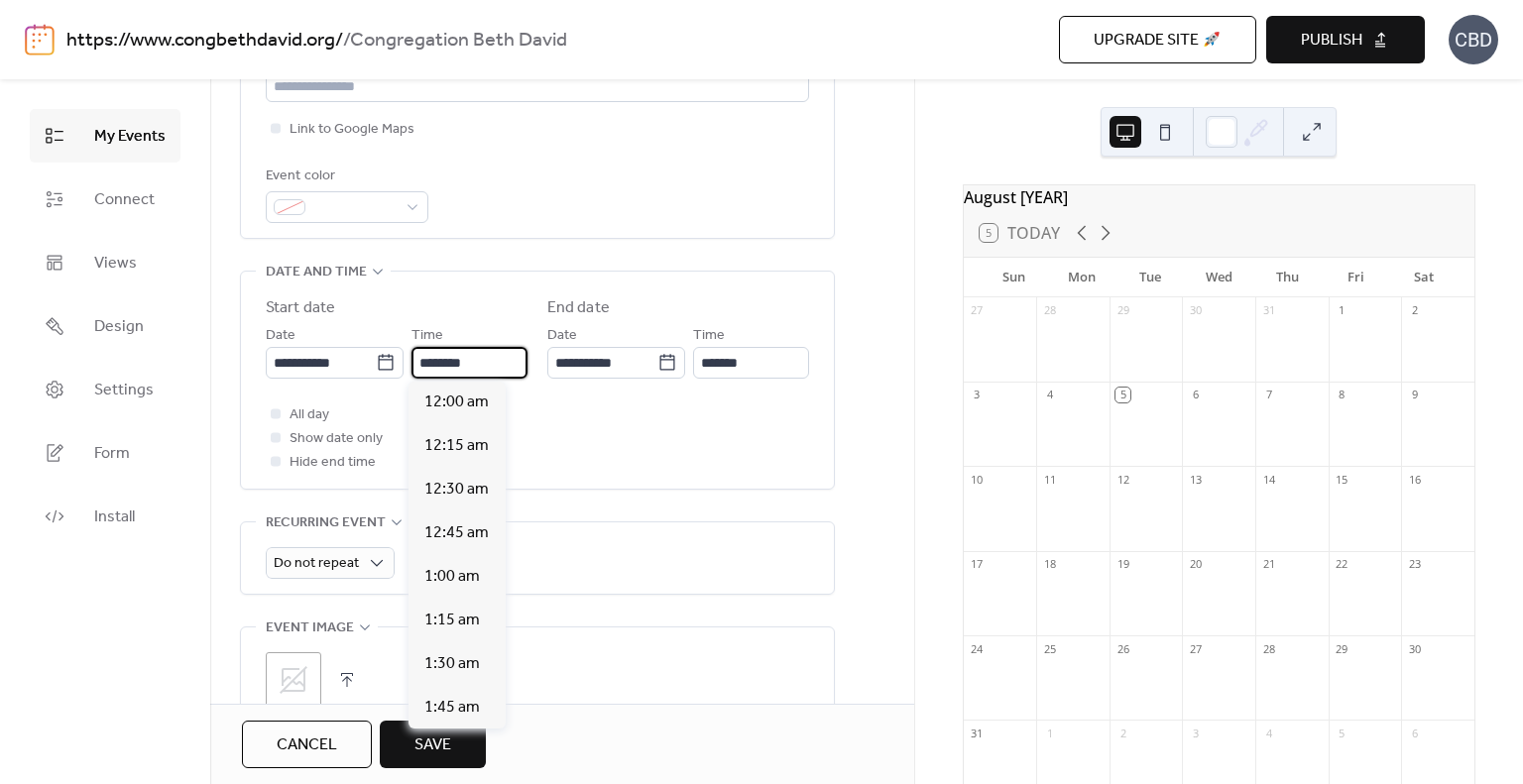 scroll, scrollTop: 2093, scrollLeft: 0, axis: vertical 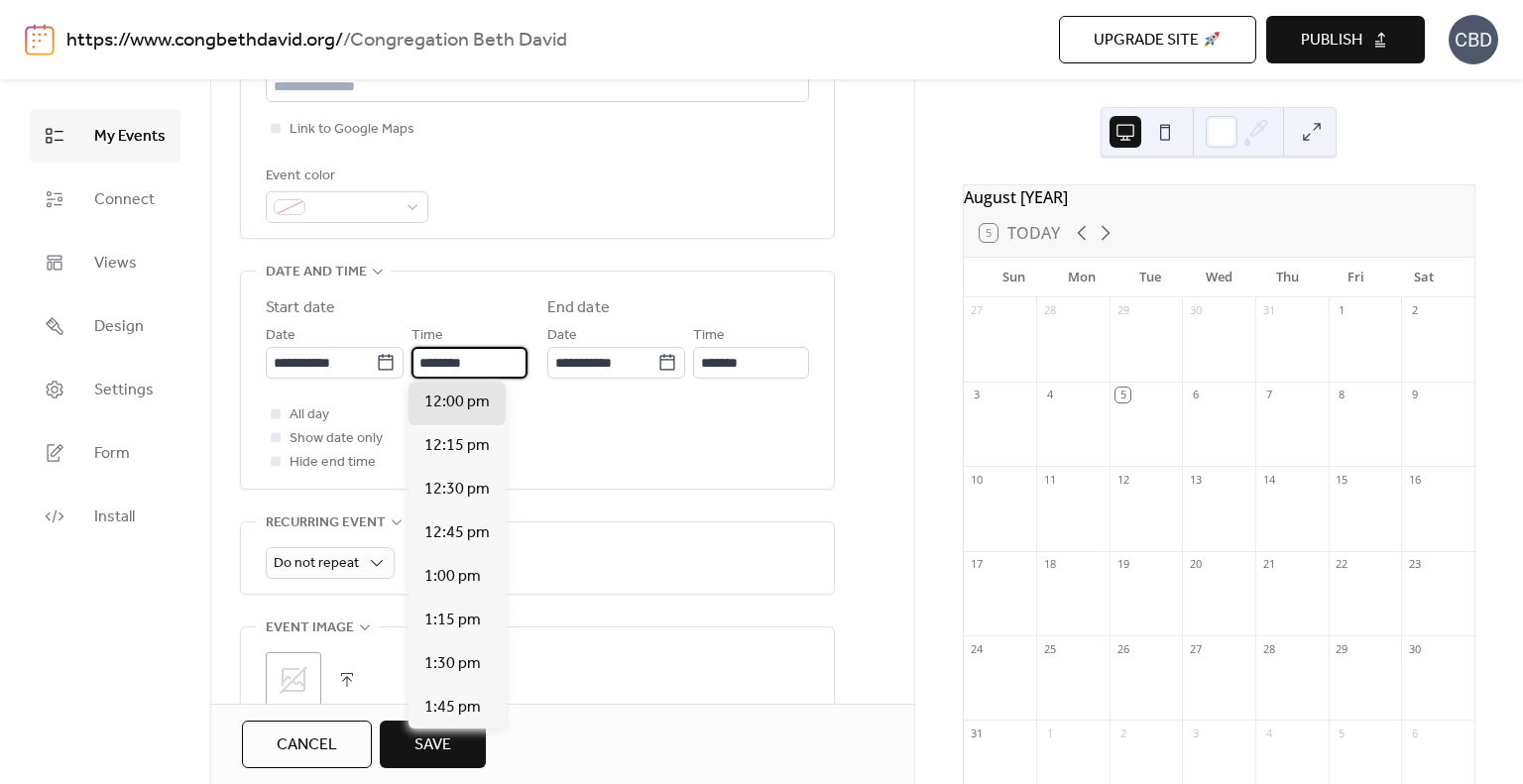 drag, startPoint x: 479, startPoint y: 361, endPoint x: 406, endPoint y: 360, distance: 73.00685 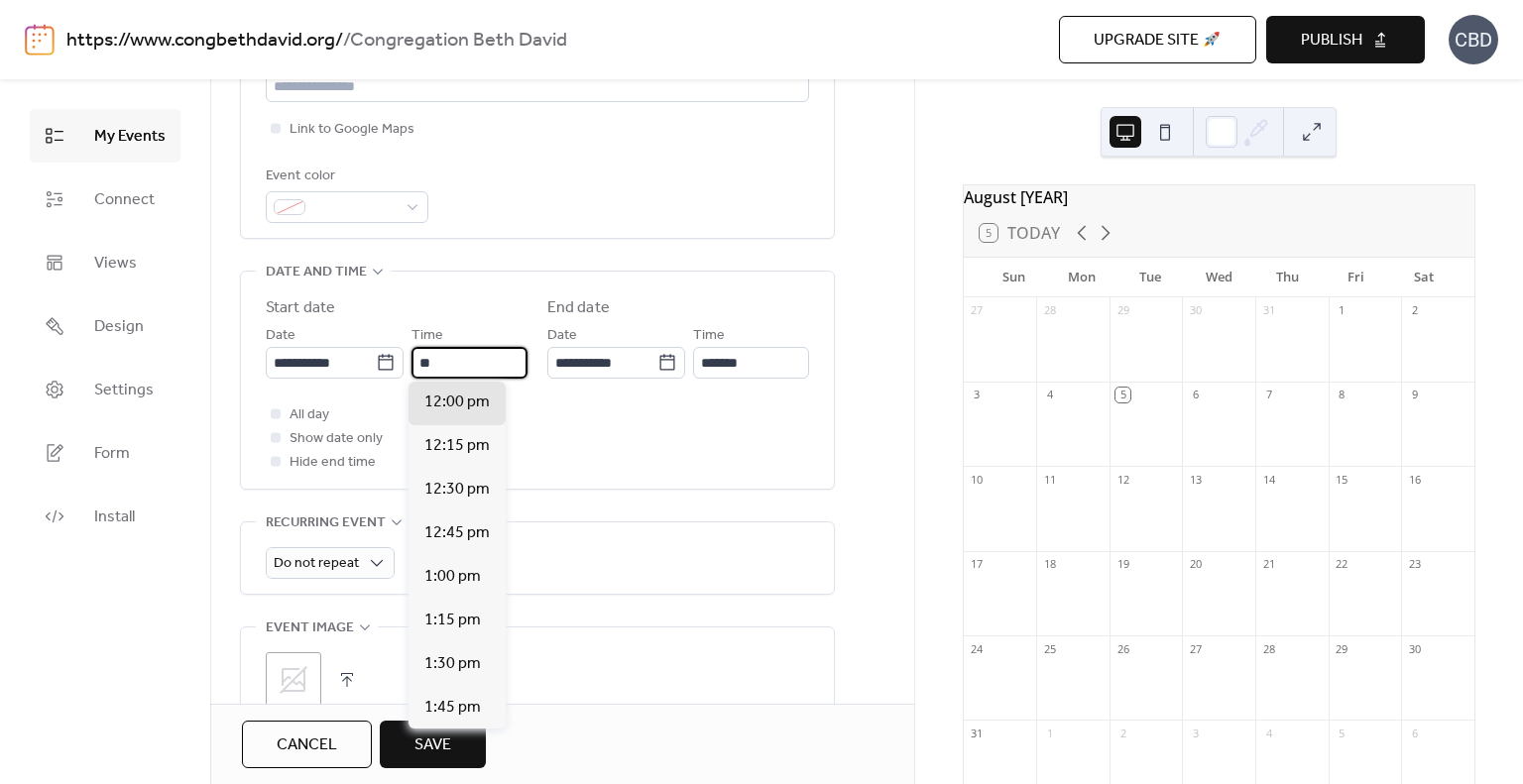 scroll, scrollTop: 1744, scrollLeft: 0, axis: vertical 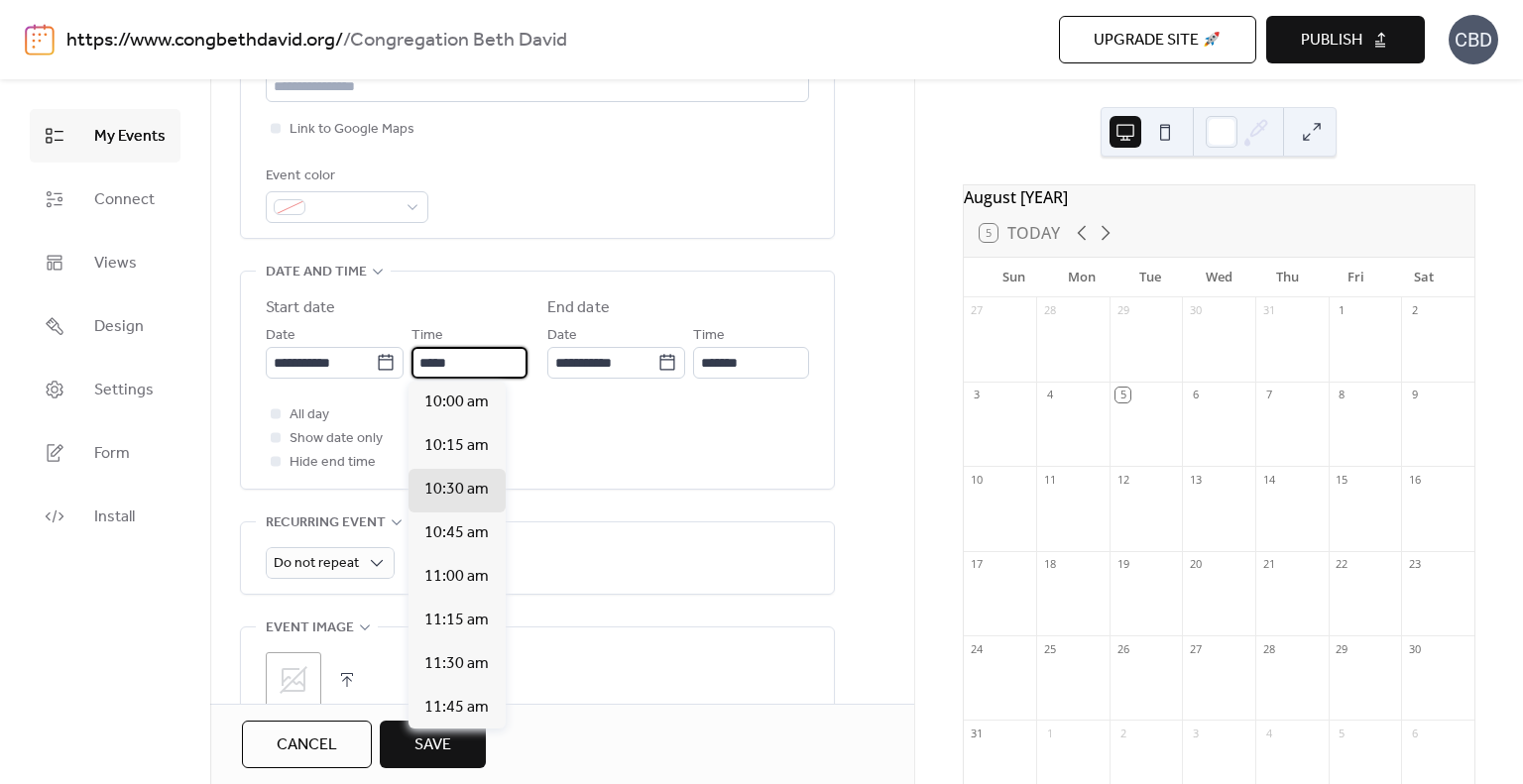 type on "********" 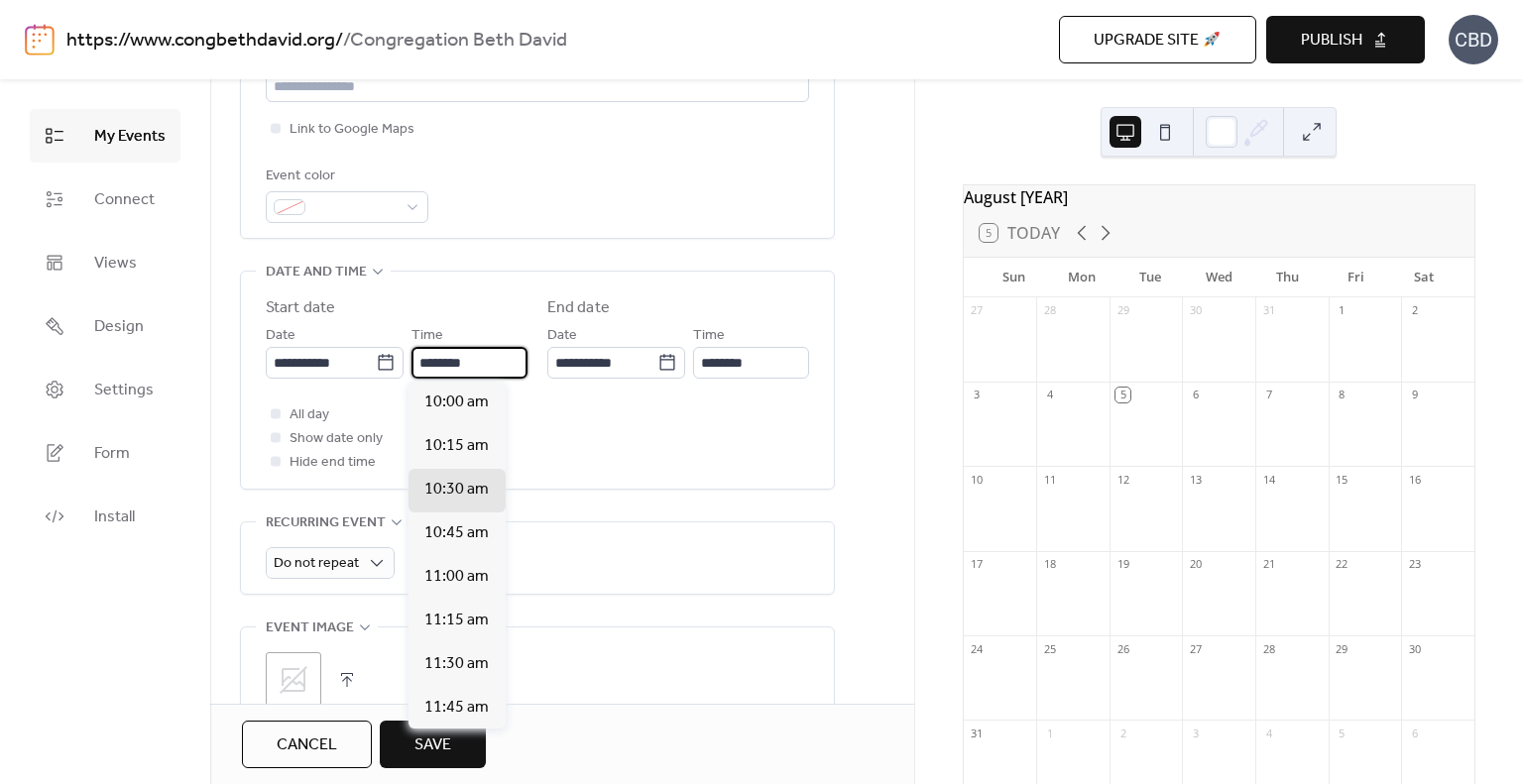 click on "**********" at bounding box center [537, 380] 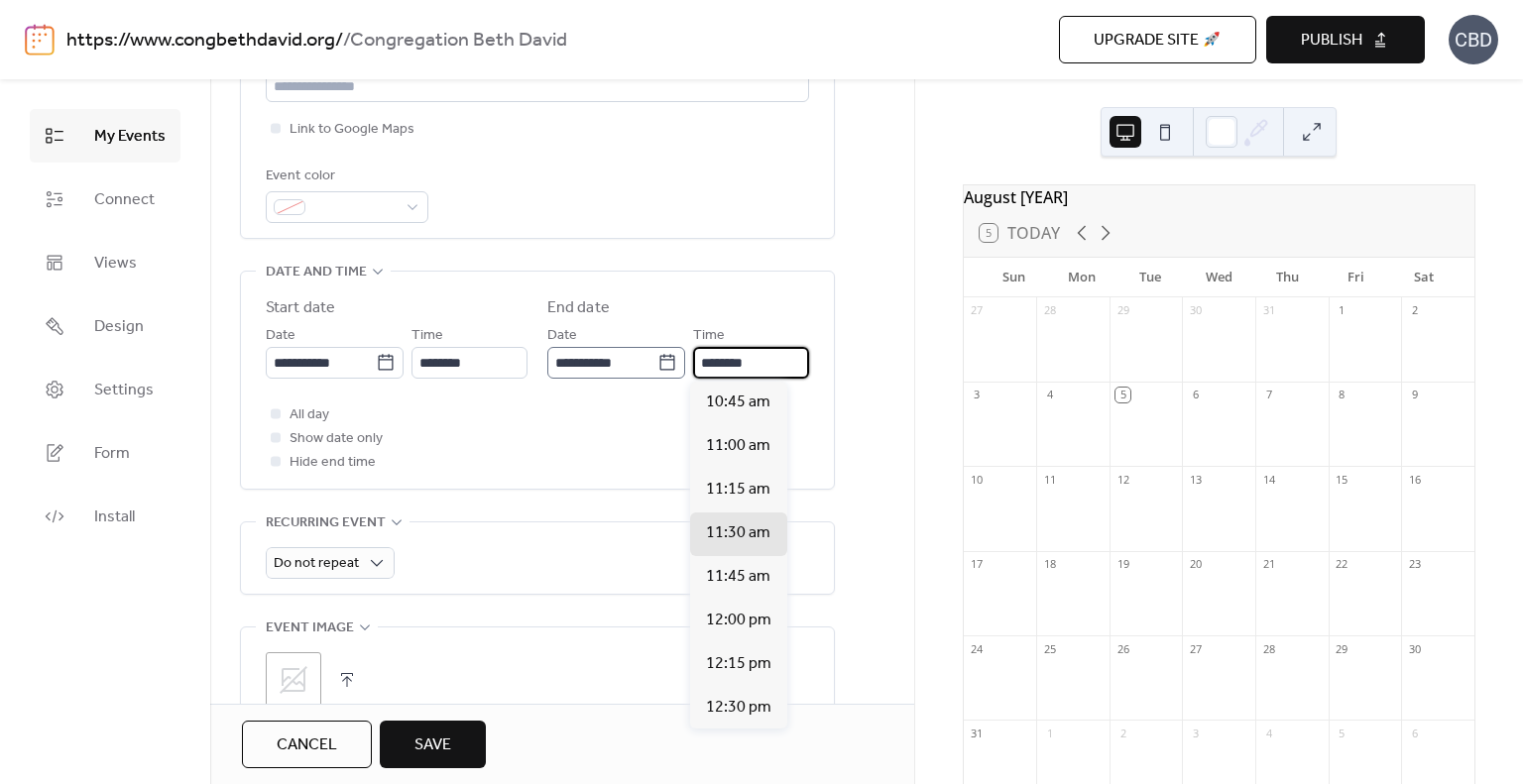 drag, startPoint x: 709, startPoint y: 360, endPoint x: 677, endPoint y: 359, distance: 32.01562 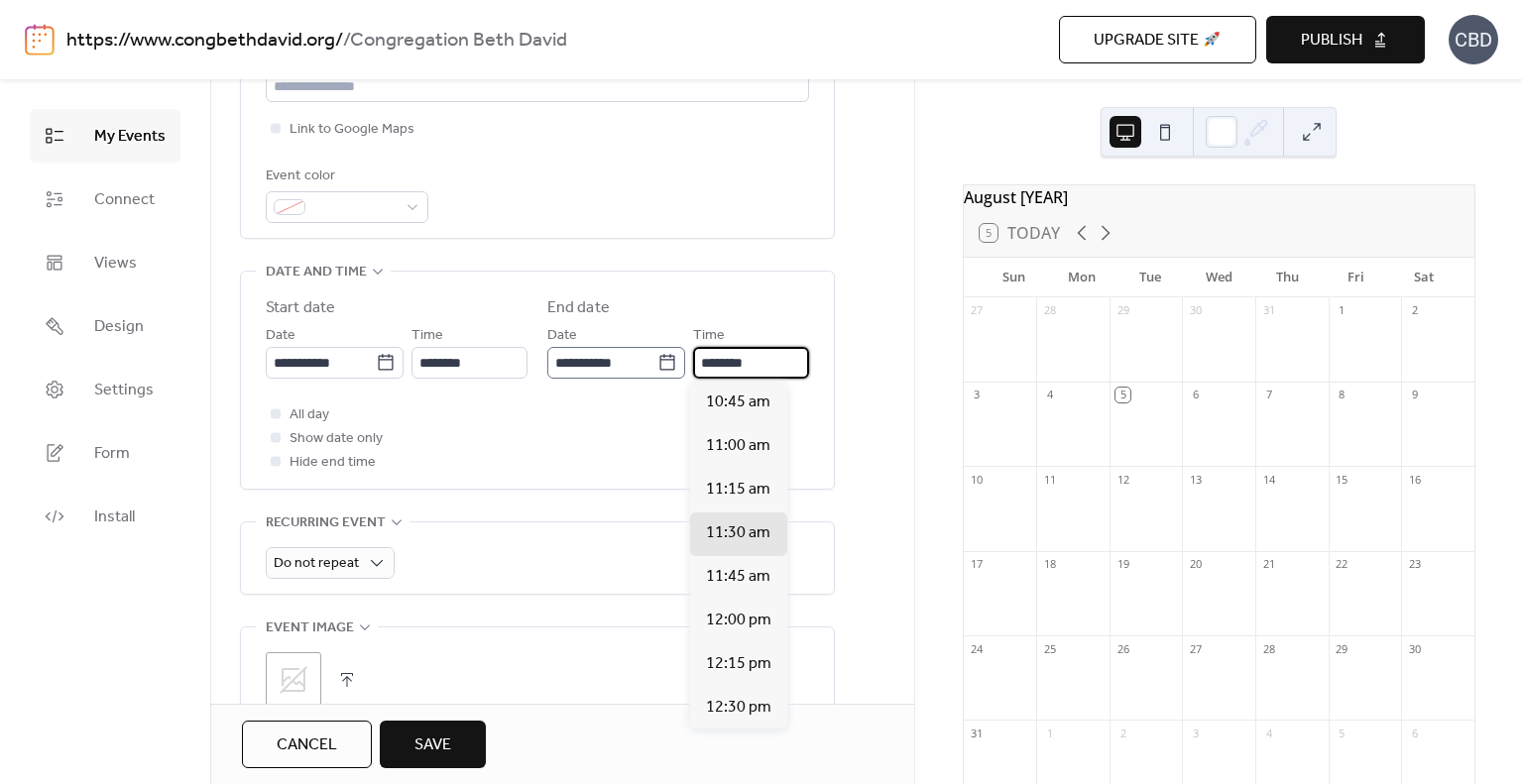 click on "**********" at bounding box center (678, 351) 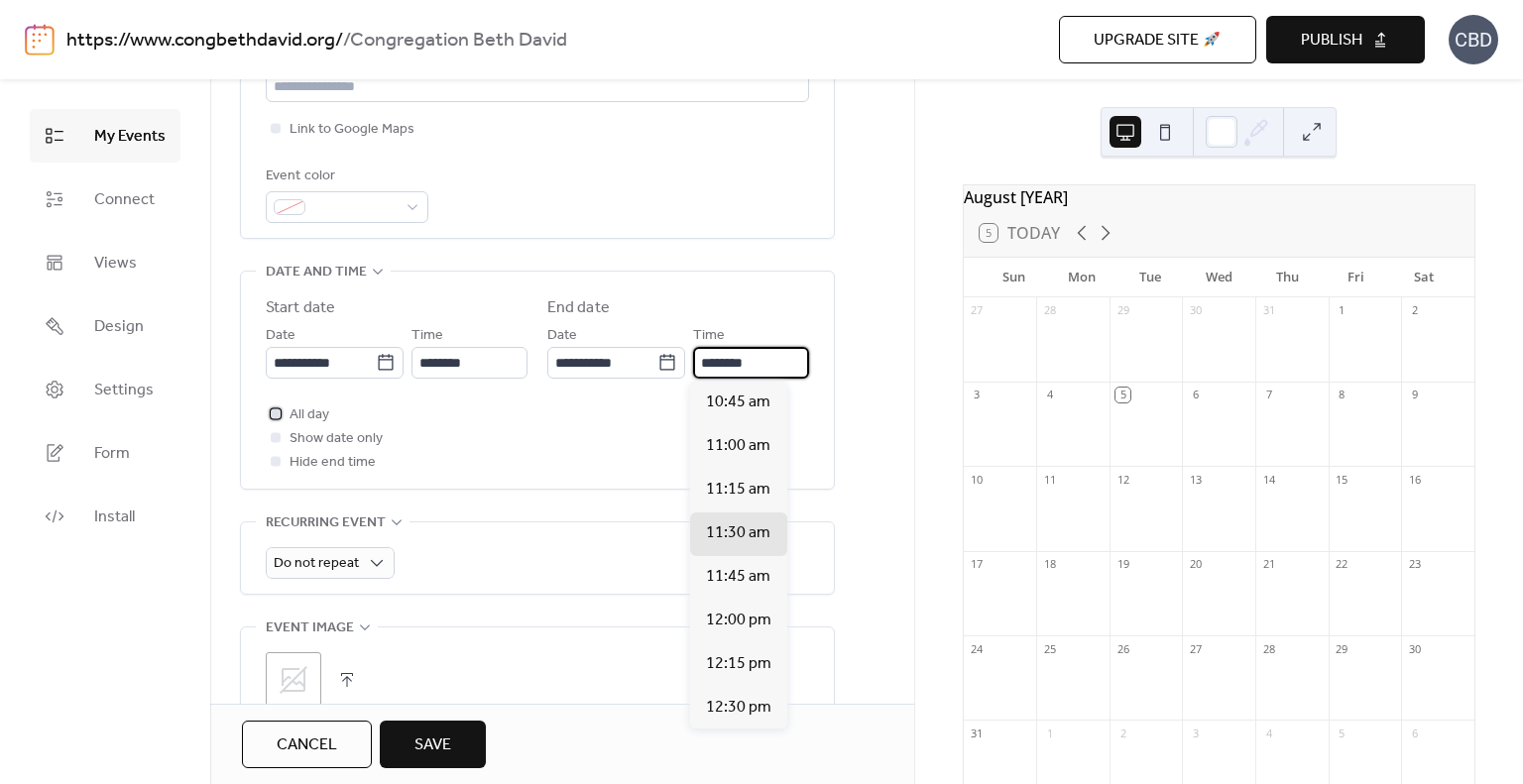 click at bounding box center (276, 413) 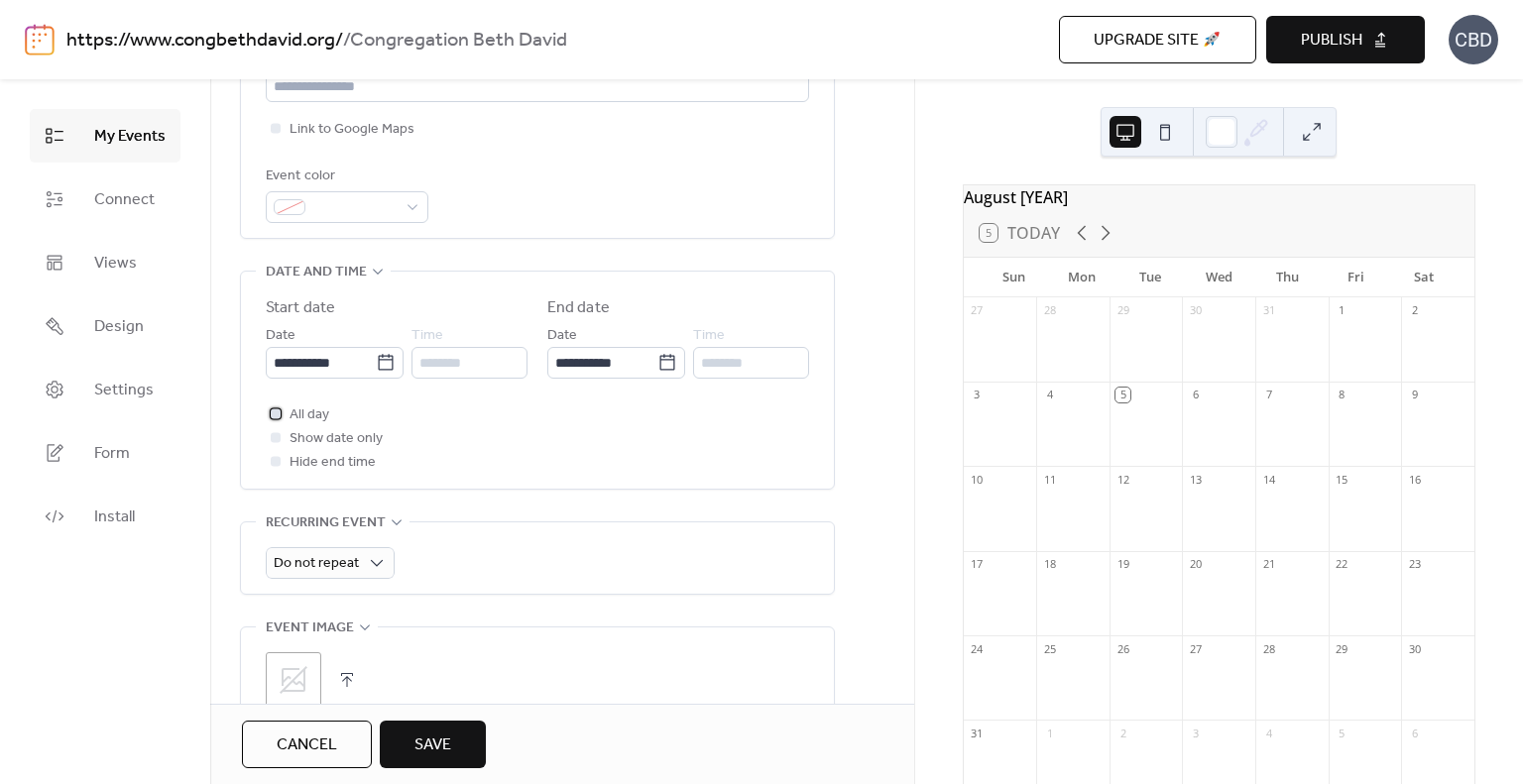 click at bounding box center [276, 413] 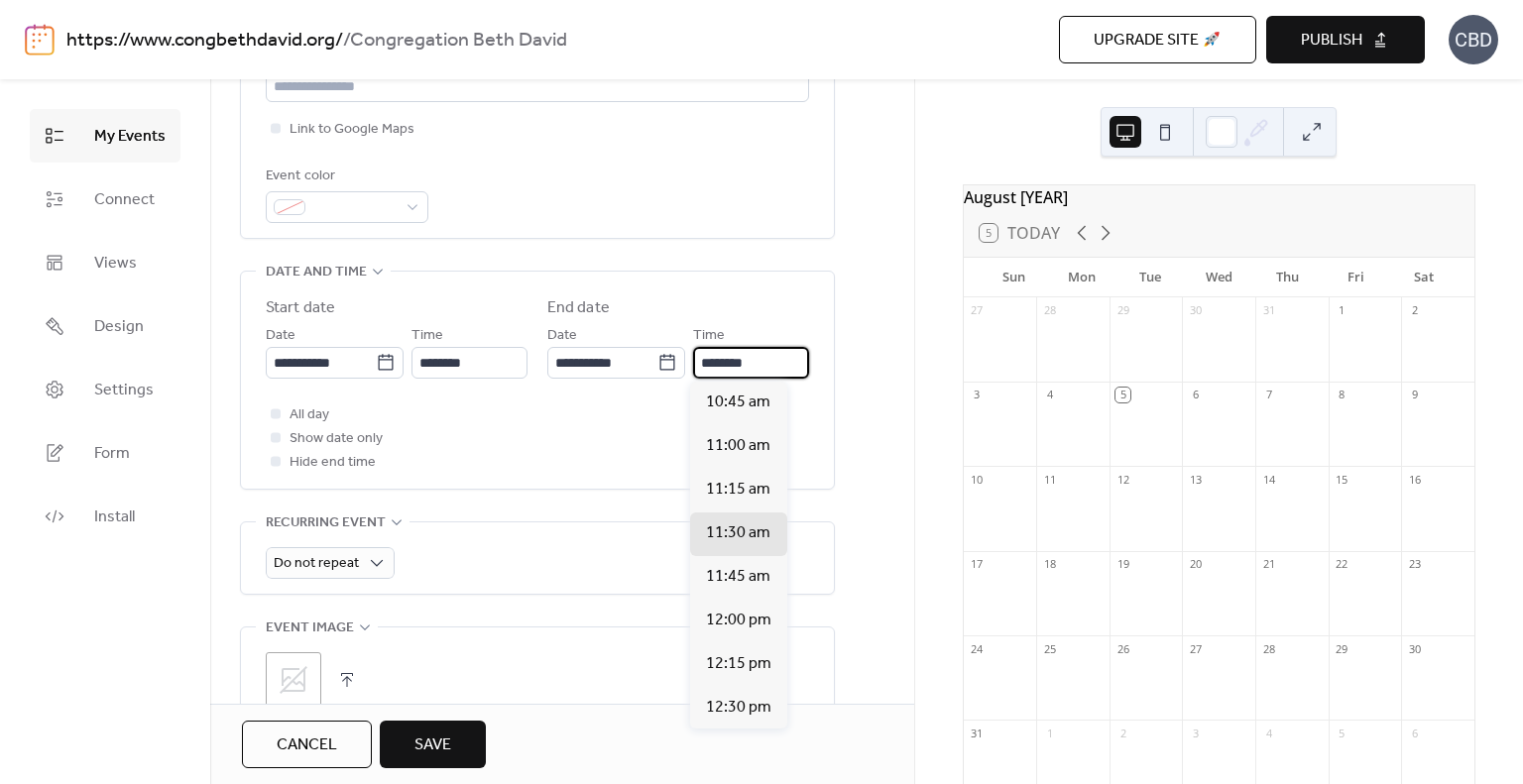 drag, startPoint x: 711, startPoint y: 361, endPoint x: 694, endPoint y: 362, distance: 17.029386 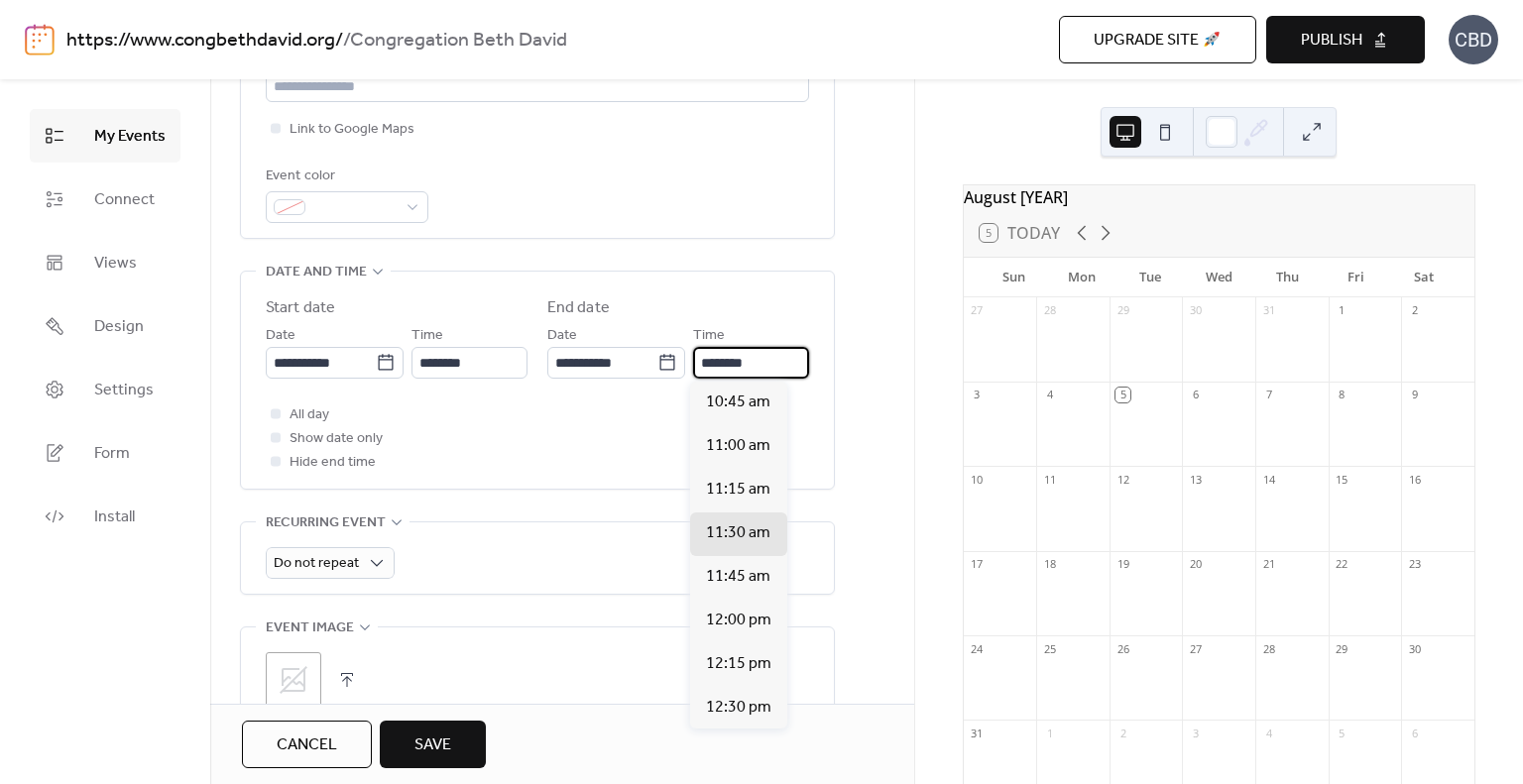 click on "********" at bounding box center (751, 363) 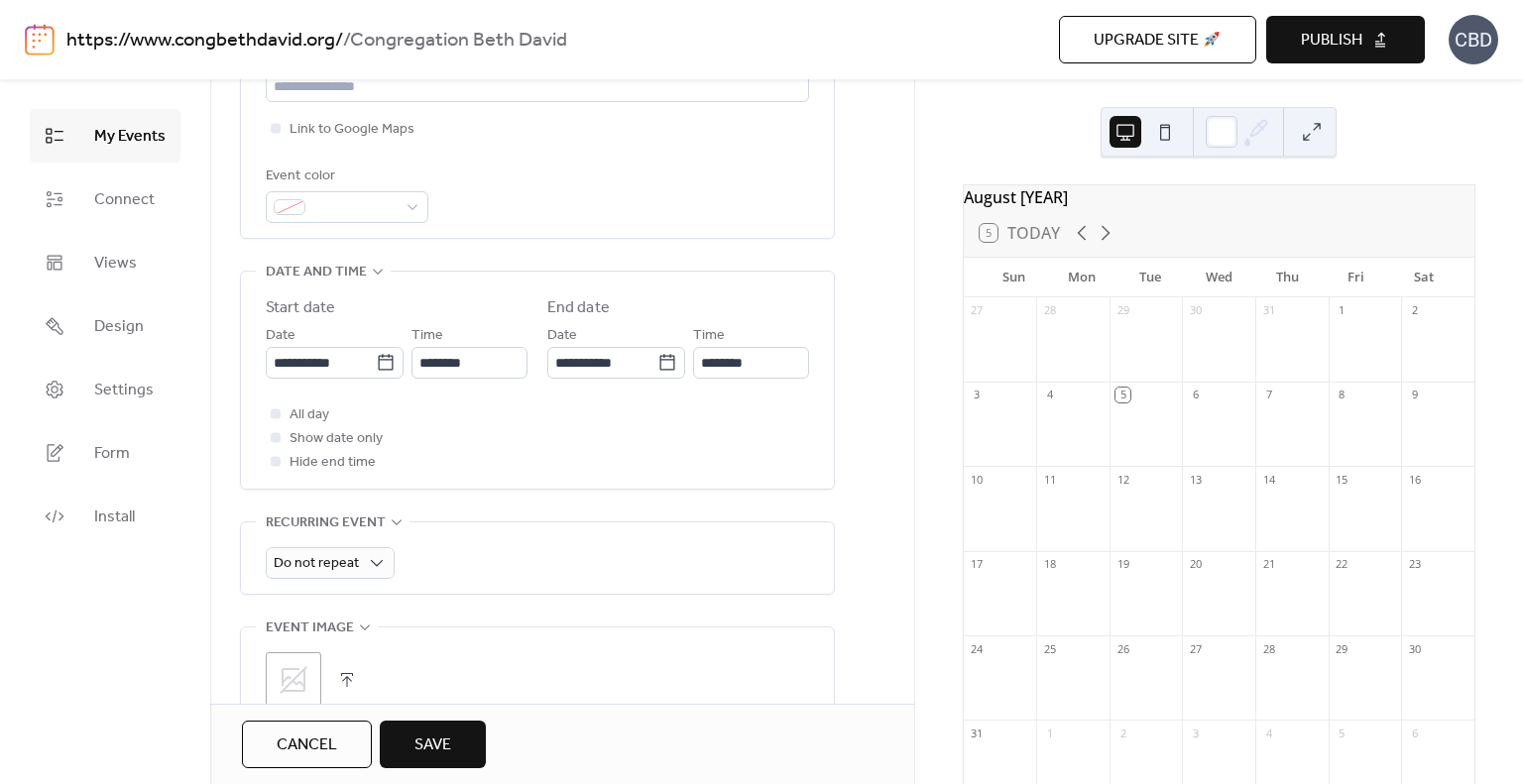 click on "All day Show date only Hide end time" at bounding box center [537, 438] 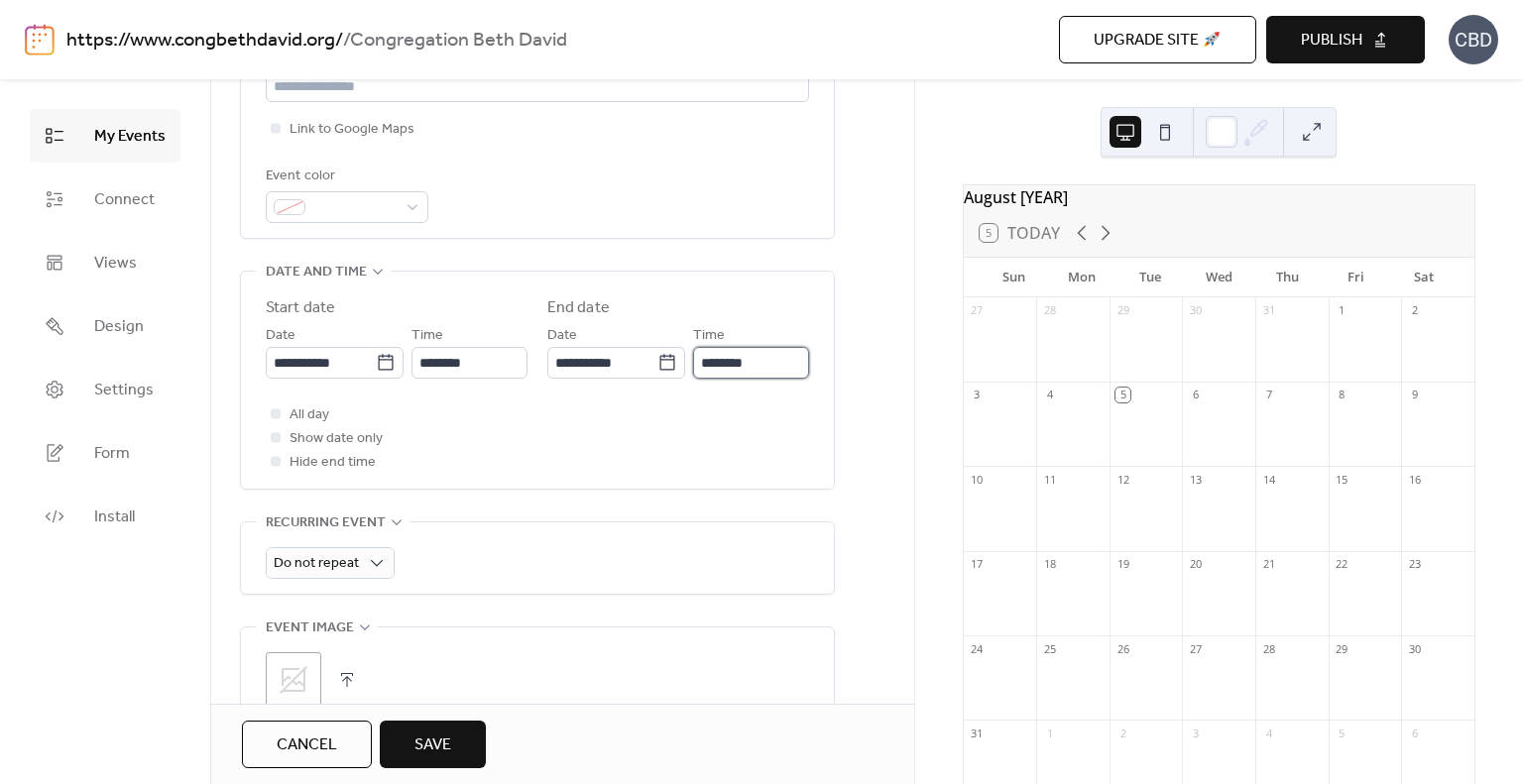 click on "********" at bounding box center [751, 363] 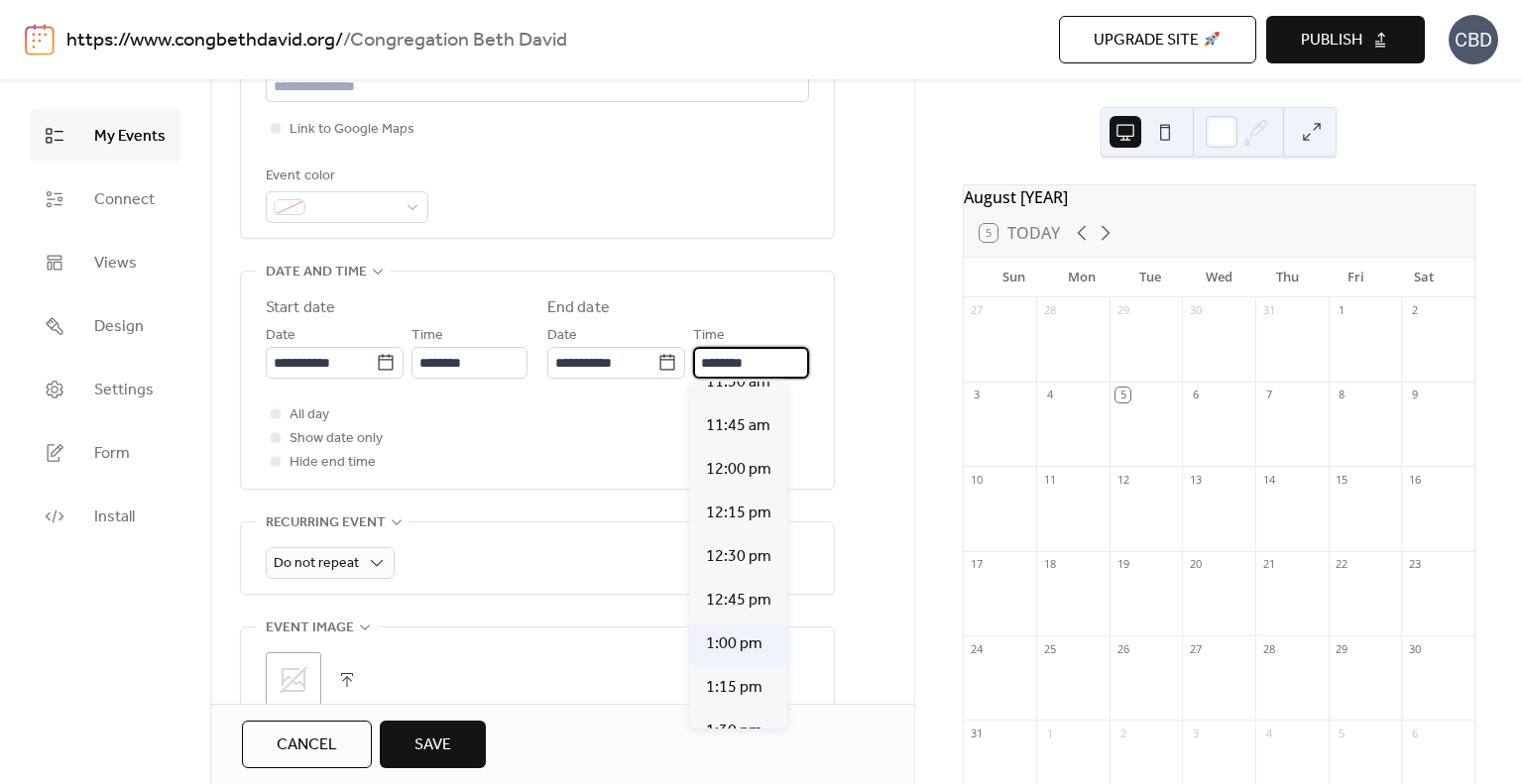 scroll, scrollTop: 198, scrollLeft: 0, axis: vertical 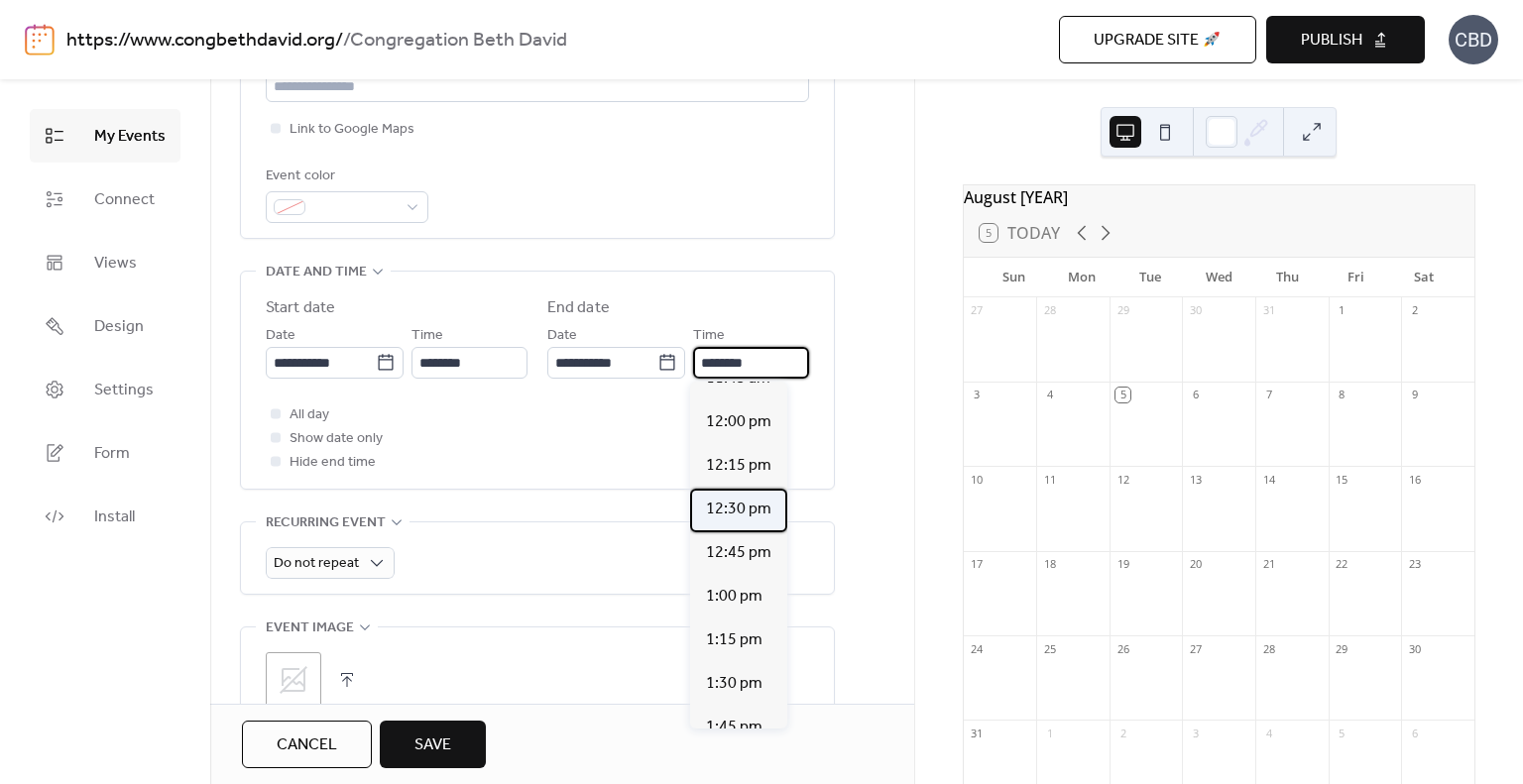 click on "12:30 pm" at bounding box center [739, 509] 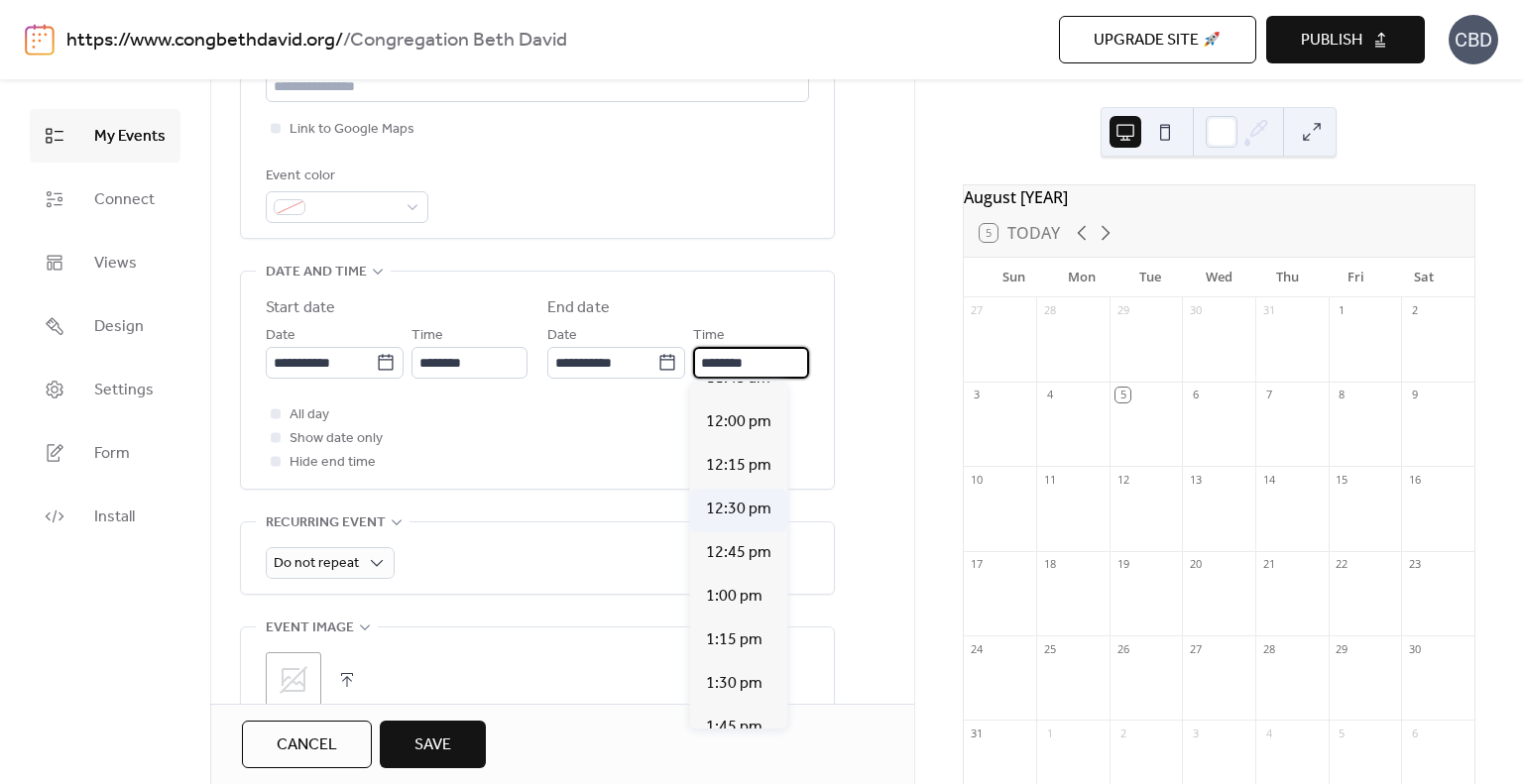 type on "********" 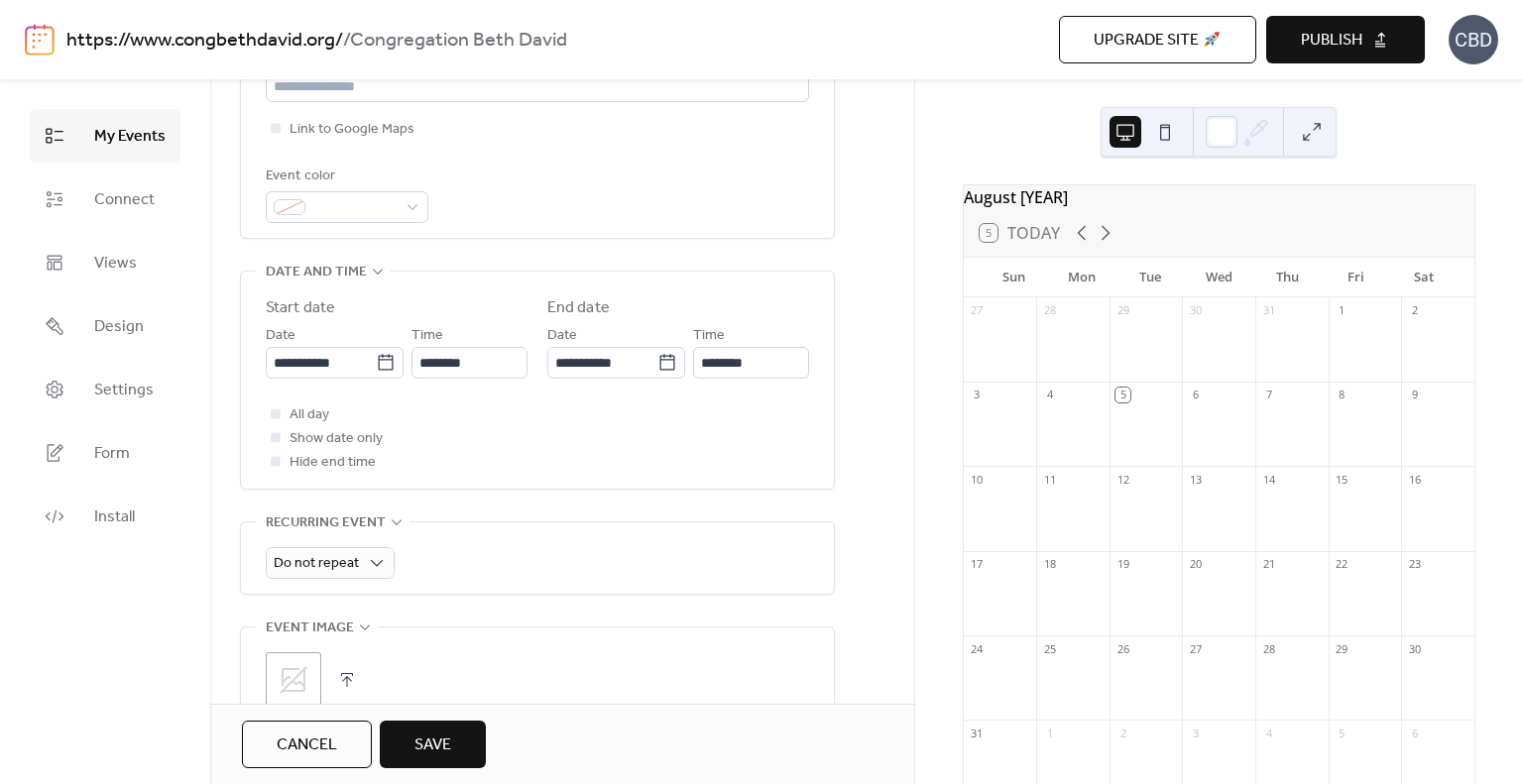 click on "All day Show date only Hide end time" at bounding box center (537, 438) 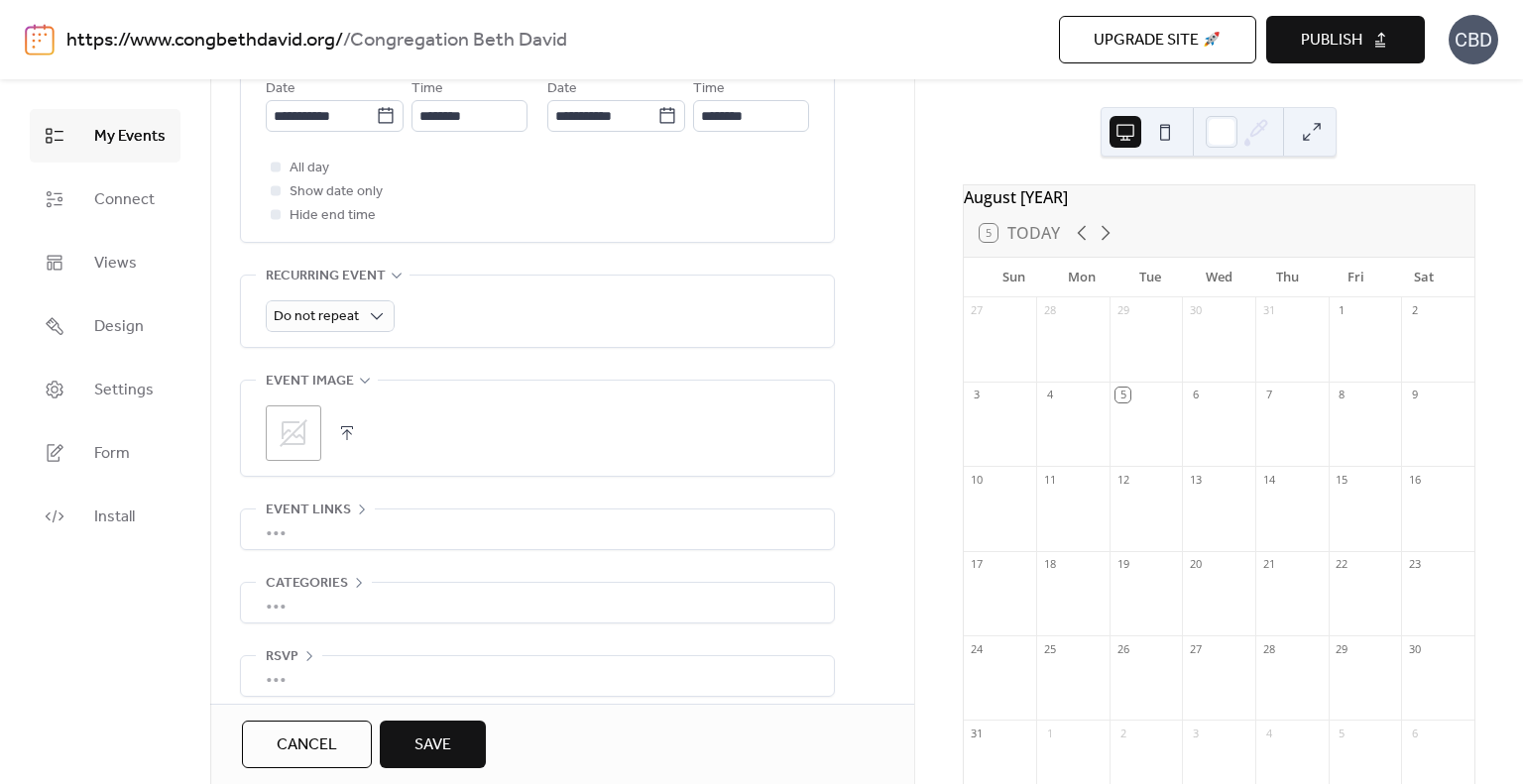 scroll, scrollTop: 755, scrollLeft: 0, axis: vertical 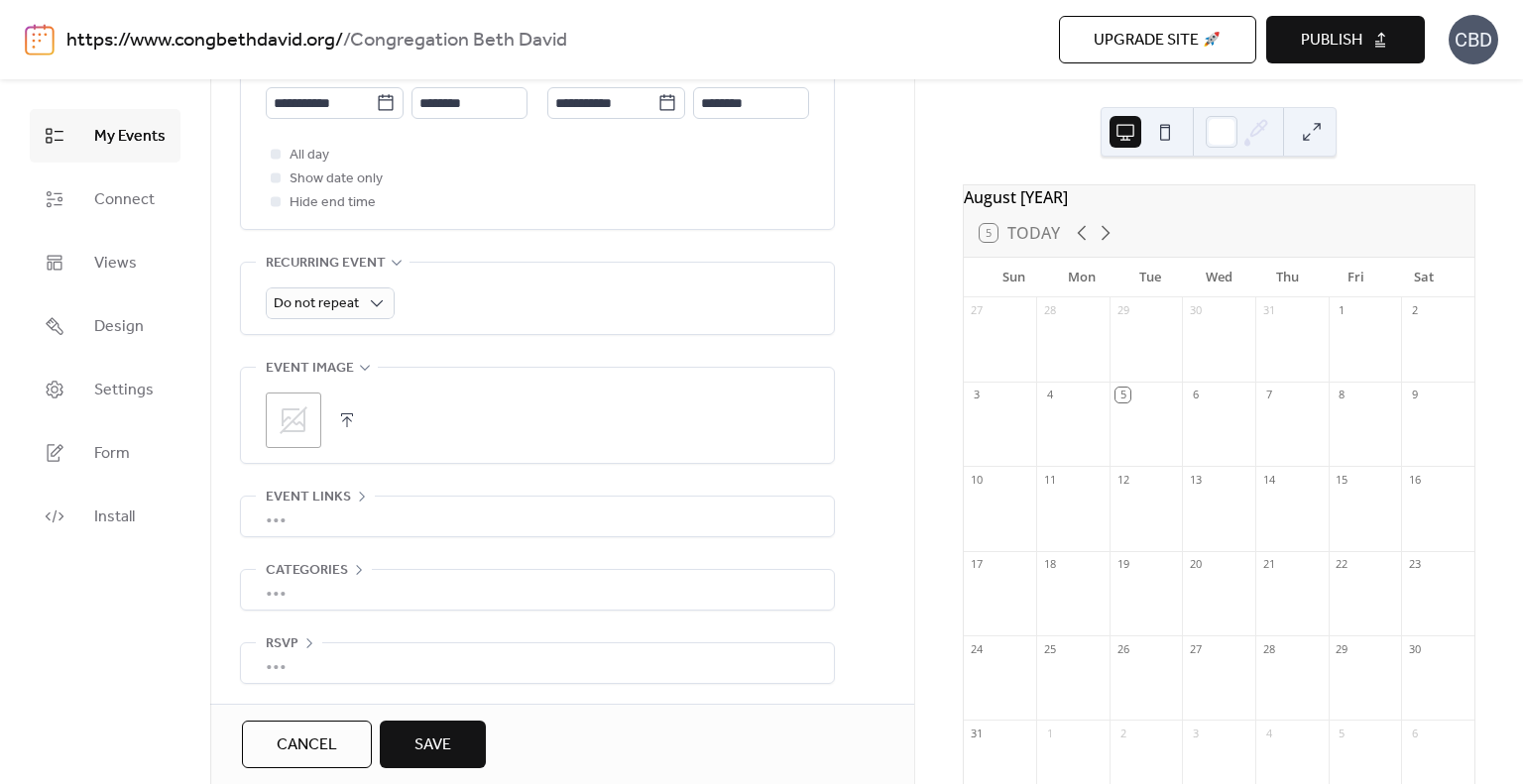 click 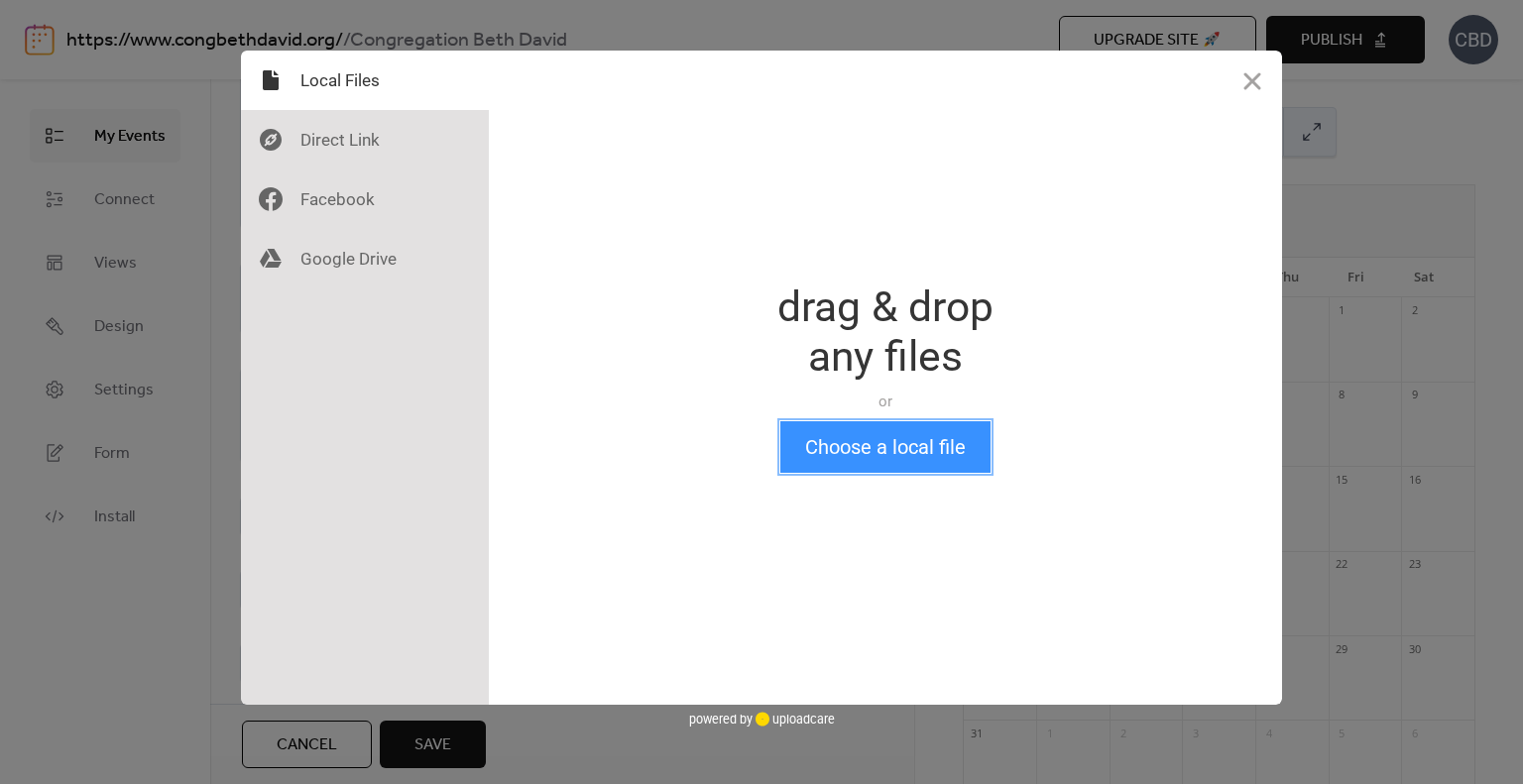 click on "Choose a local file" at bounding box center [885, 447] 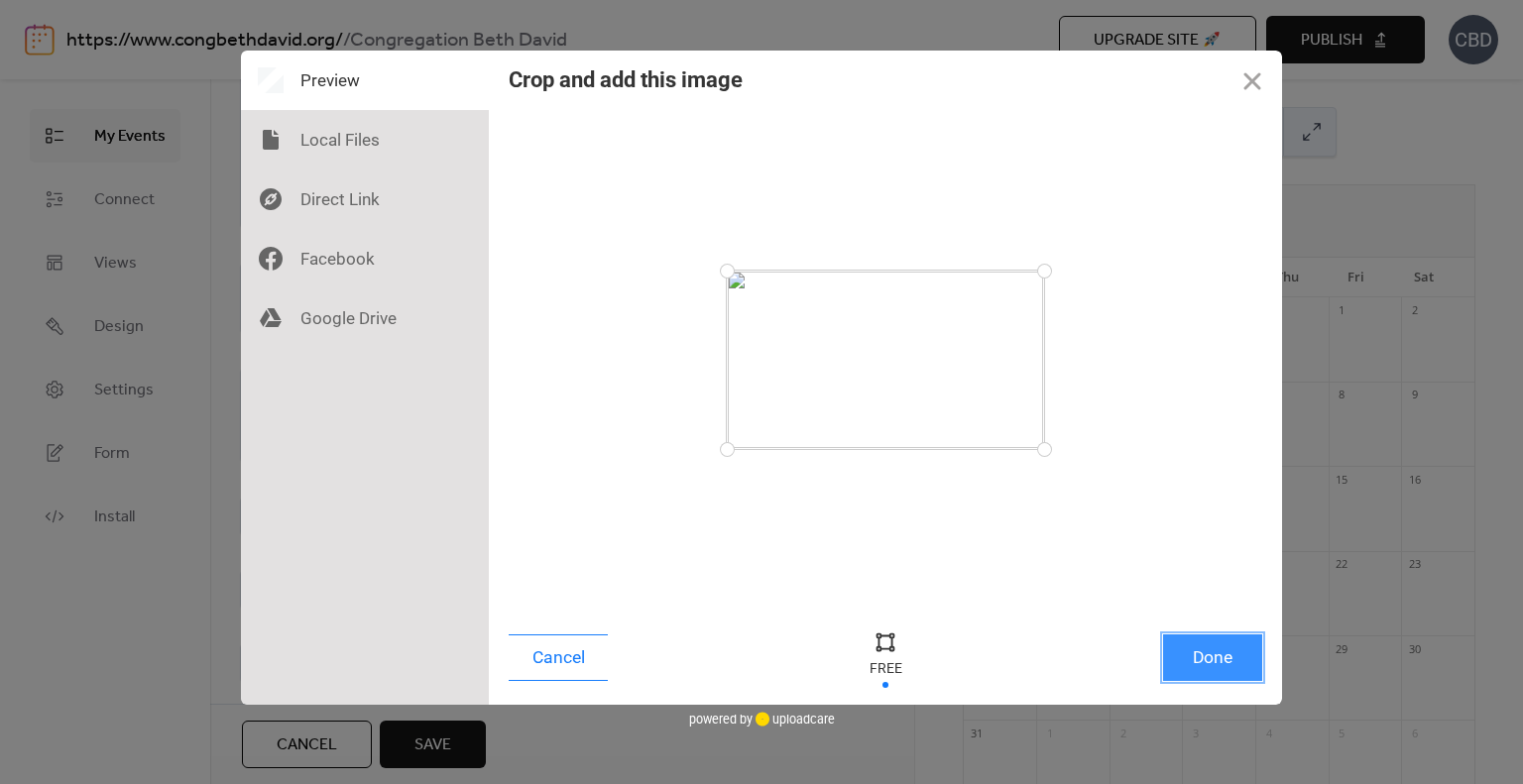 click on "Done" at bounding box center (1213, 657) 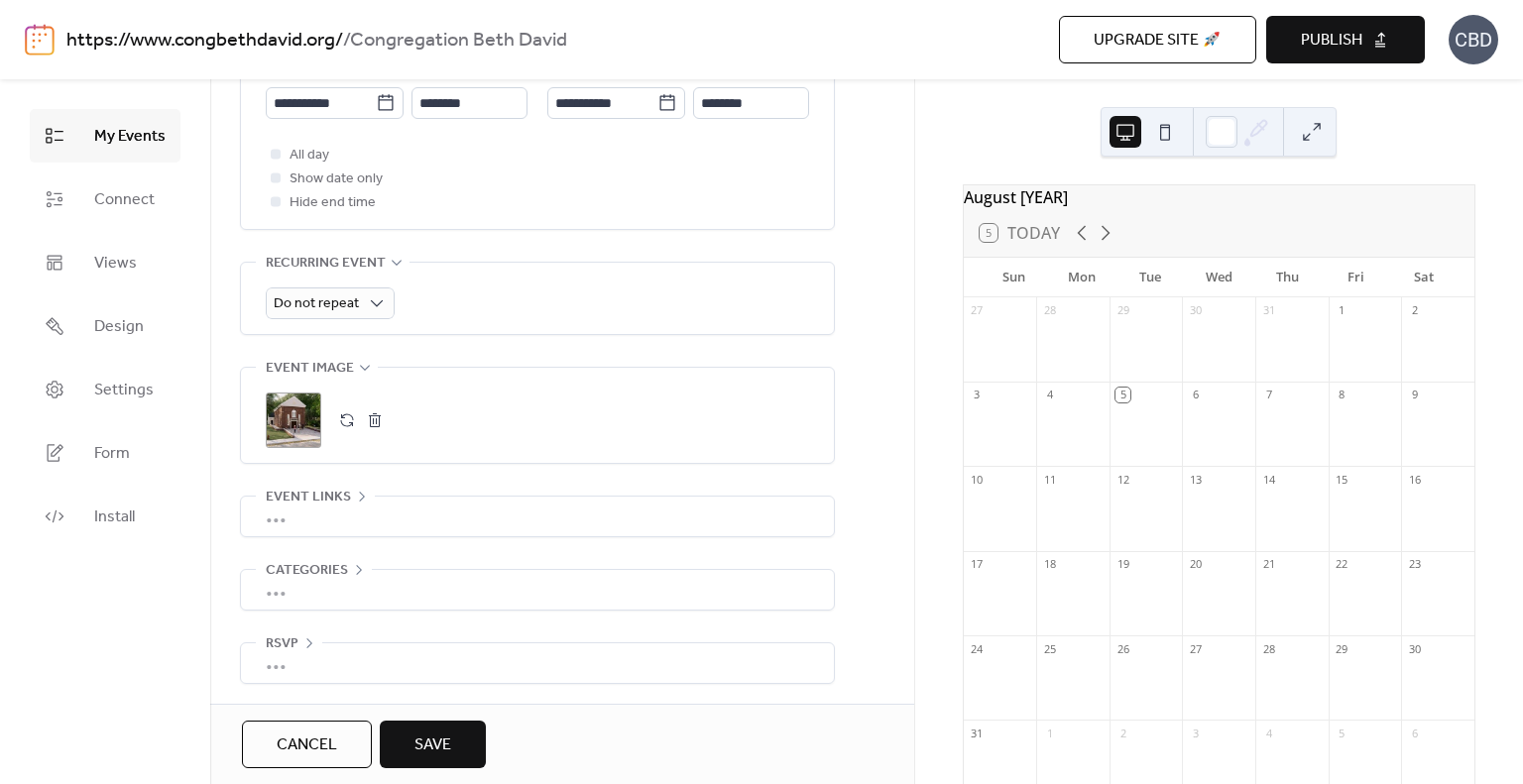click on "•••" at bounding box center [537, 590] 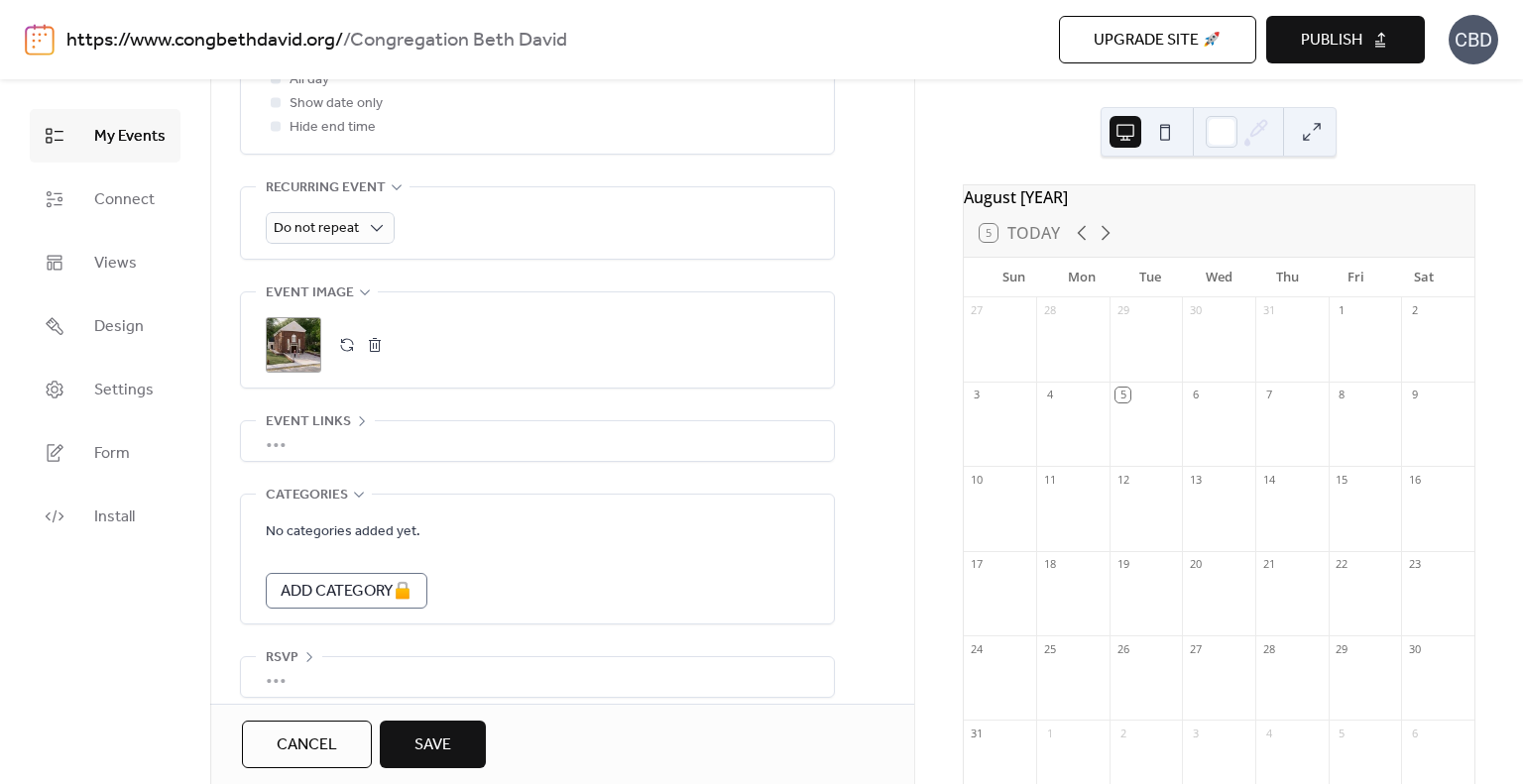 scroll, scrollTop: 844, scrollLeft: 0, axis: vertical 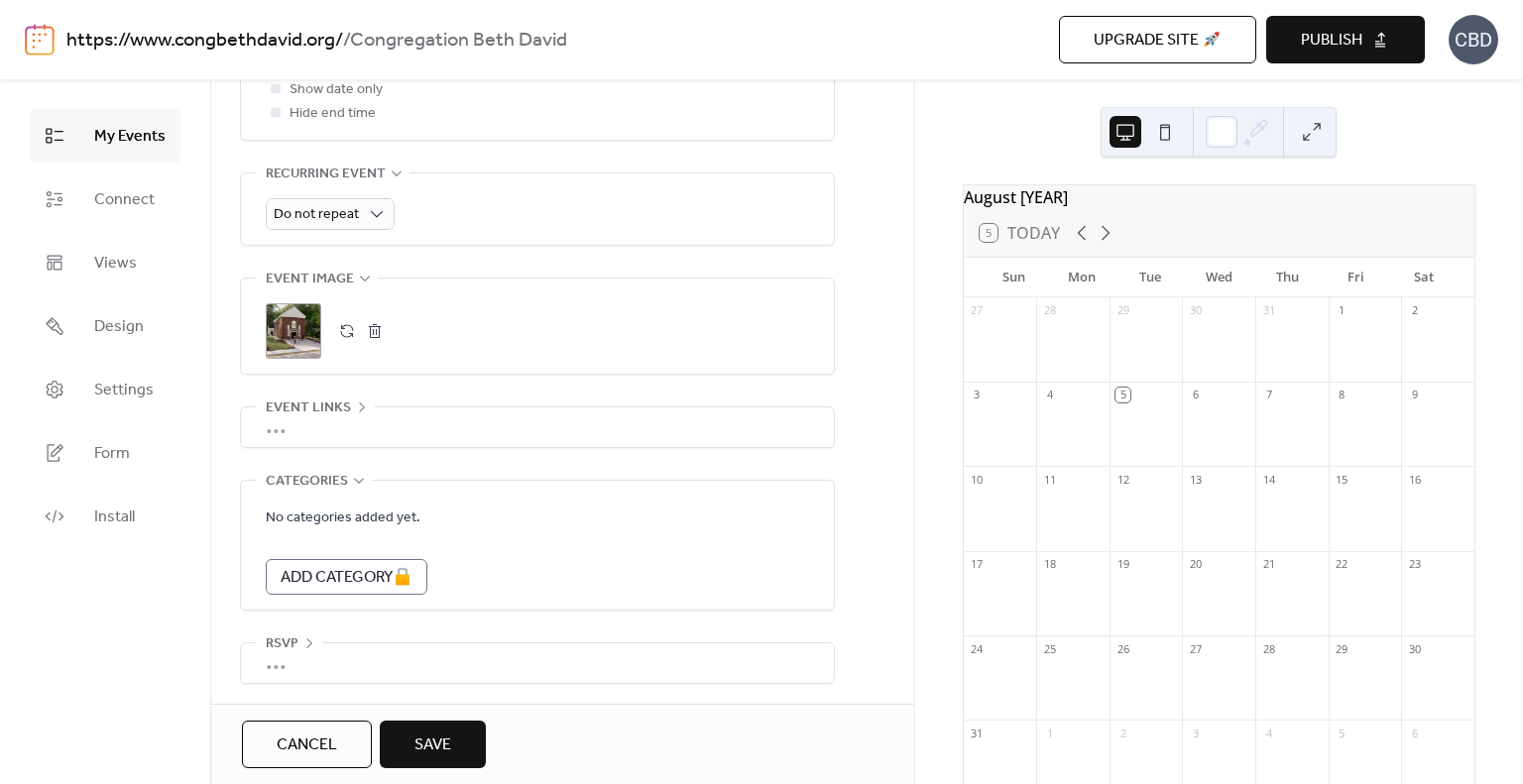 click on "•••" at bounding box center [537, 663] 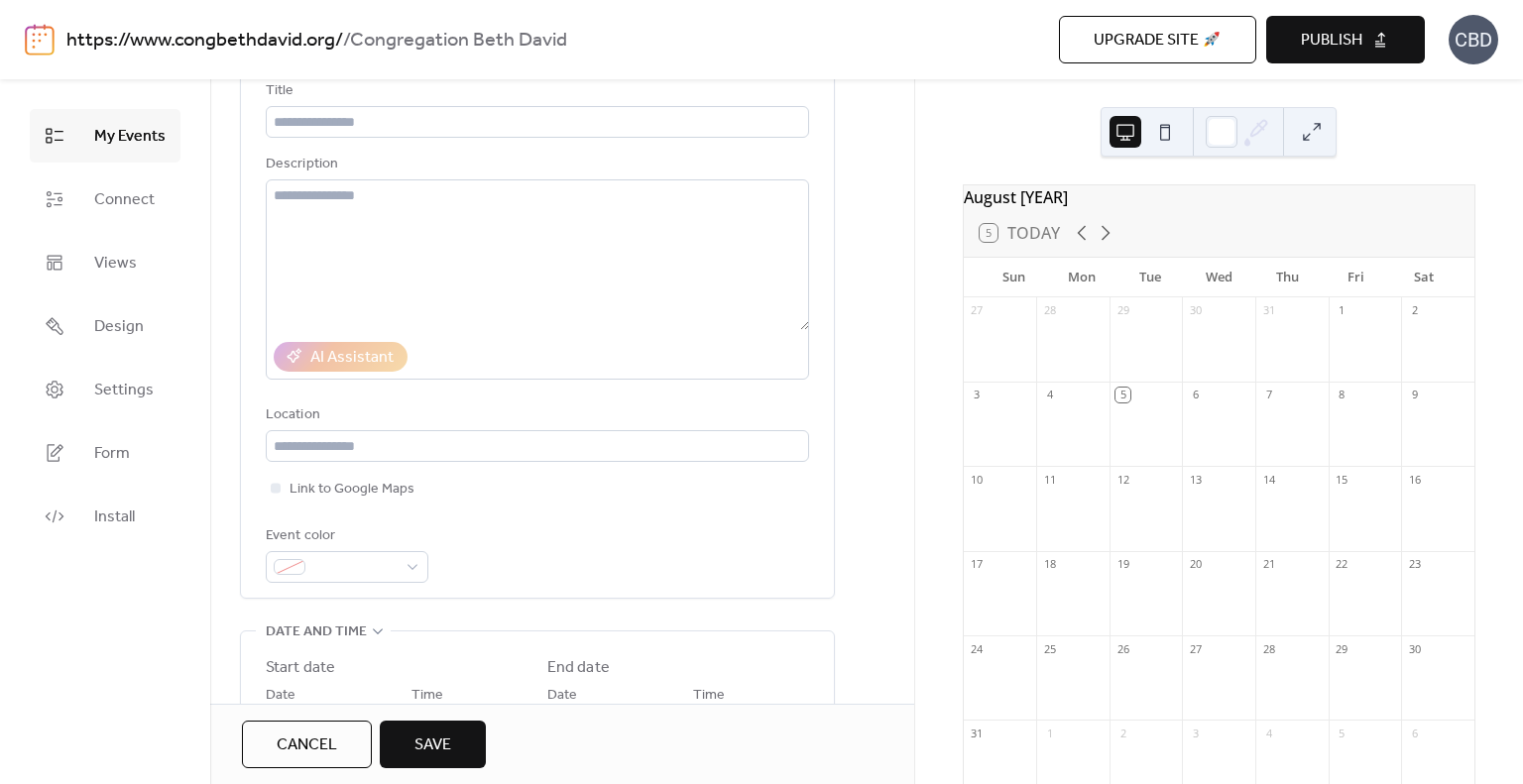scroll, scrollTop: 123, scrollLeft: 0, axis: vertical 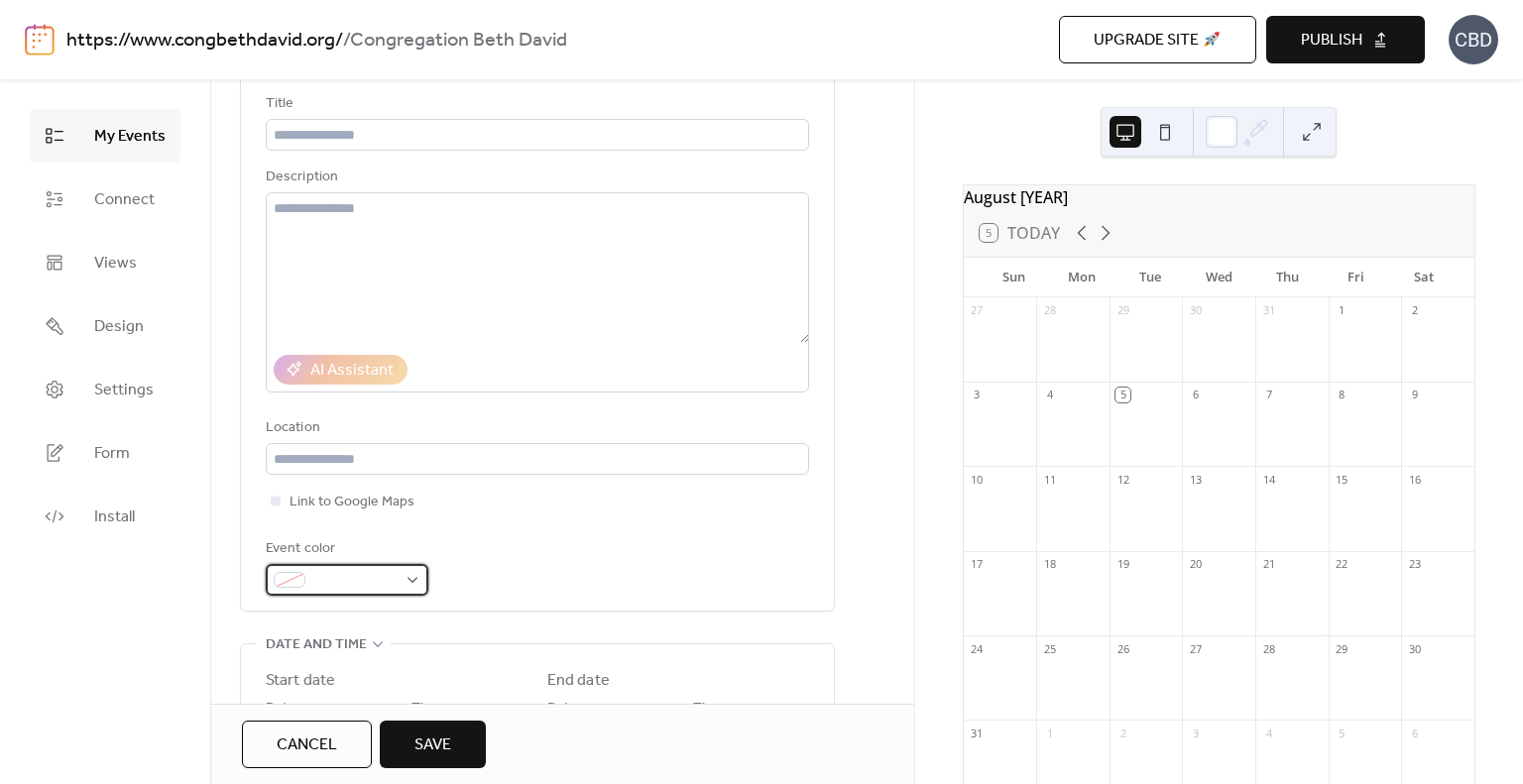 click at bounding box center [355, 581] 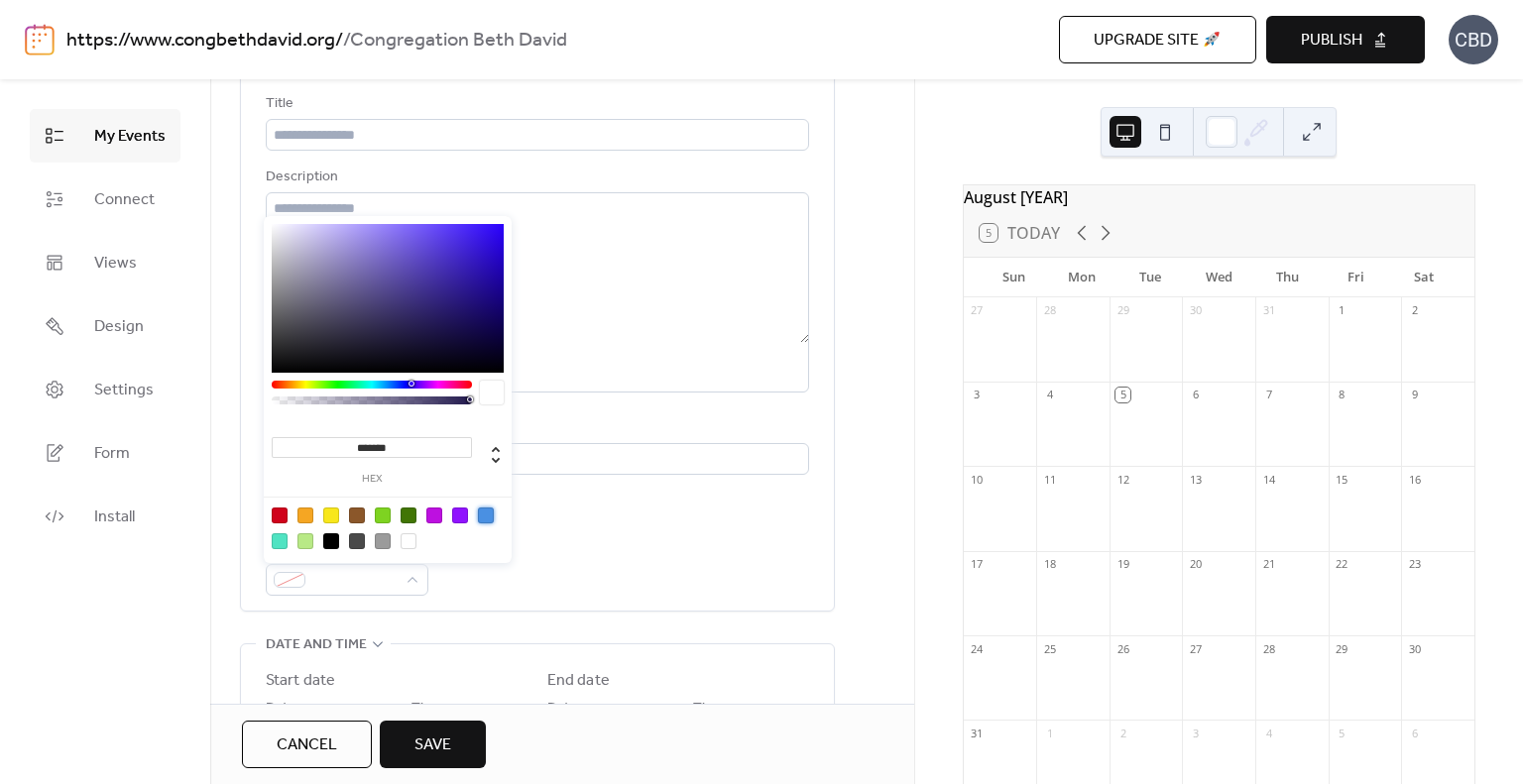 click at bounding box center (486, 515) 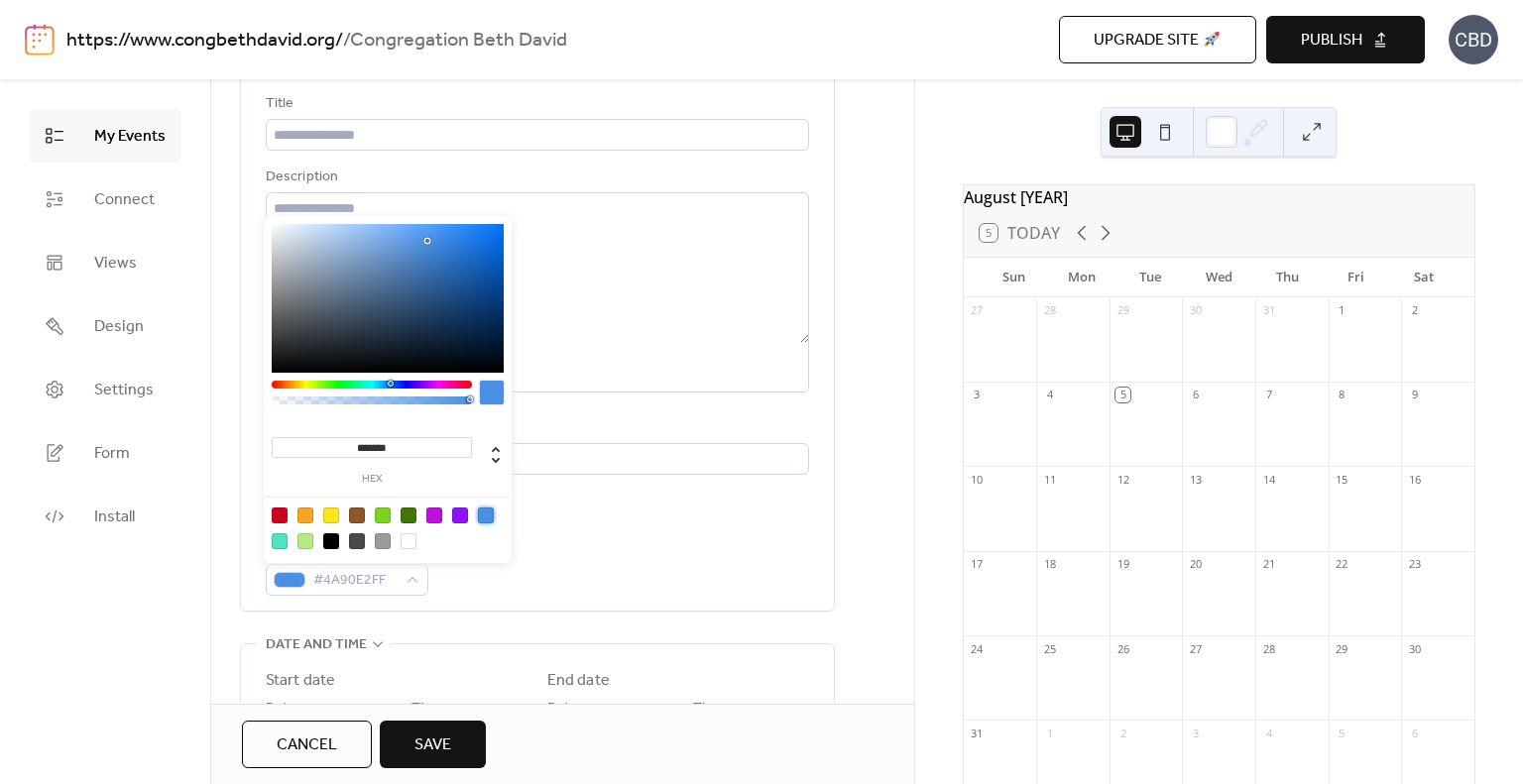 click on "Event color #4A90E2FF" at bounding box center (537, 566) 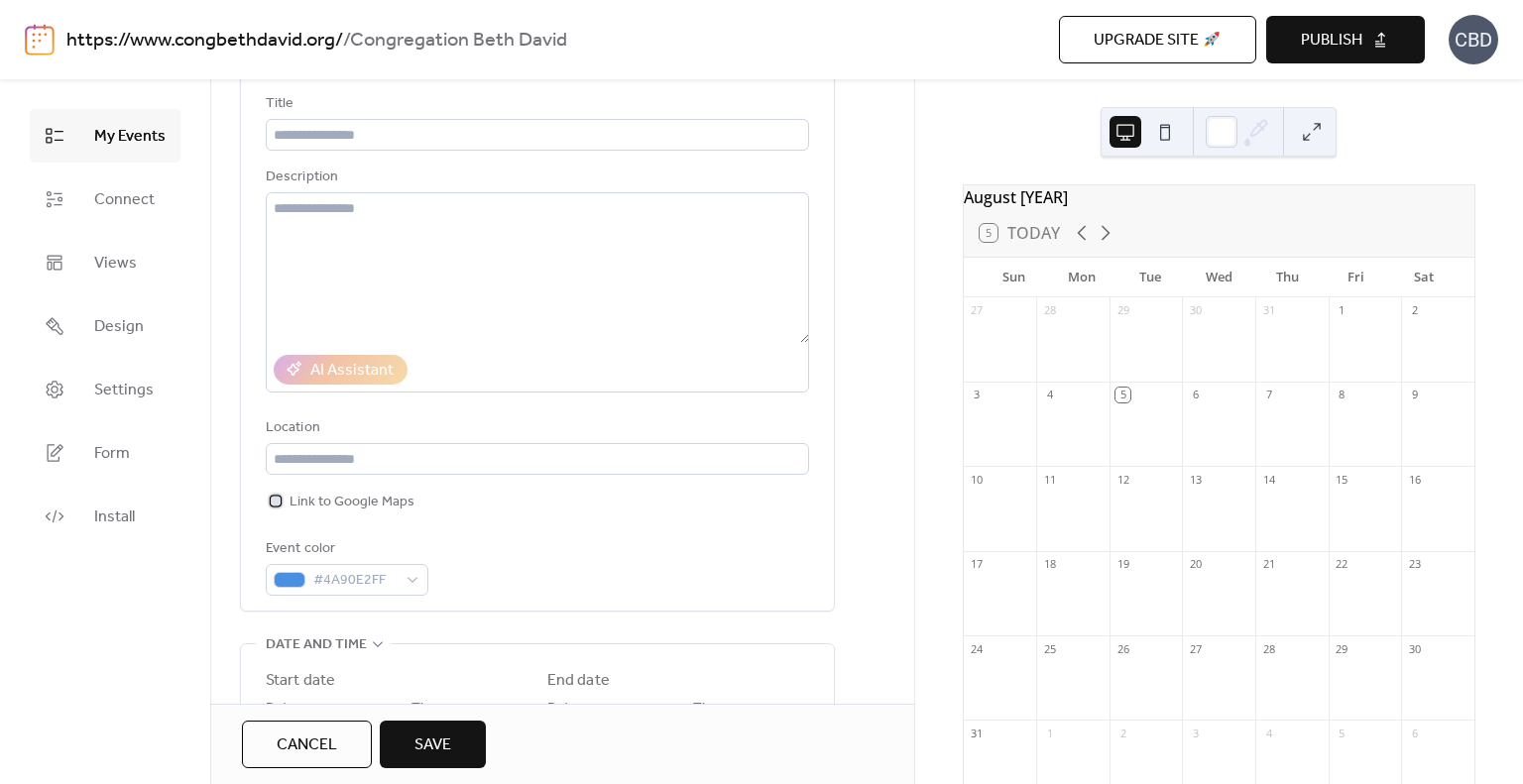 click at bounding box center [276, 501] 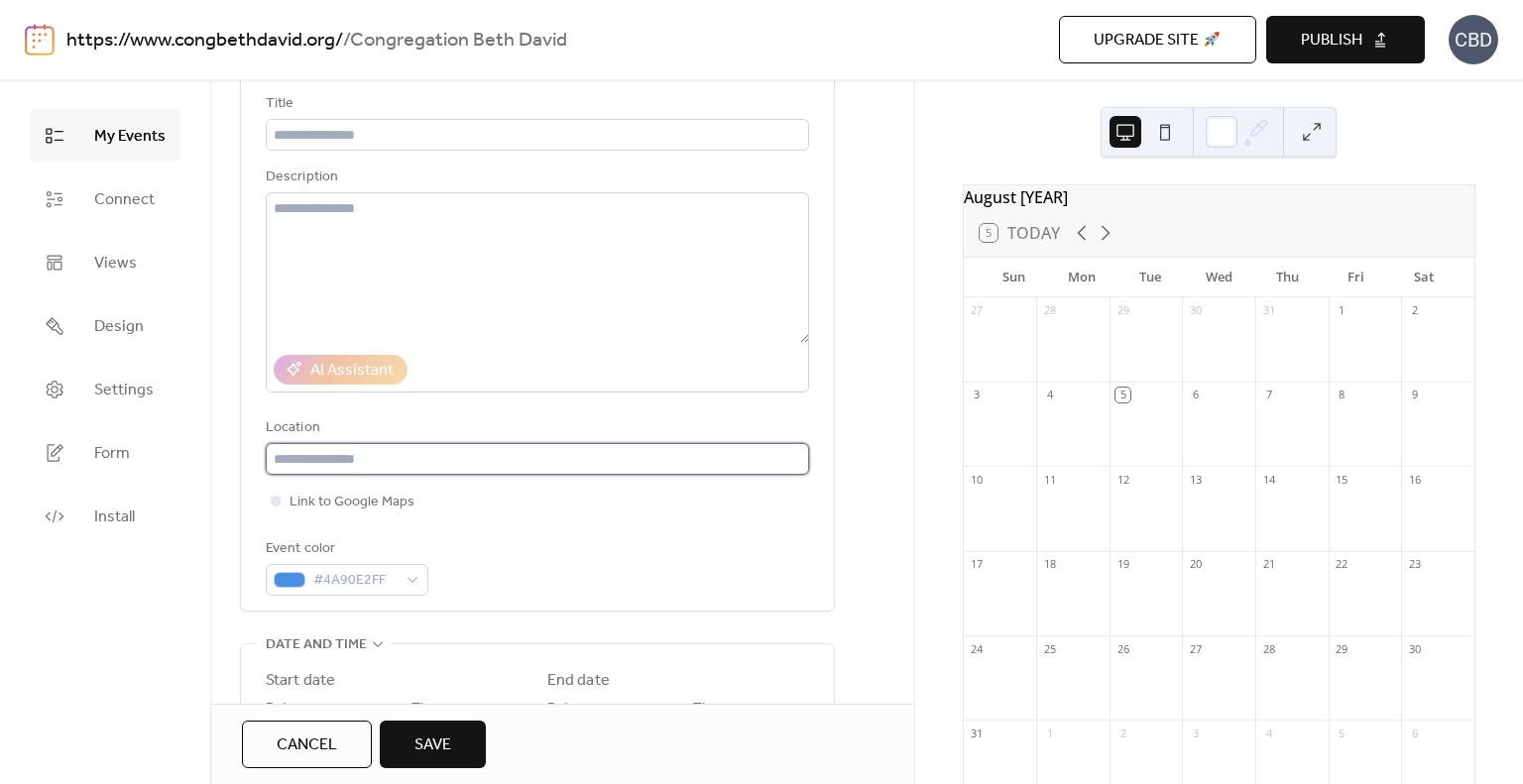 click at bounding box center (537, 459) 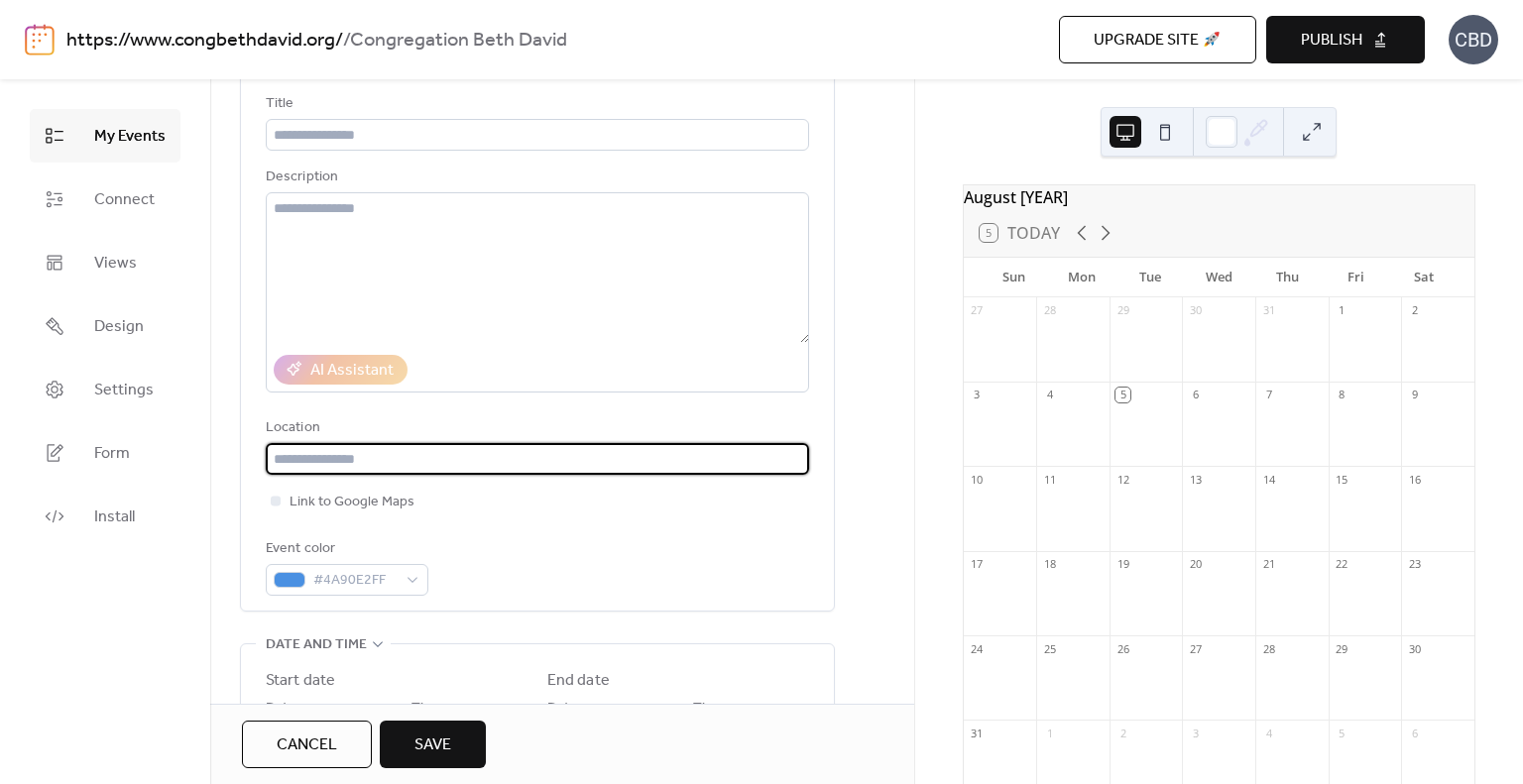 click at bounding box center (537, 459) 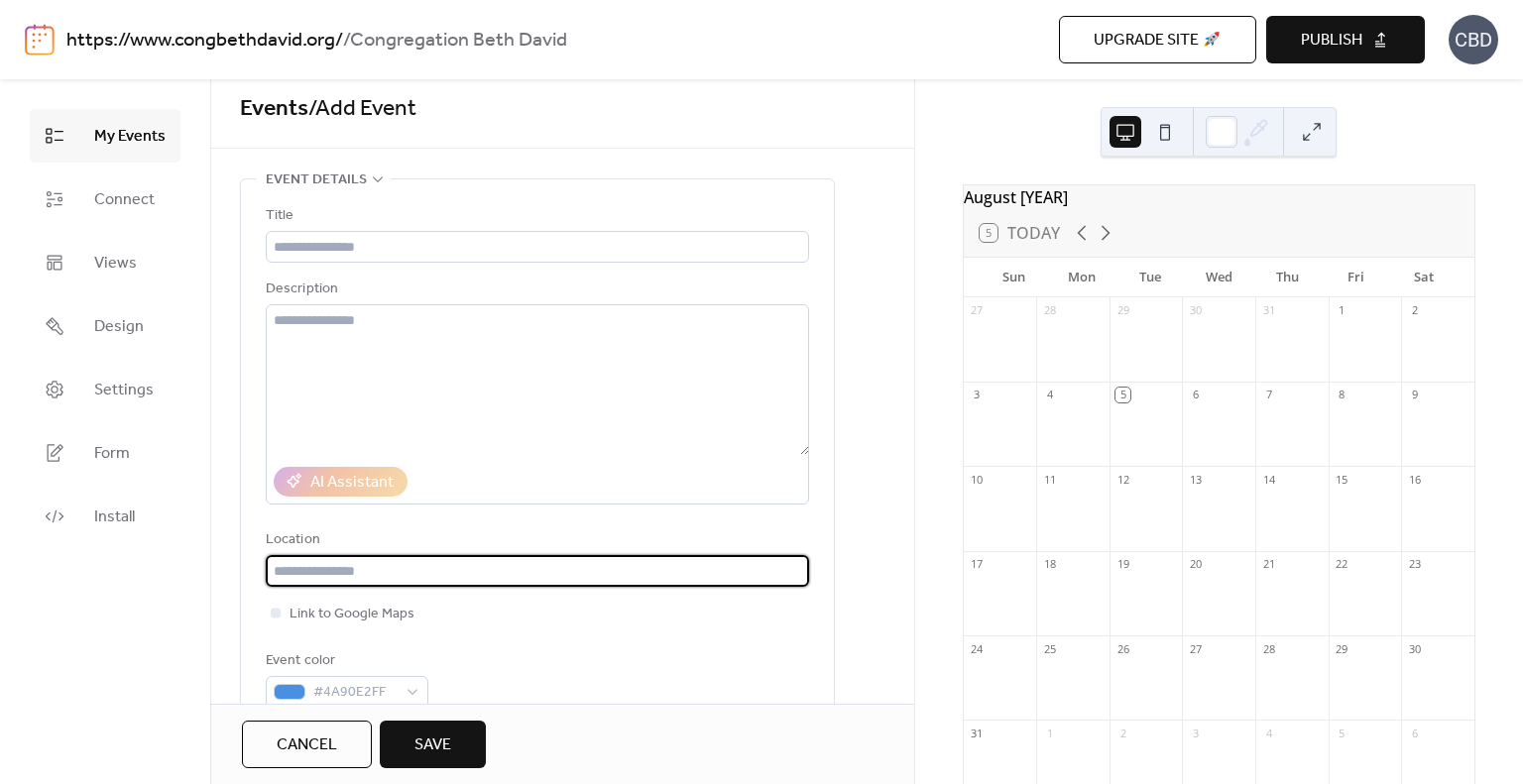 scroll, scrollTop: 0, scrollLeft: 0, axis: both 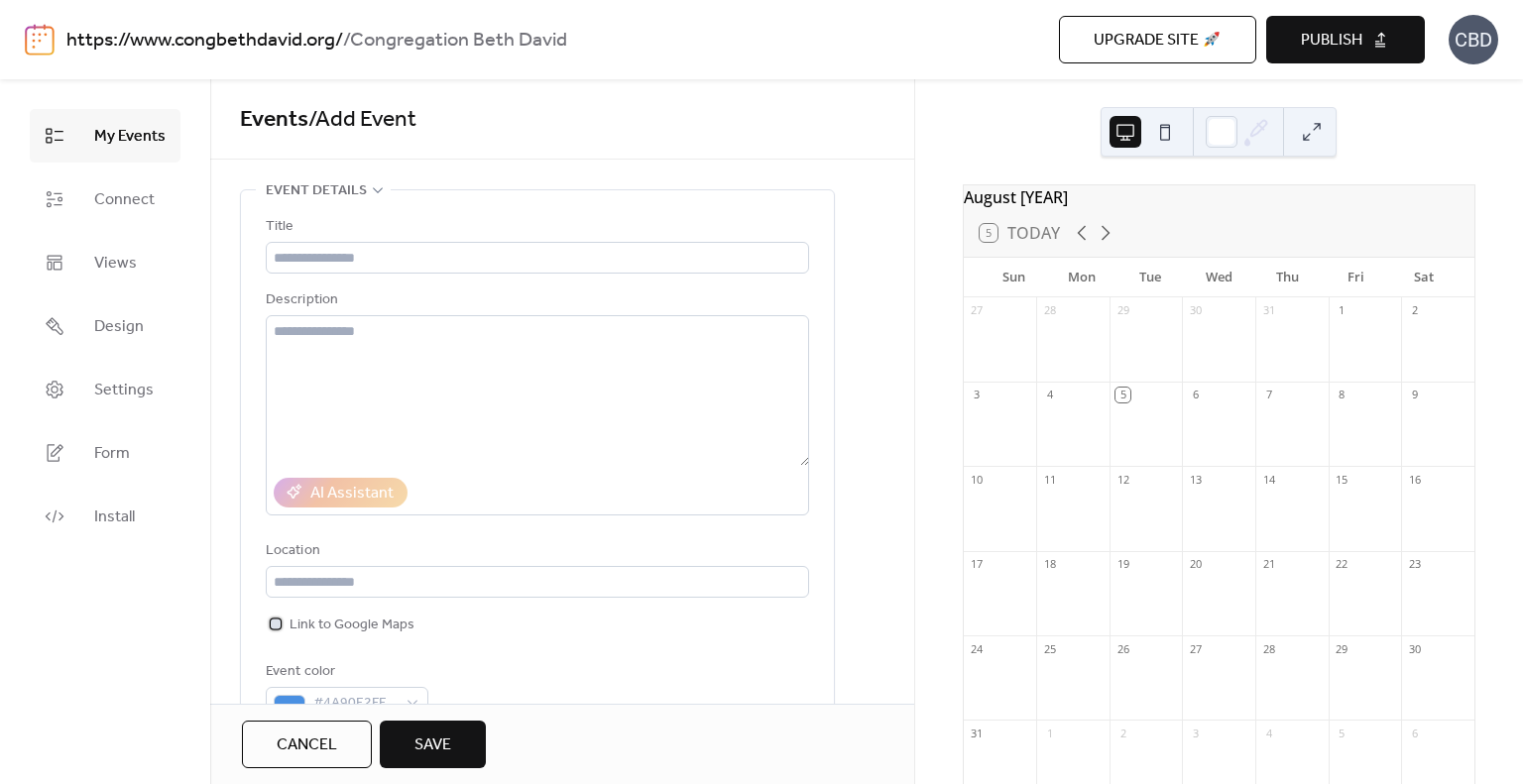 click 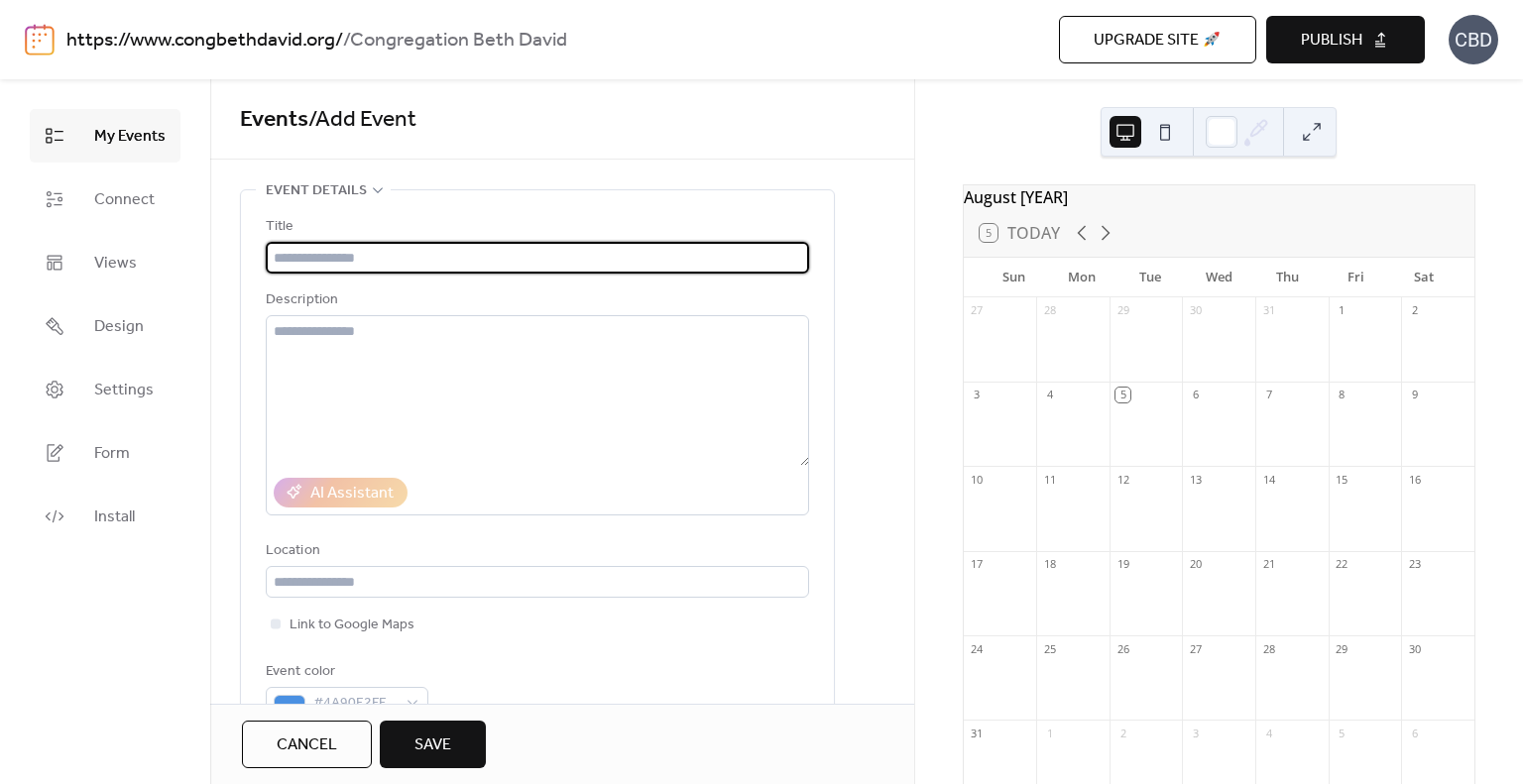 click at bounding box center (537, 258) 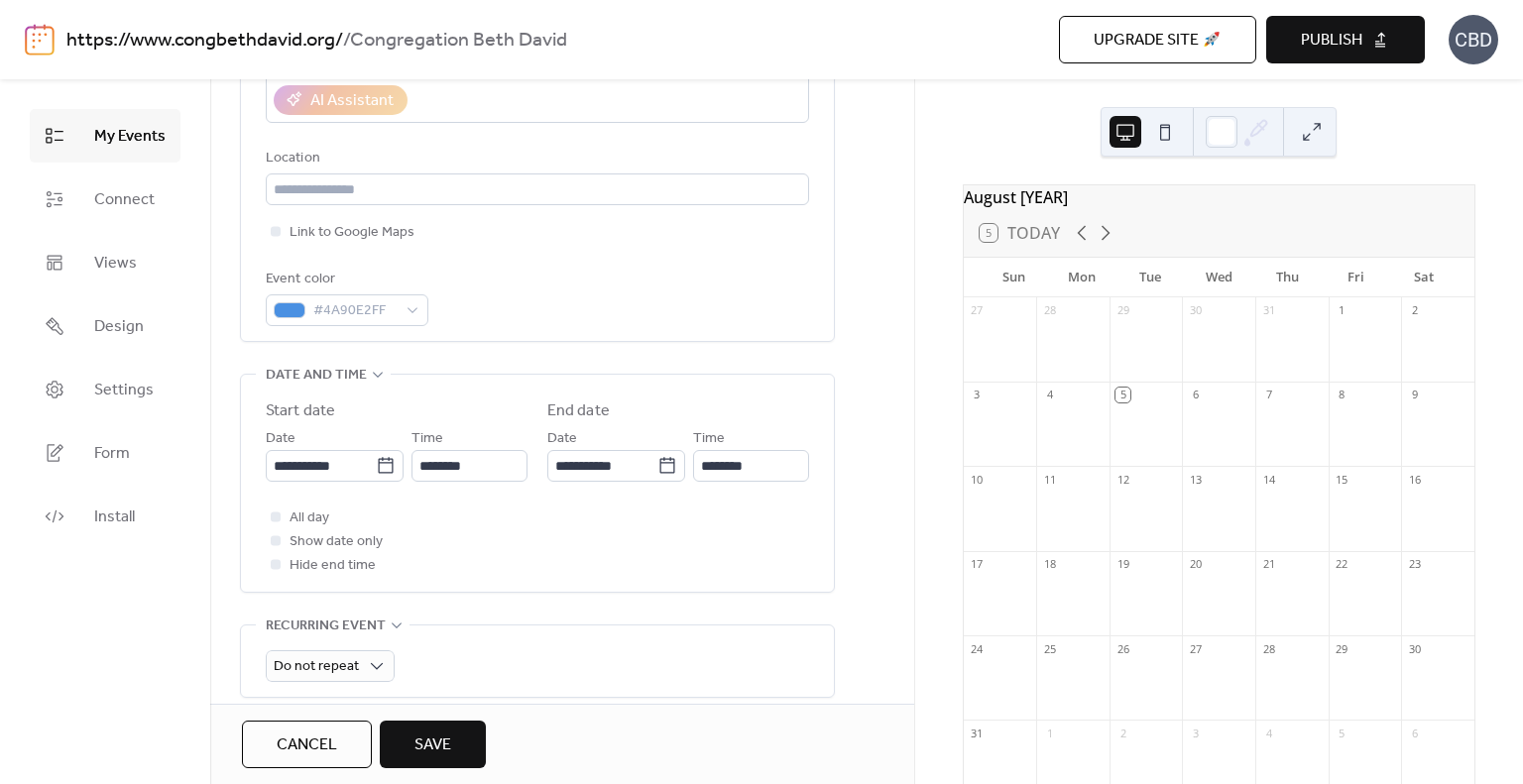 scroll, scrollTop: 396, scrollLeft: 0, axis: vertical 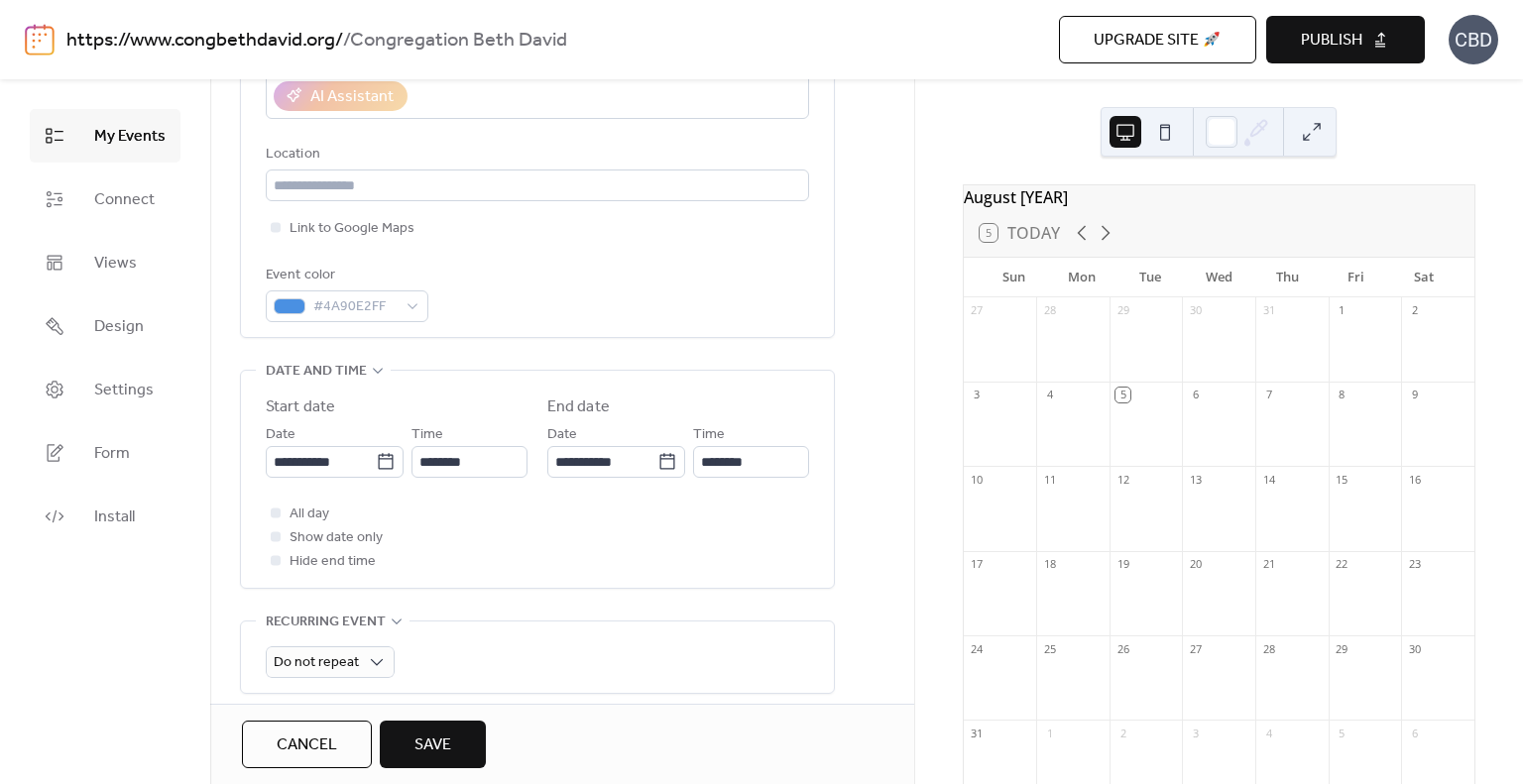type on "*******" 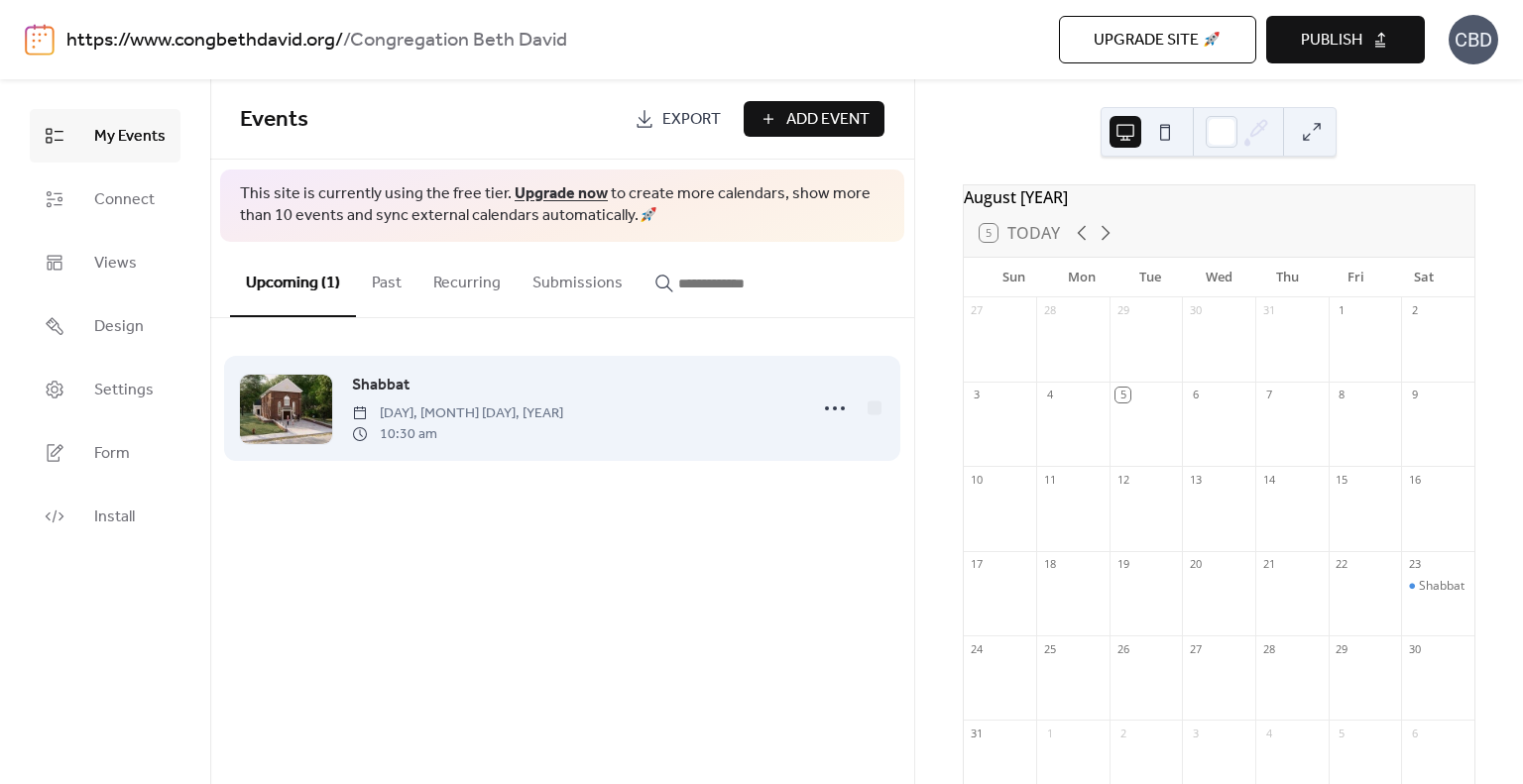 click at bounding box center (286, 409) 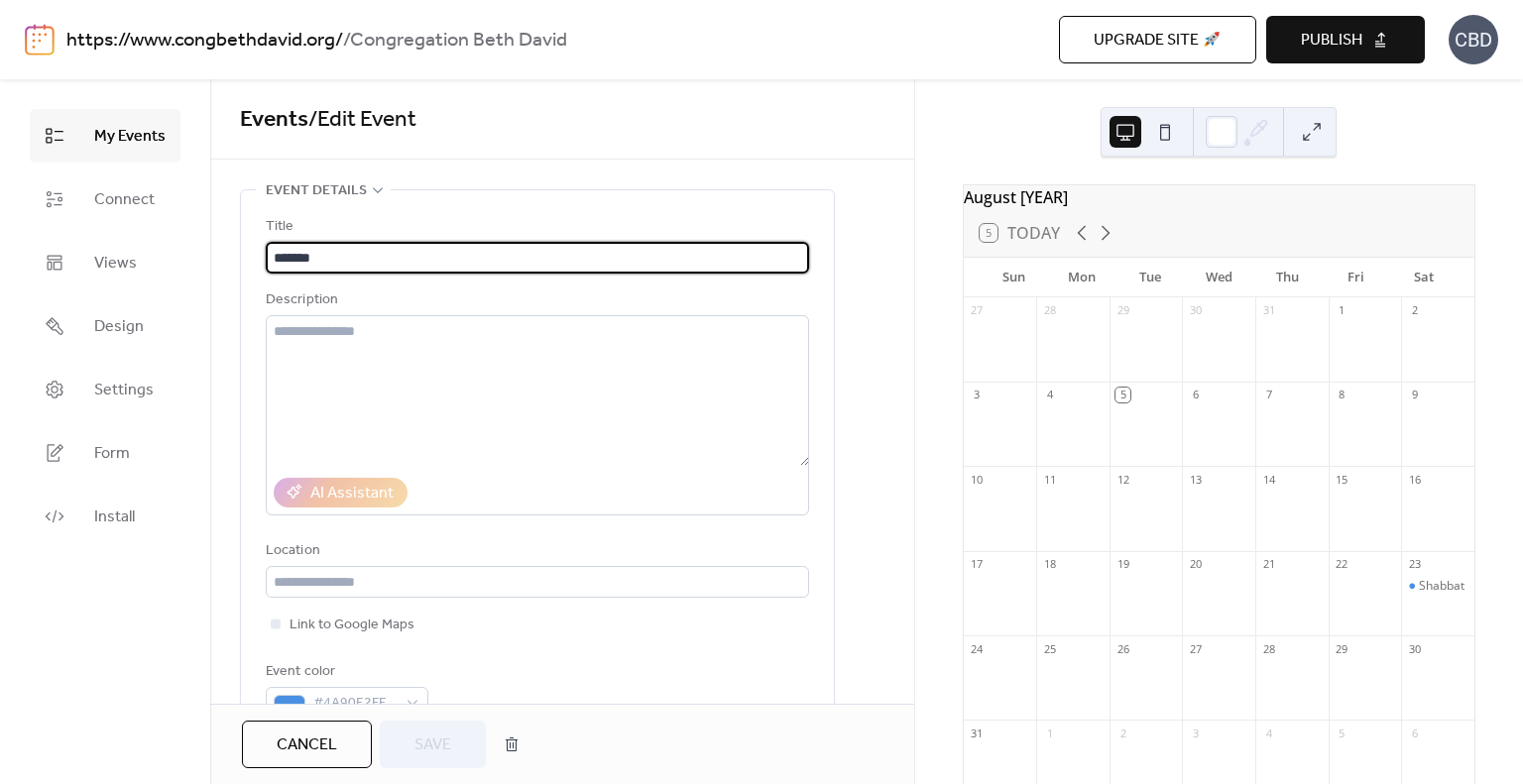 click at bounding box center (1312, 132) 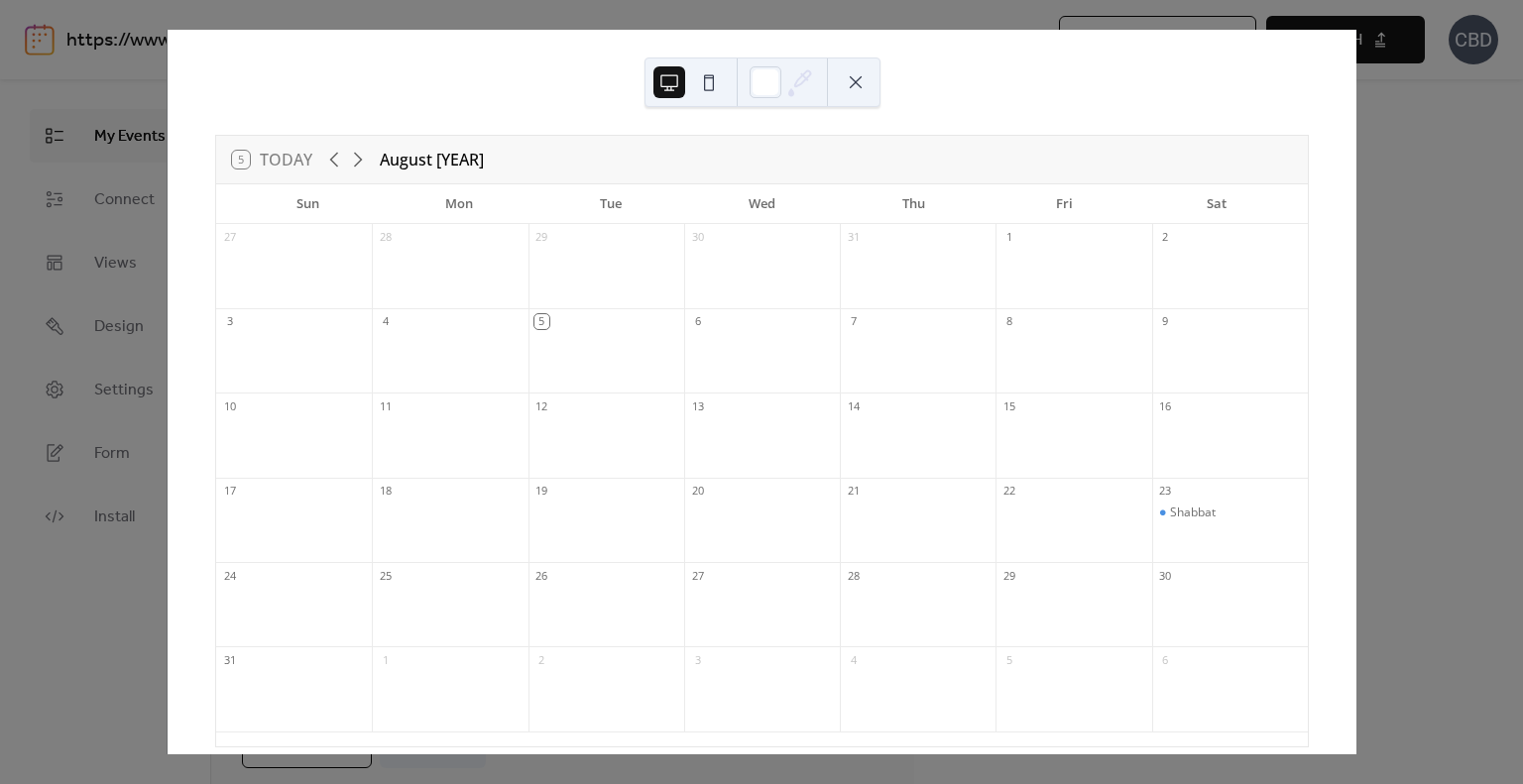 click at bounding box center (709, 82) 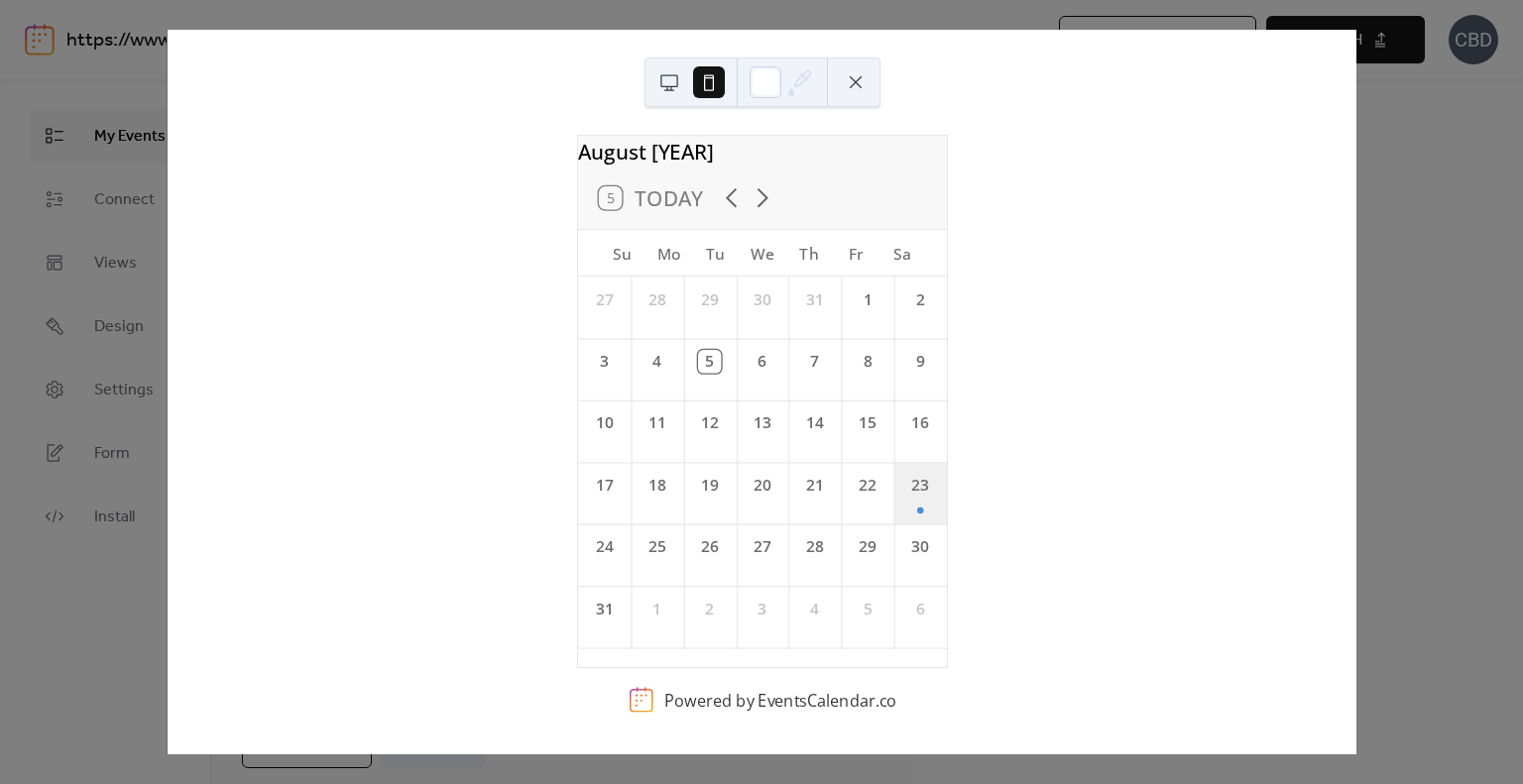 click on "23" at bounding box center [919, 493] 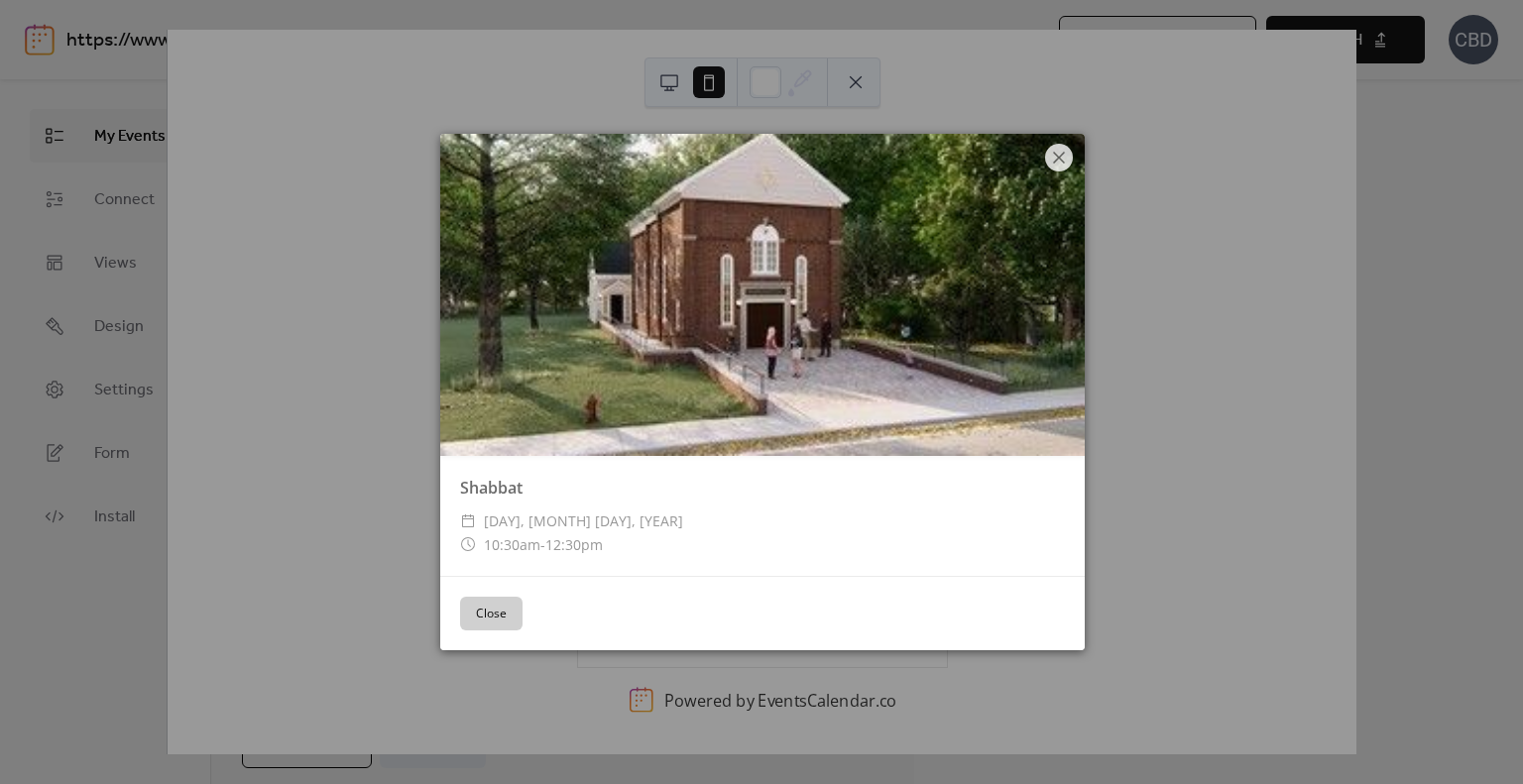 click on "Close" at bounding box center [491, 614] 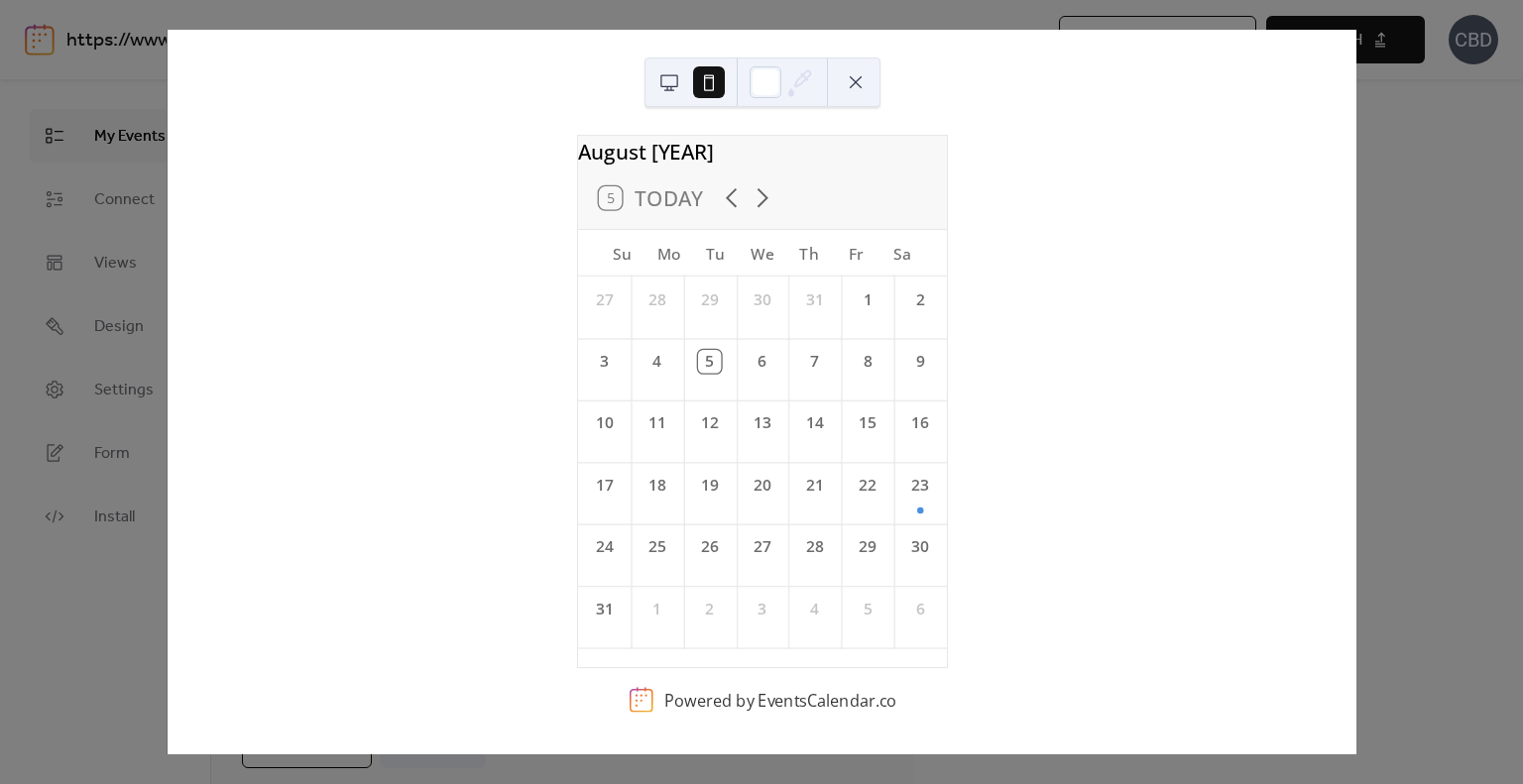 click at bounding box center [669, 82] 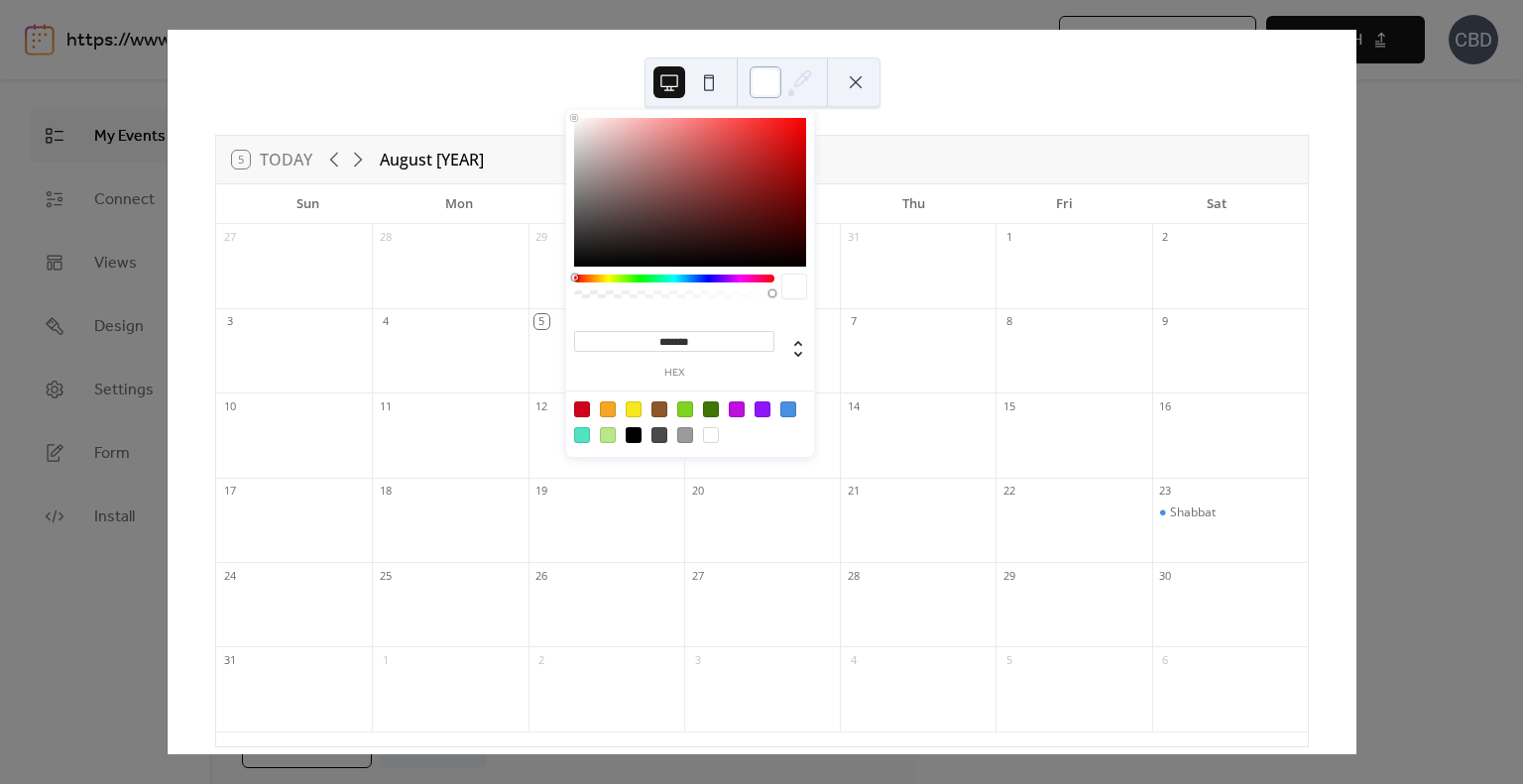 click at bounding box center [765, 82] 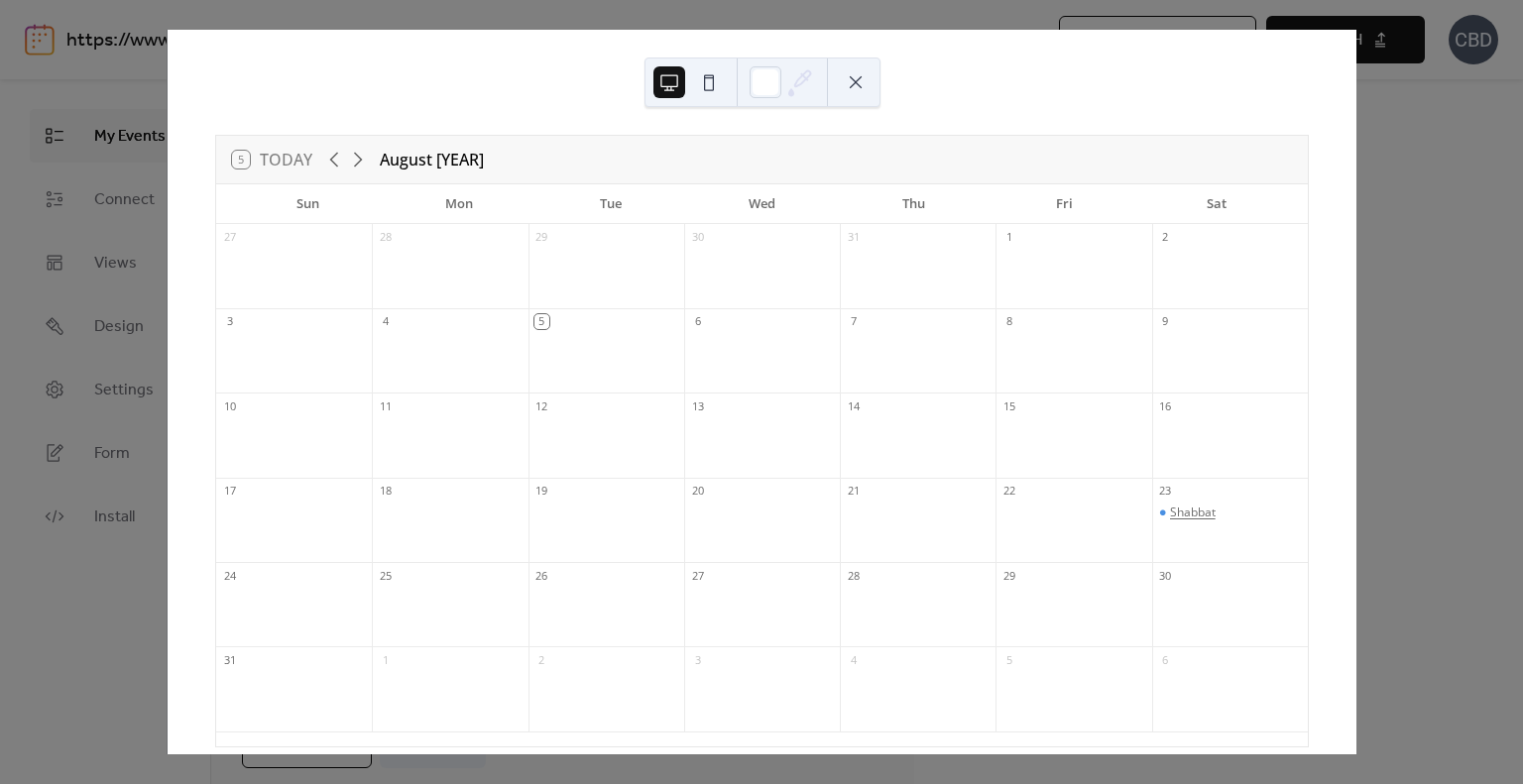 click on "Shabbat" at bounding box center (1193, 512) 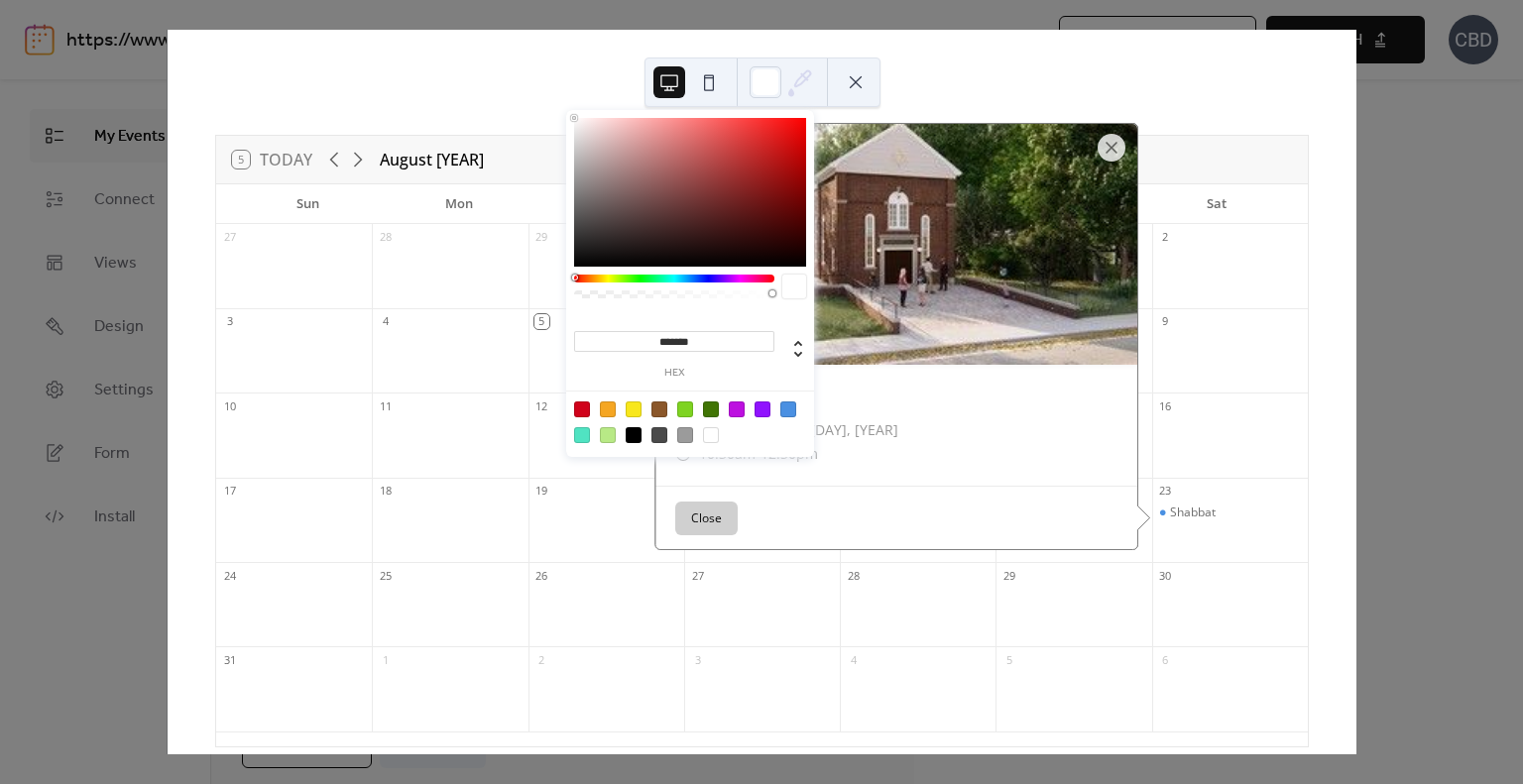 click 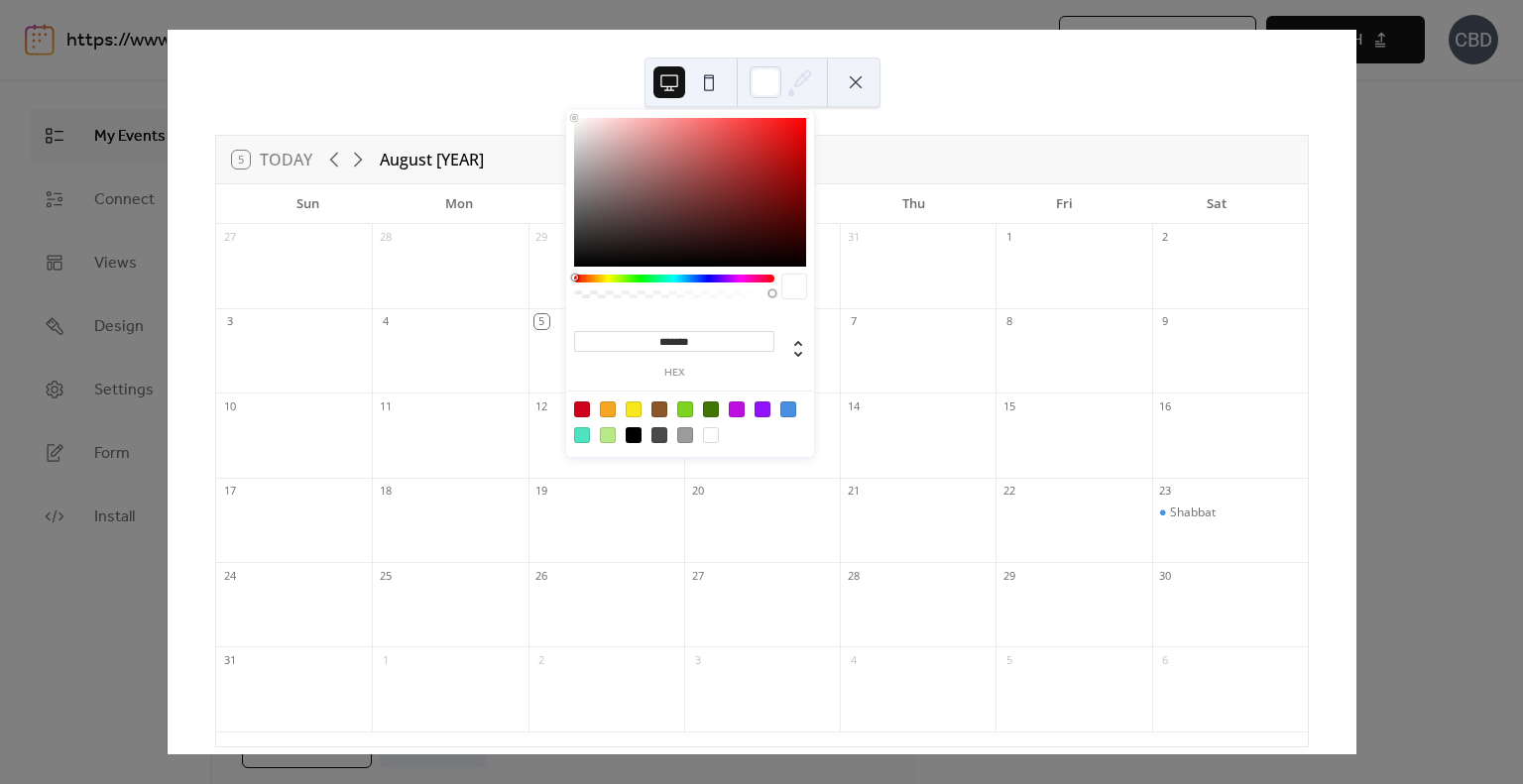 click at bounding box center (788, 409) 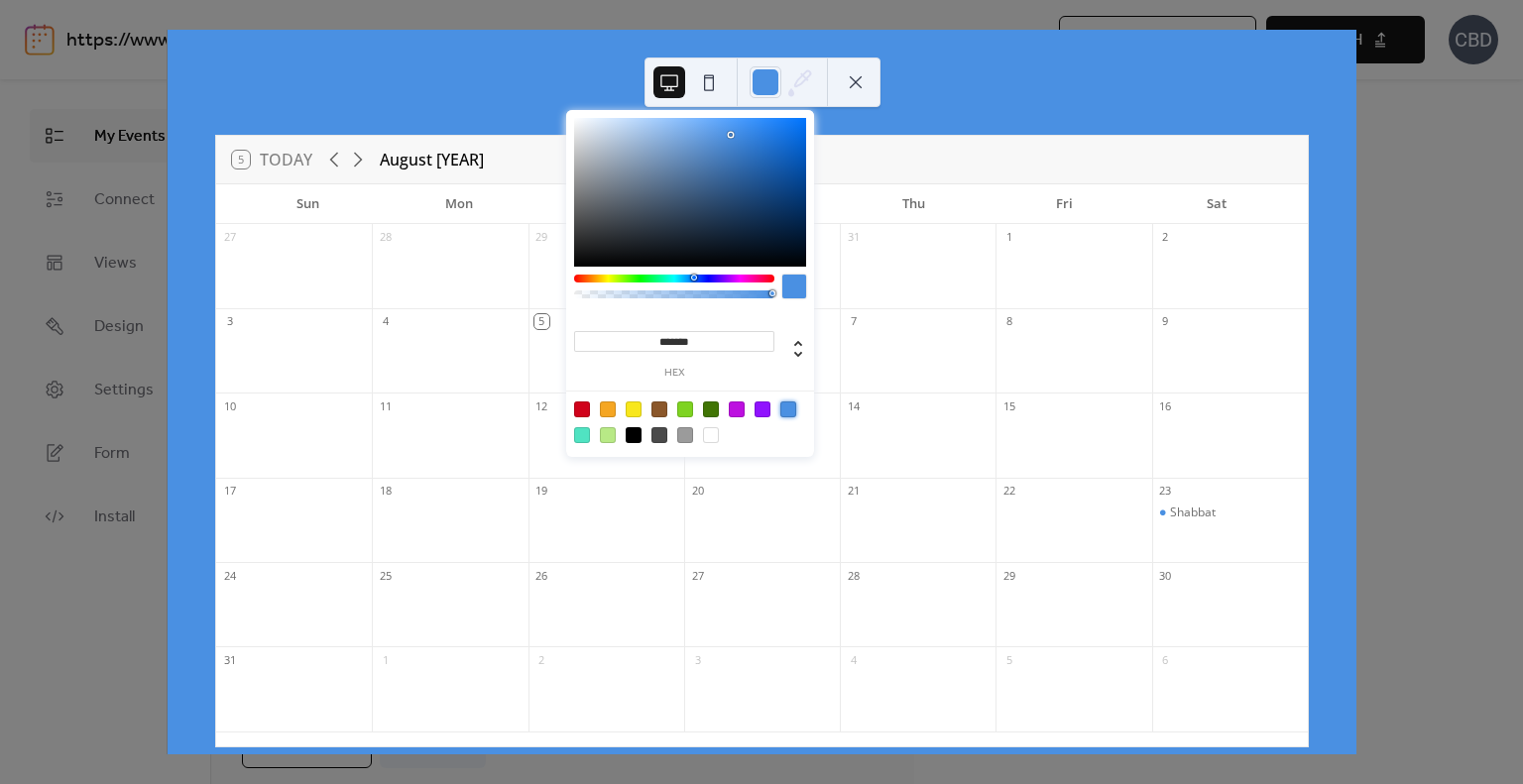 click at bounding box center (711, 435) 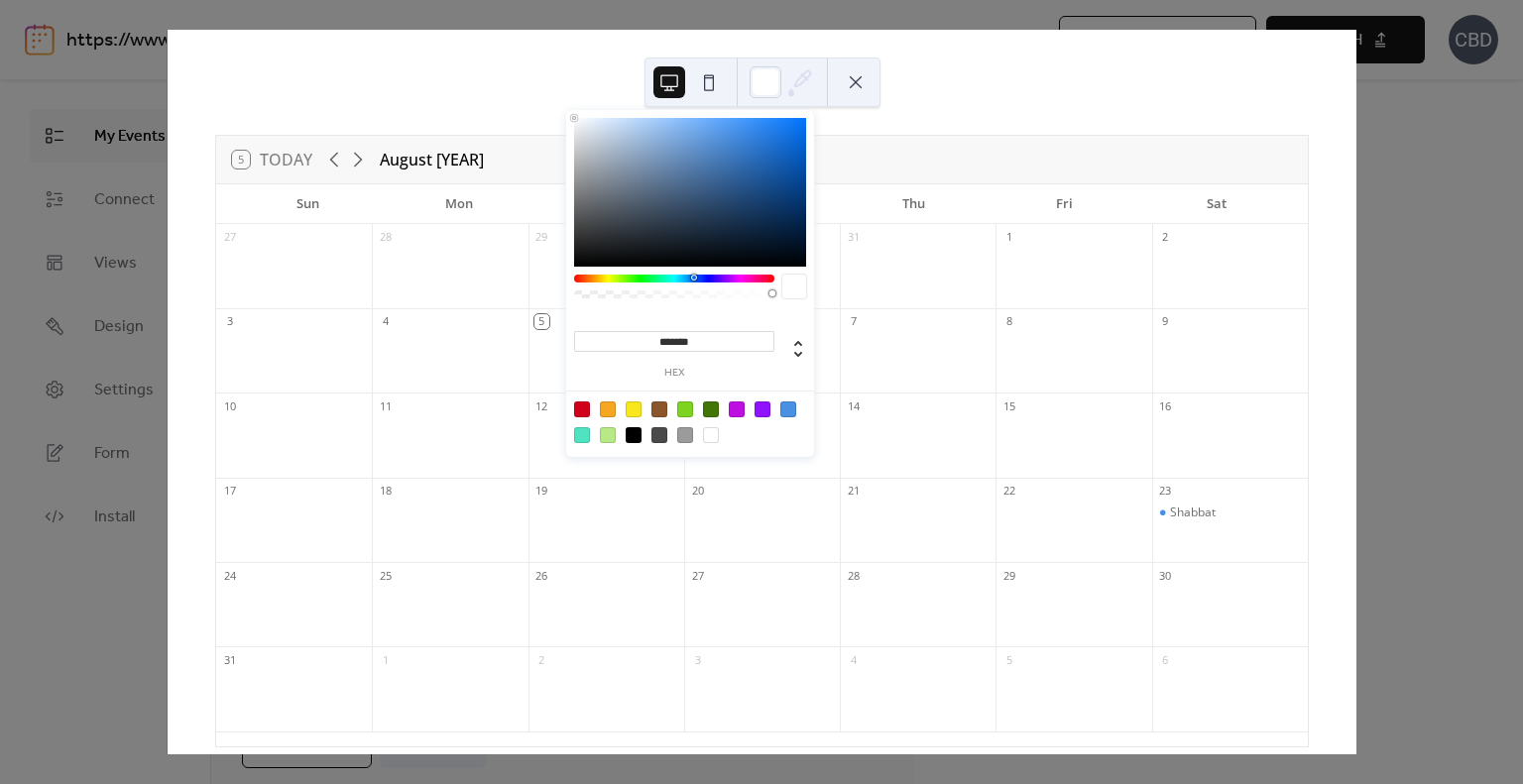 click on "Sat" at bounding box center (1216, 204) 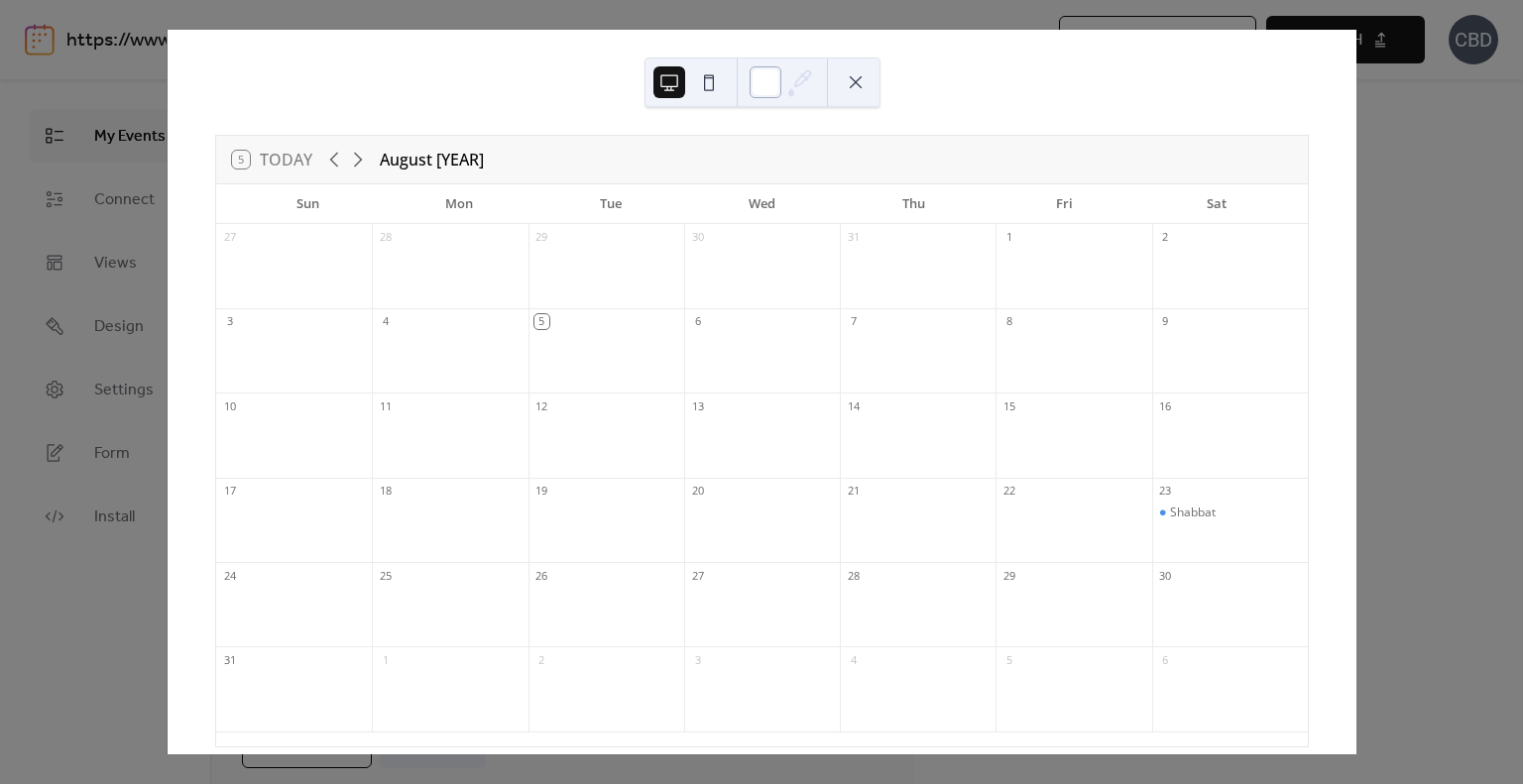click at bounding box center [765, 82] 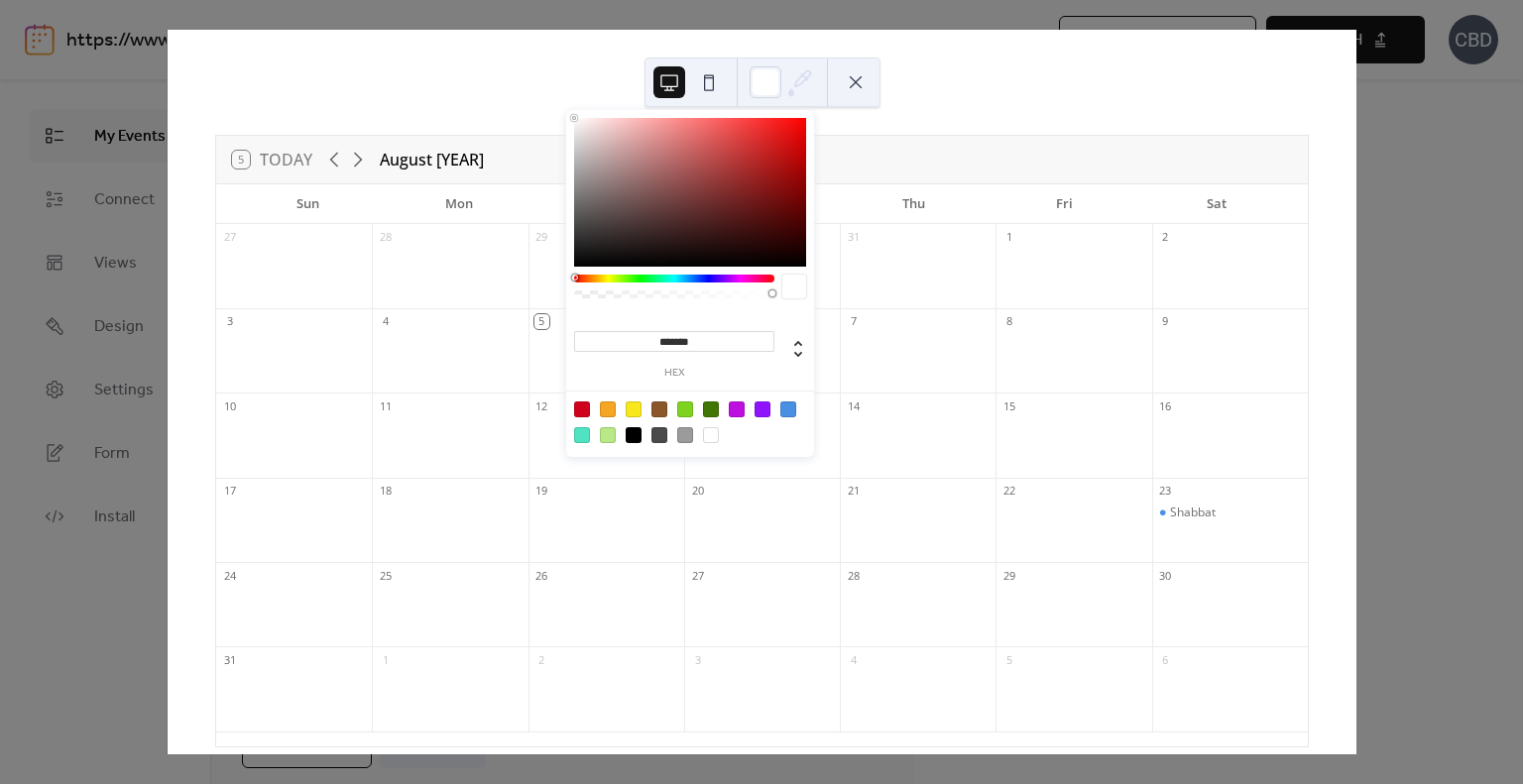 click on "[DAY] Today August [YEAR]" at bounding box center (762, 160) 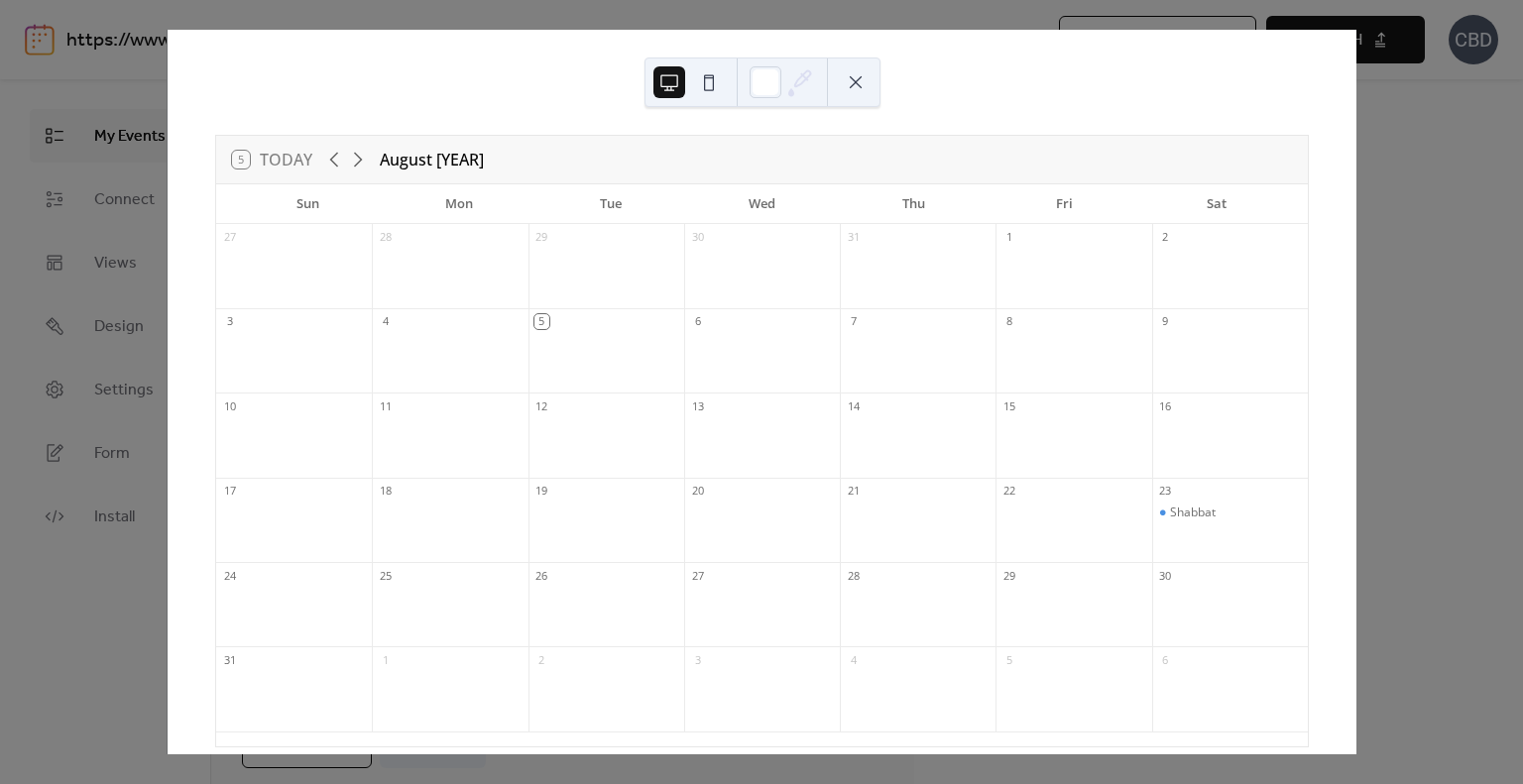 click at bounding box center (856, 82) 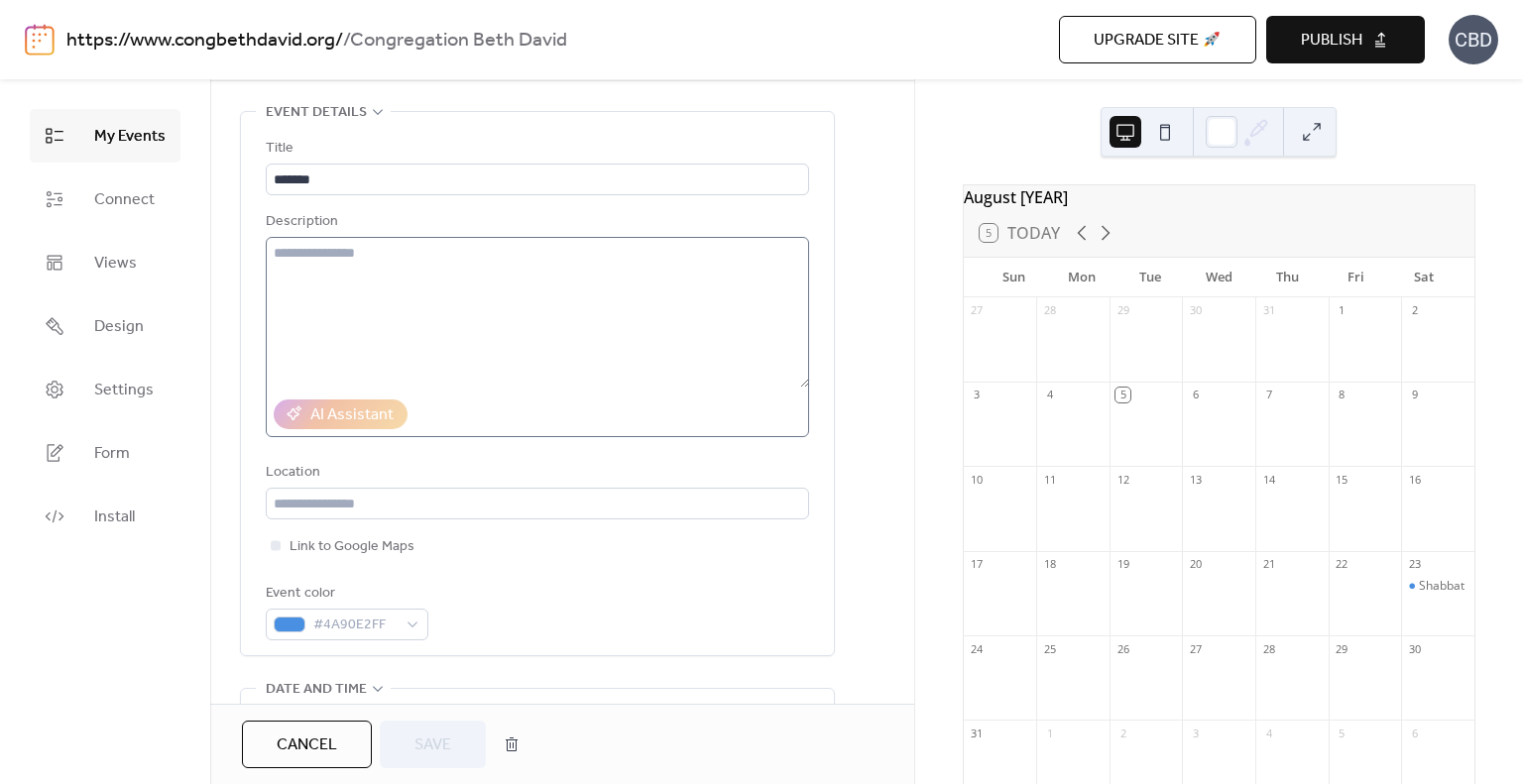 scroll, scrollTop: 0, scrollLeft: 0, axis: both 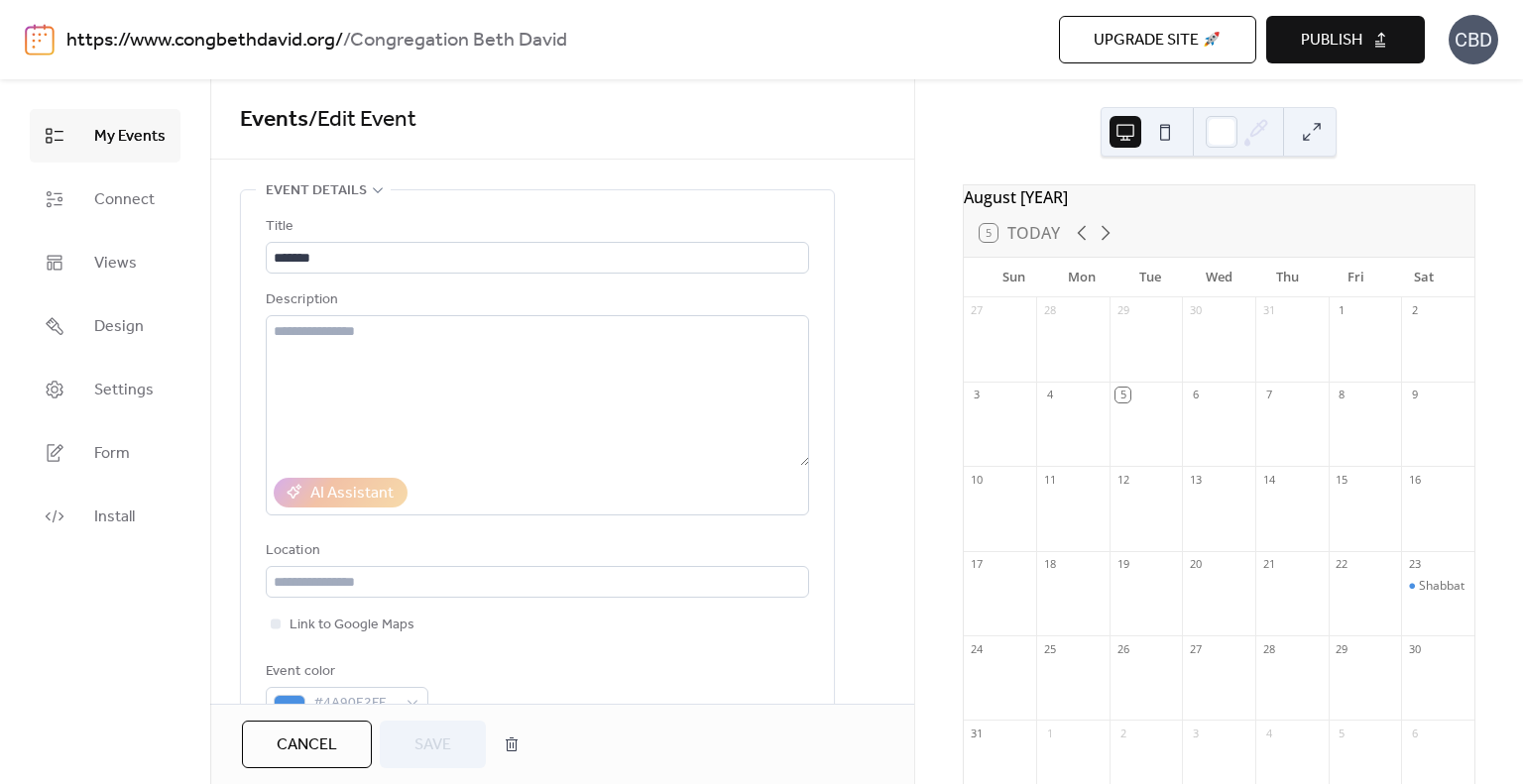 click on "Publish" at bounding box center (1346, 40) 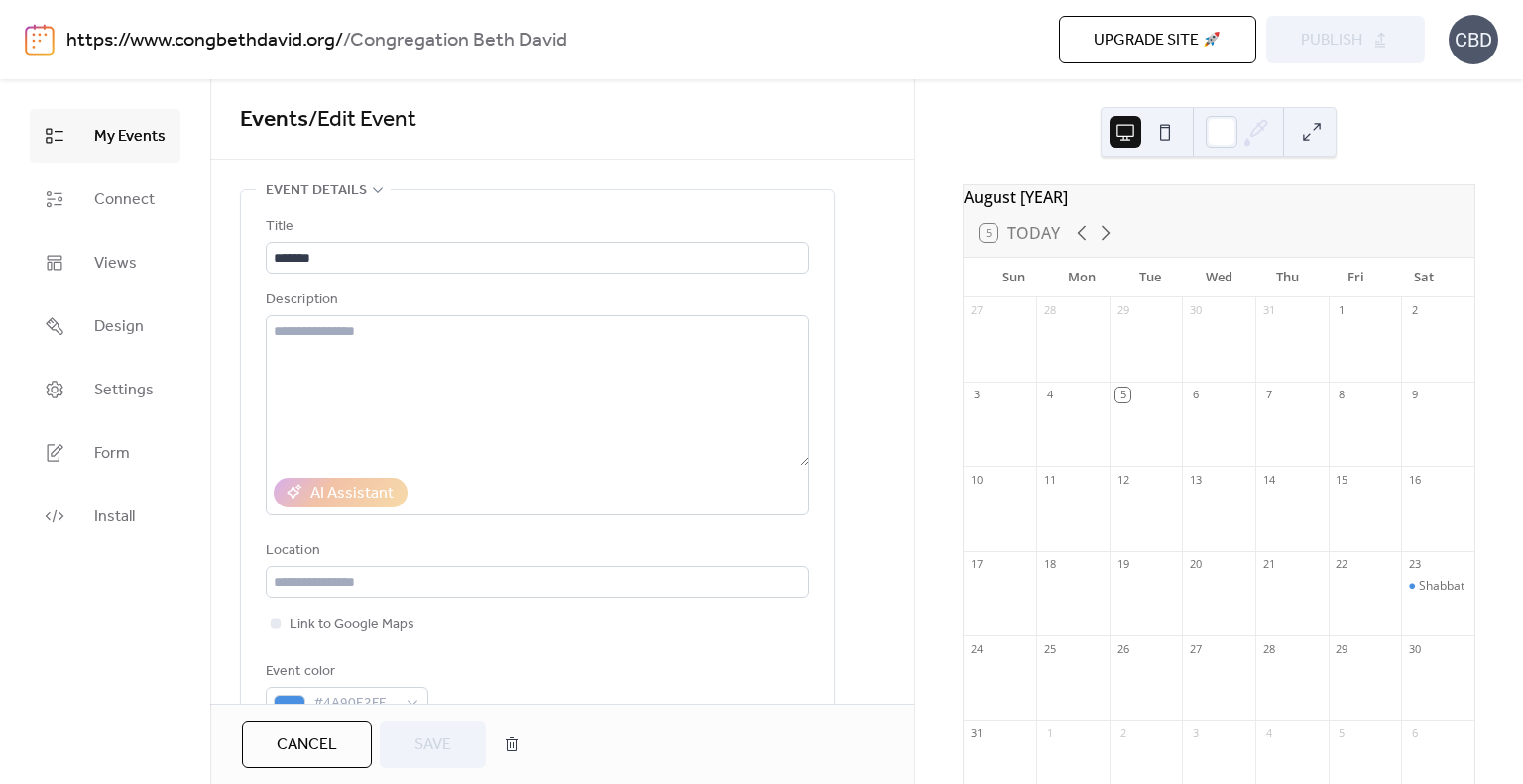 click on "CBD" at bounding box center (1473, 40) 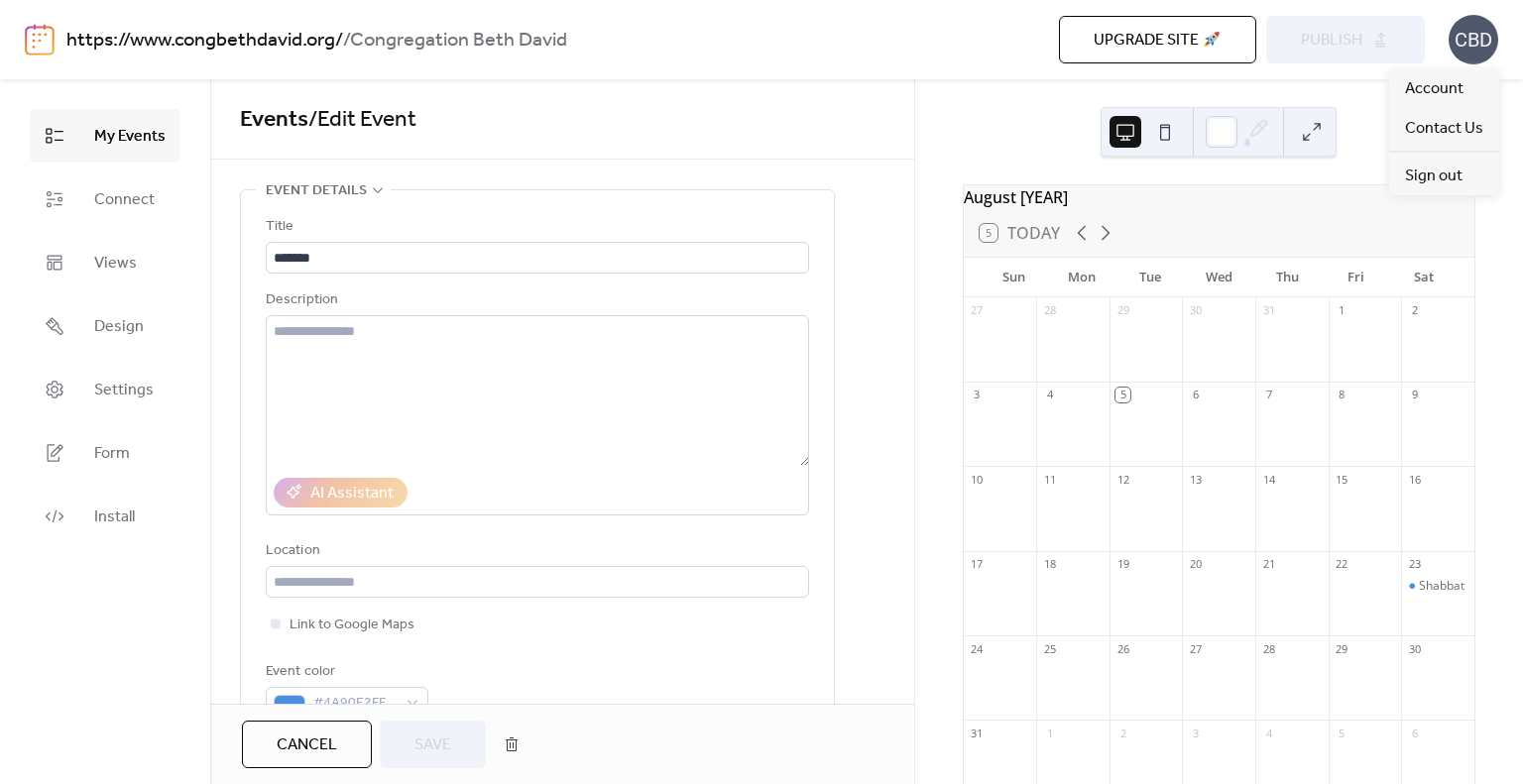 click on "August [YEAR] [DAY] Today Sun Mon Tue Wed Thu Fri Sat 27 28 29 30 31 1 2 3 4 5 6 7 8 9 10 11 12 13 14 15 16 17 18 19 20 21 22 23 [DAY] 24 25 26 27 28 29 30 31 1 2 3 4 5 6 Powered by   EventsCalendar.co" at bounding box center (1219, 431) 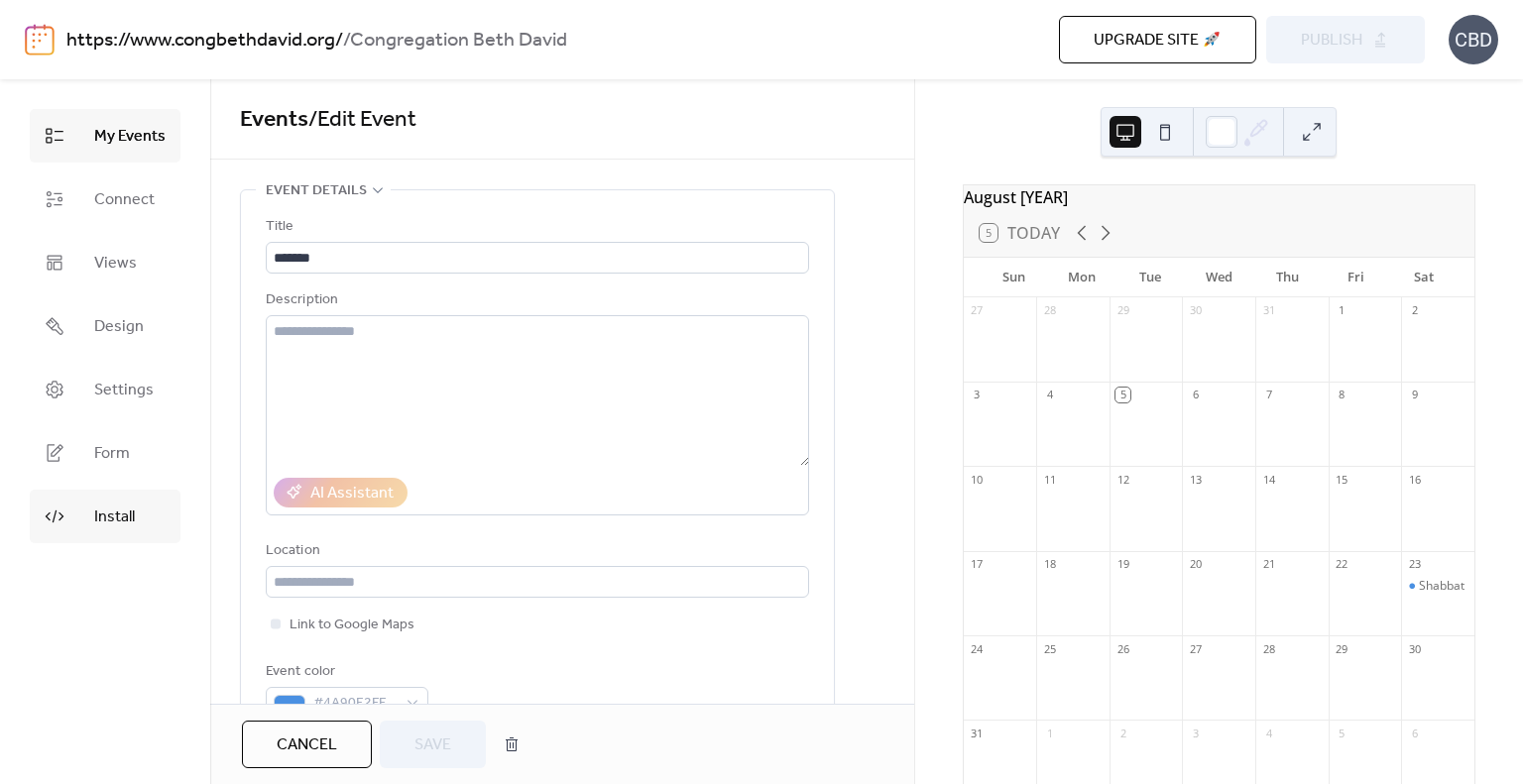 click on "Install" at bounding box center [105, 516] 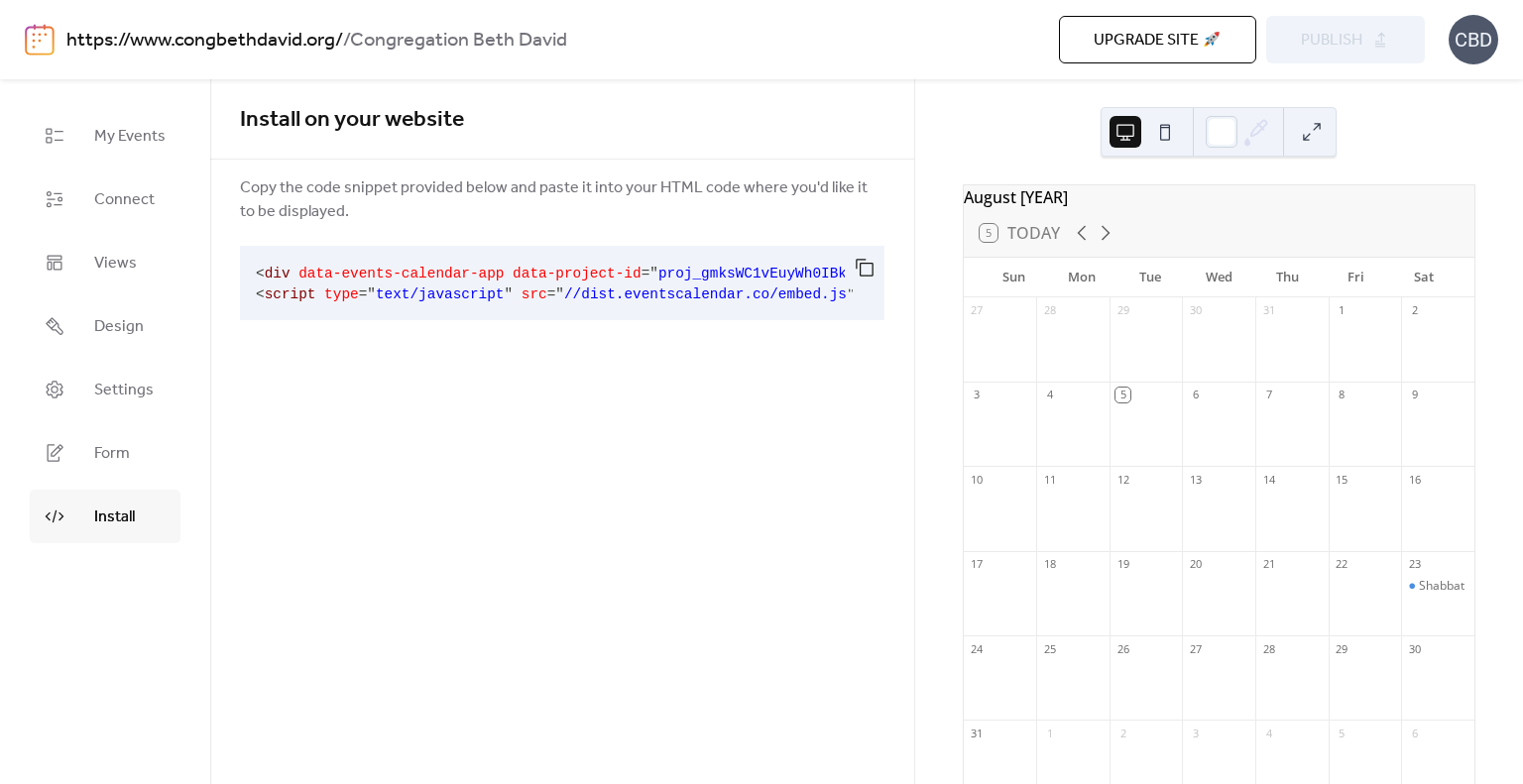 click on "div" at bounding box center [278, 274] 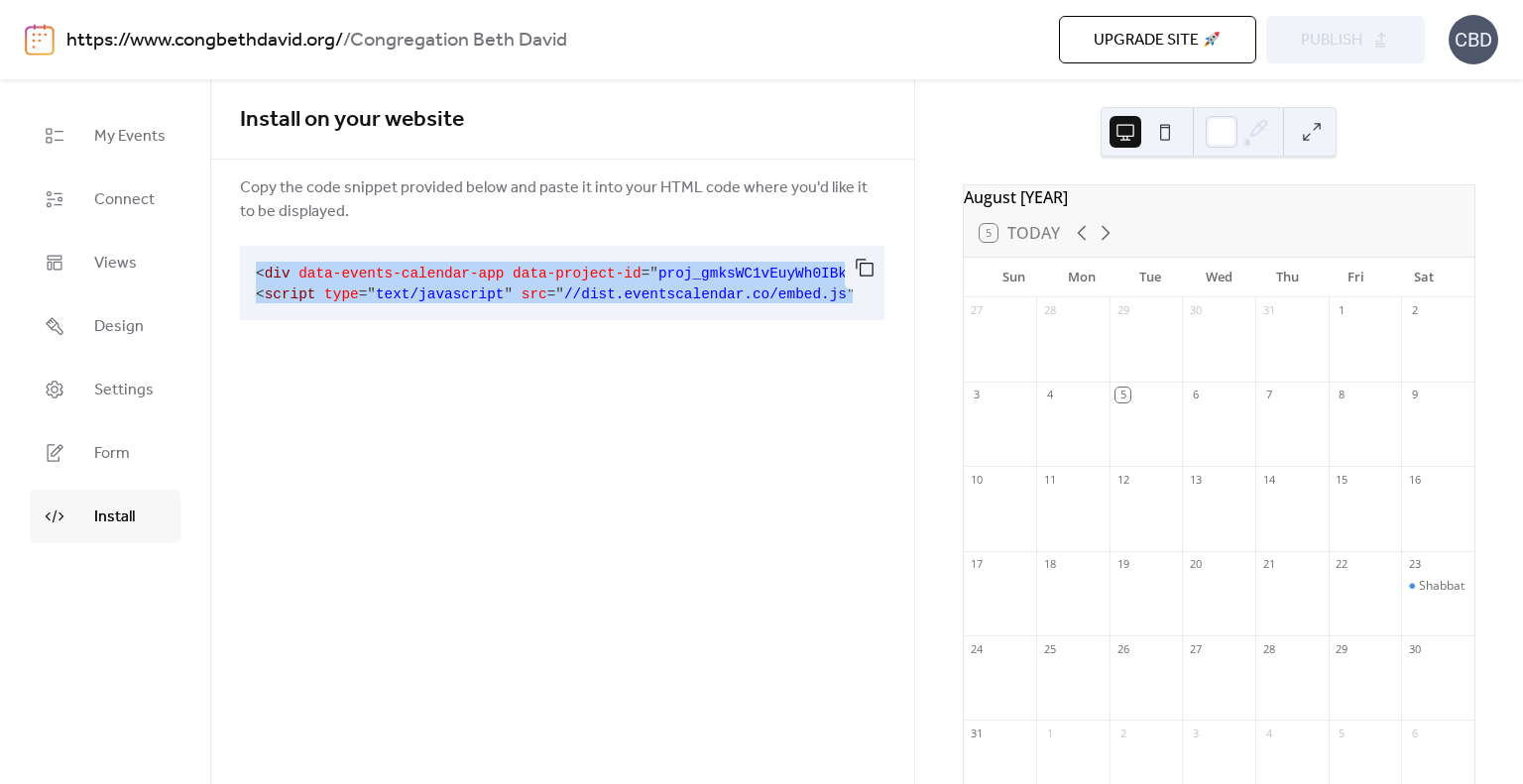 scroll, scrollTop: 0, scrollLeft: 61, axis: horizontal 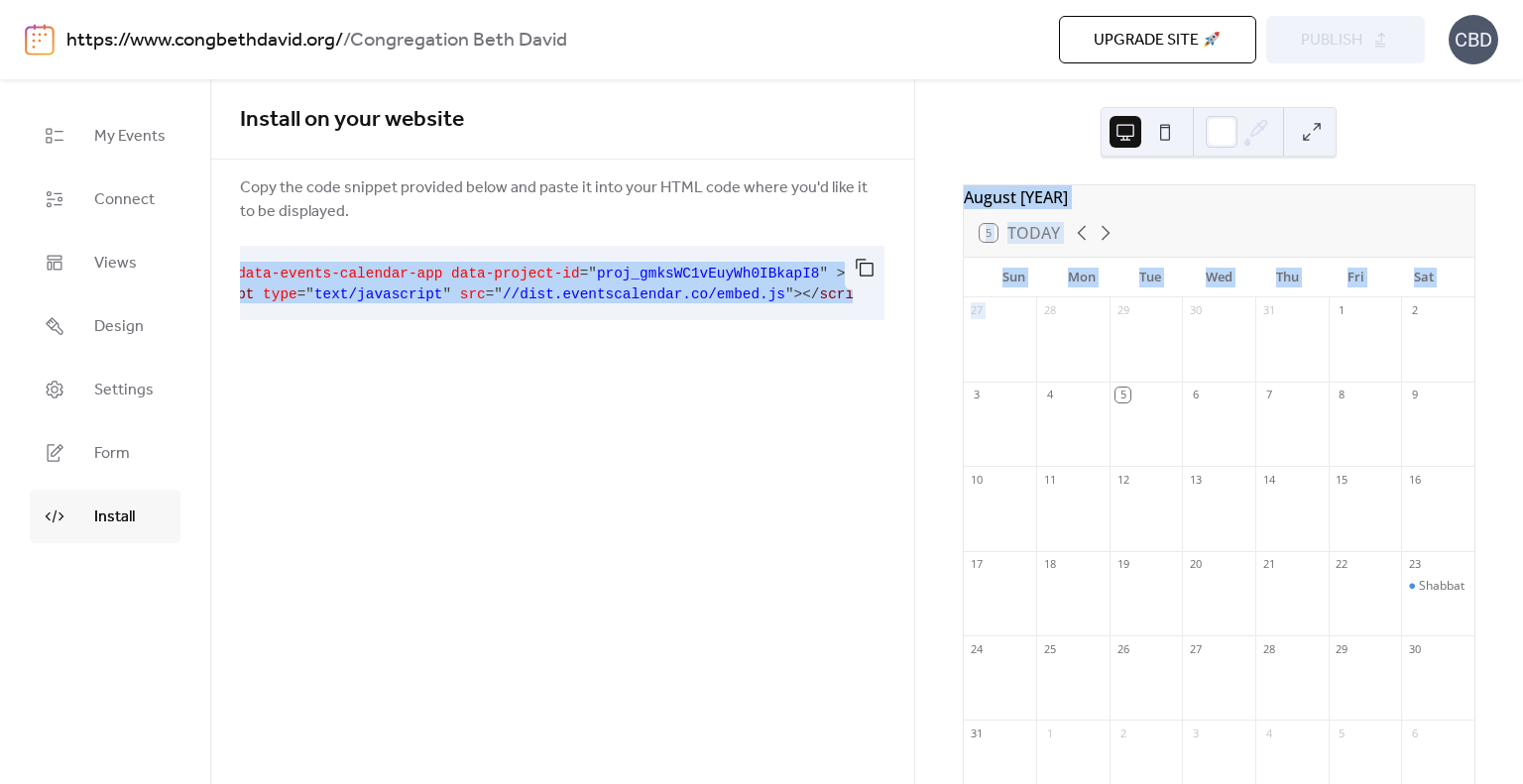 drag, startPoint x: 254, startPoint y: 268, endPoint x: 974, endPoint y: 351, distance: 724.7682 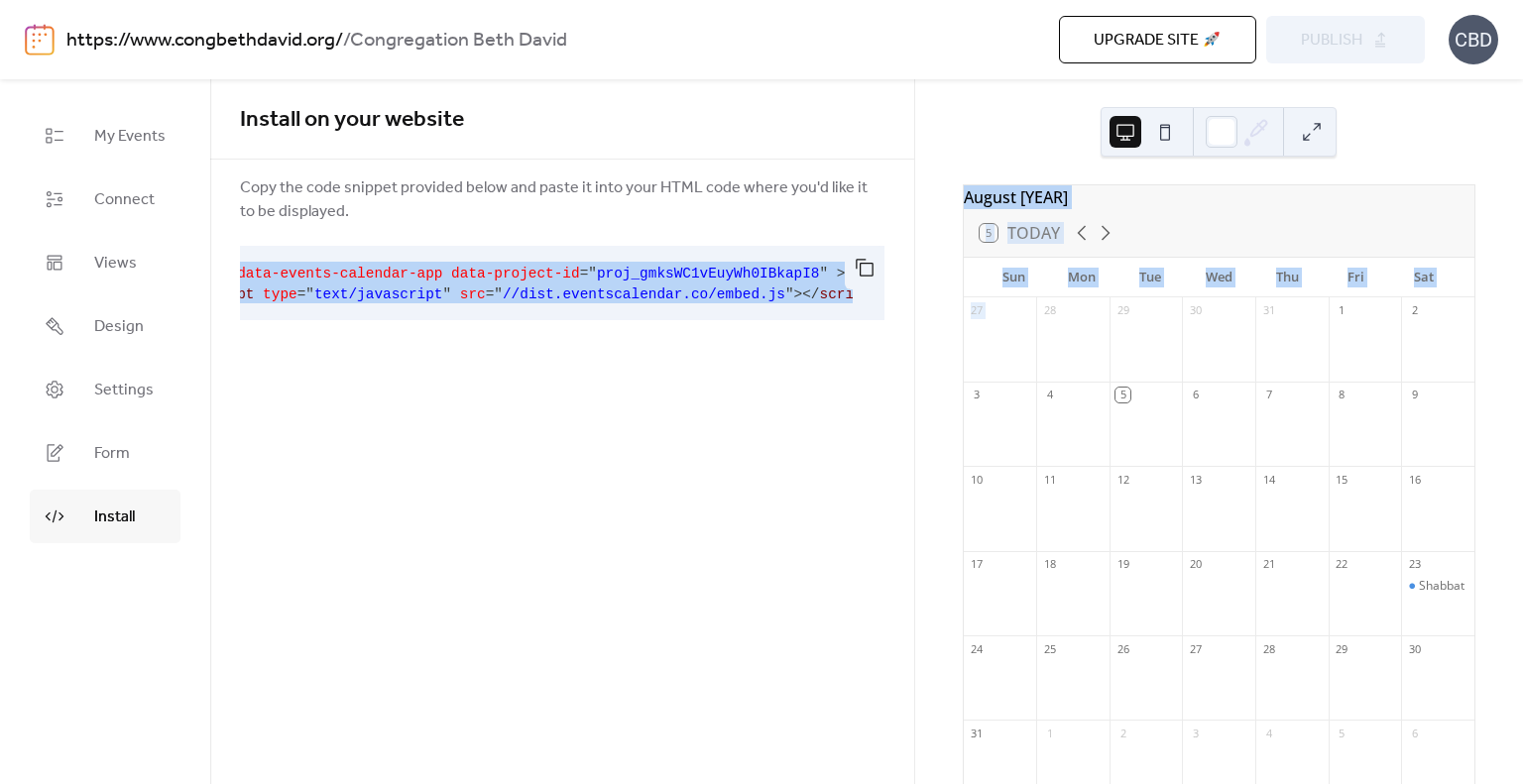 click on "//dist.eventscalendar.co/embed.js" at bounding box center [644, 294] 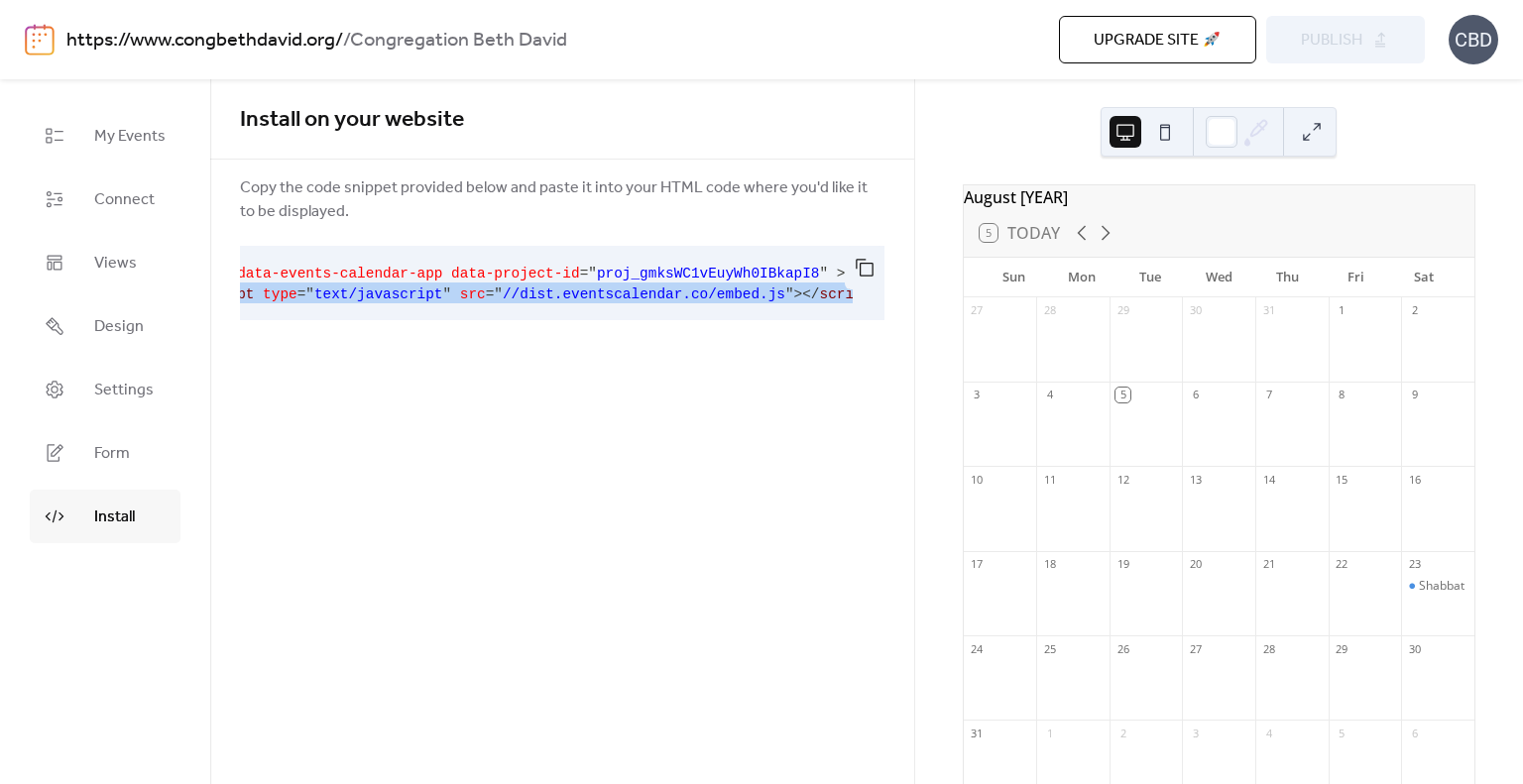 scroll, scrollTop: 0, scrollLeft: 0, axis: both 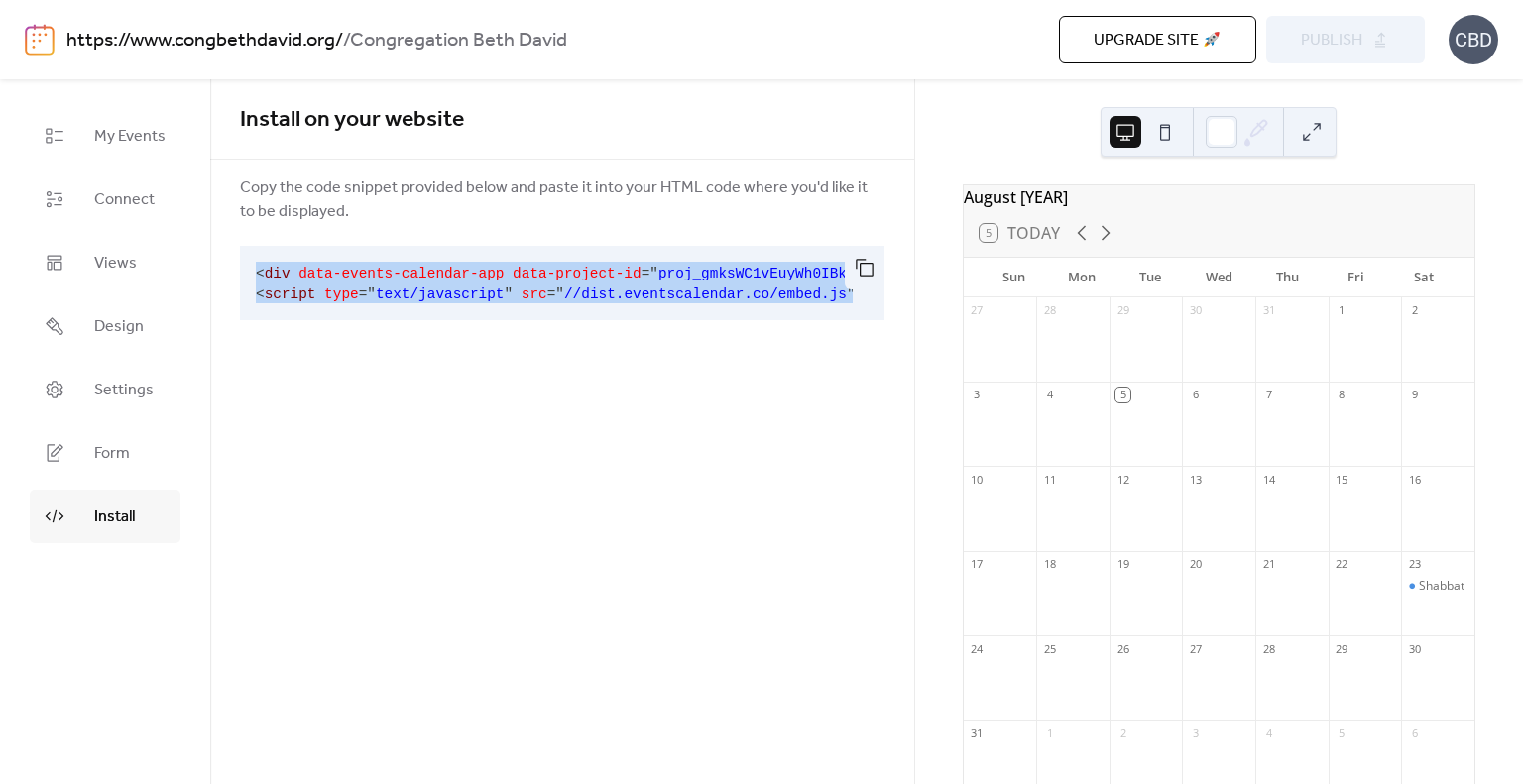 drag, startPoint x: 828, startPoint y: 292, endPoint x: 248, endPoint y: 279, distance: 580.1457 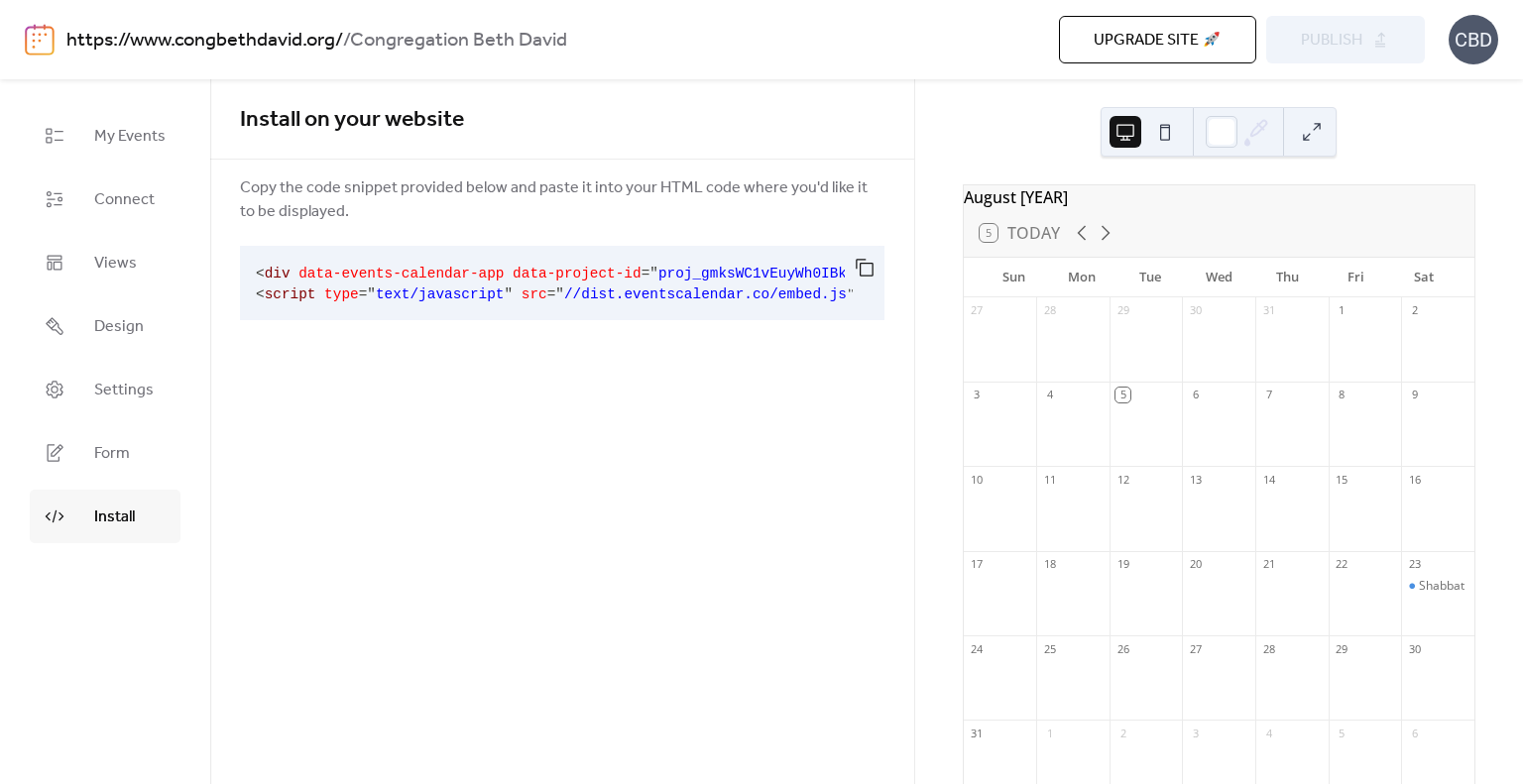 click on "12" at bounding box center (1122, 479) 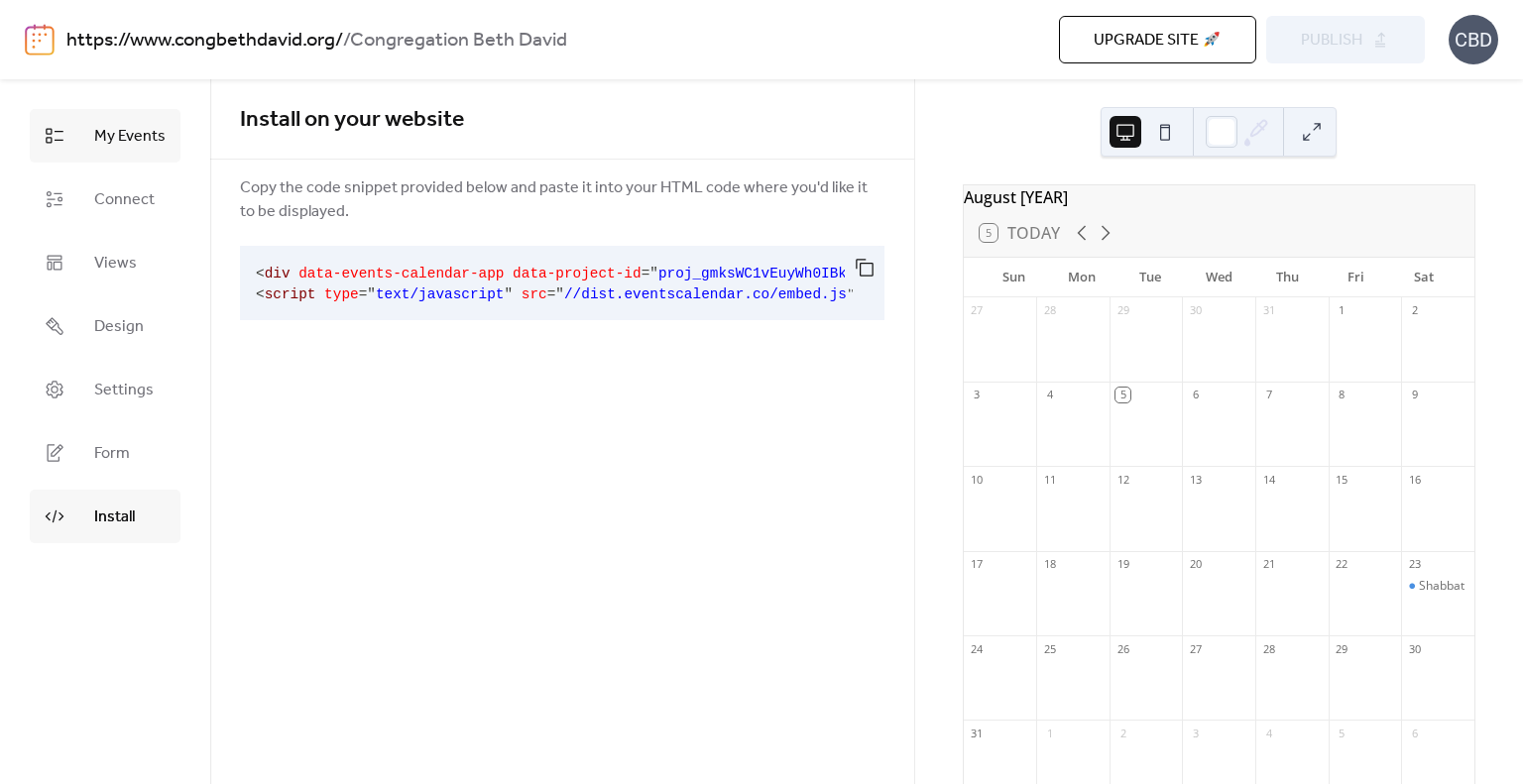 click on "My Events" at bounding box center [130, 137] 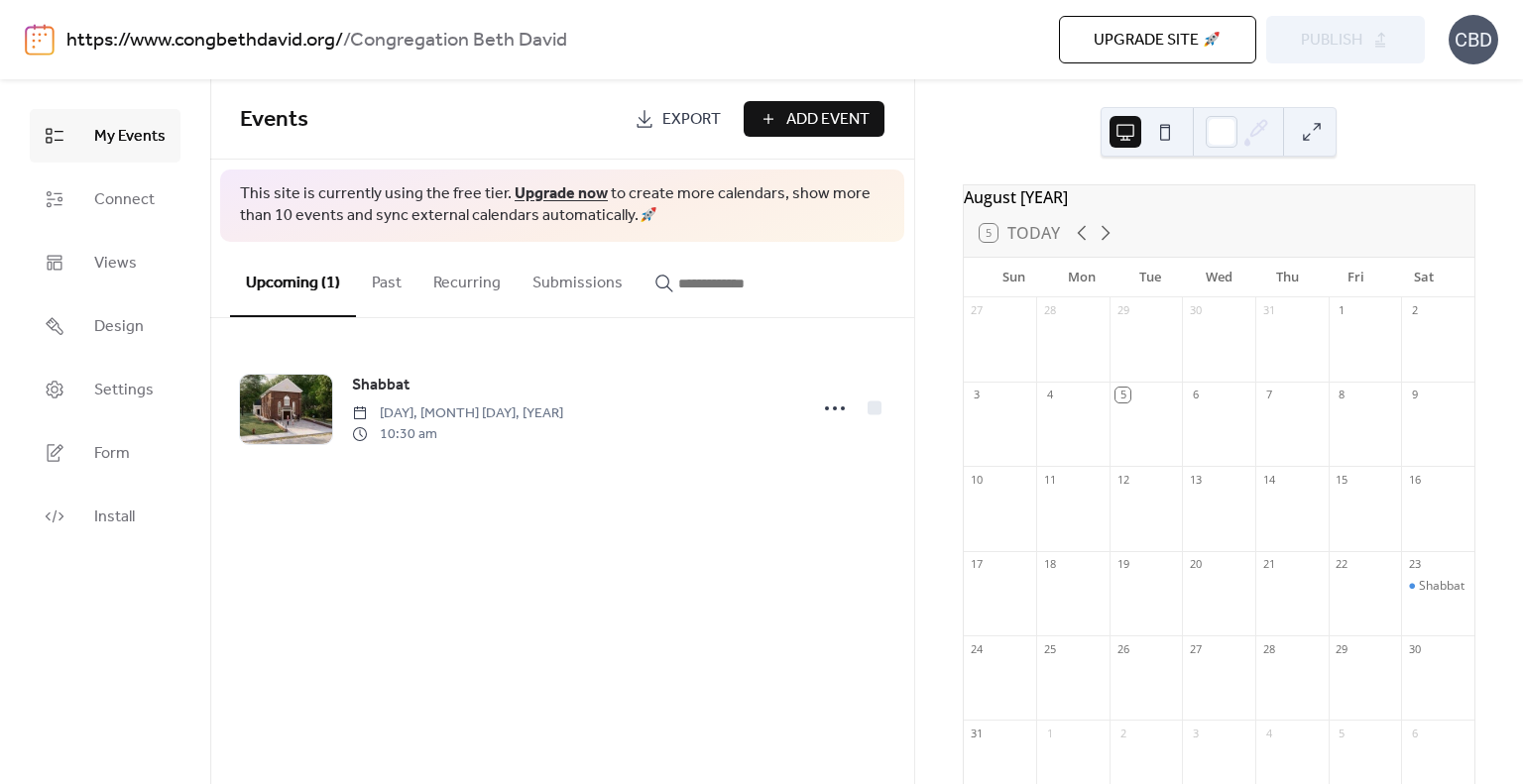 click on "Add Event" at bounding box center [828, 120] 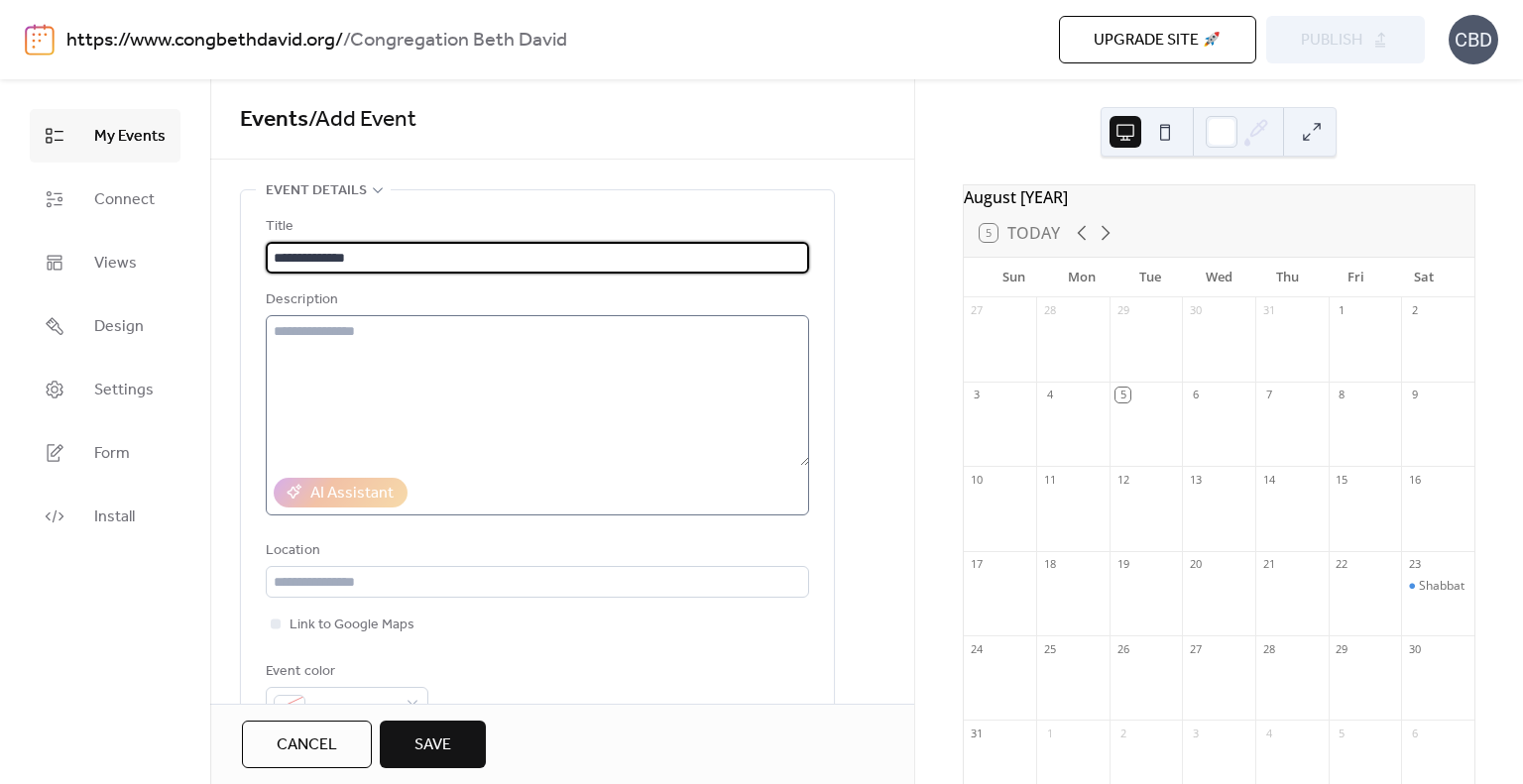 type on "**********" 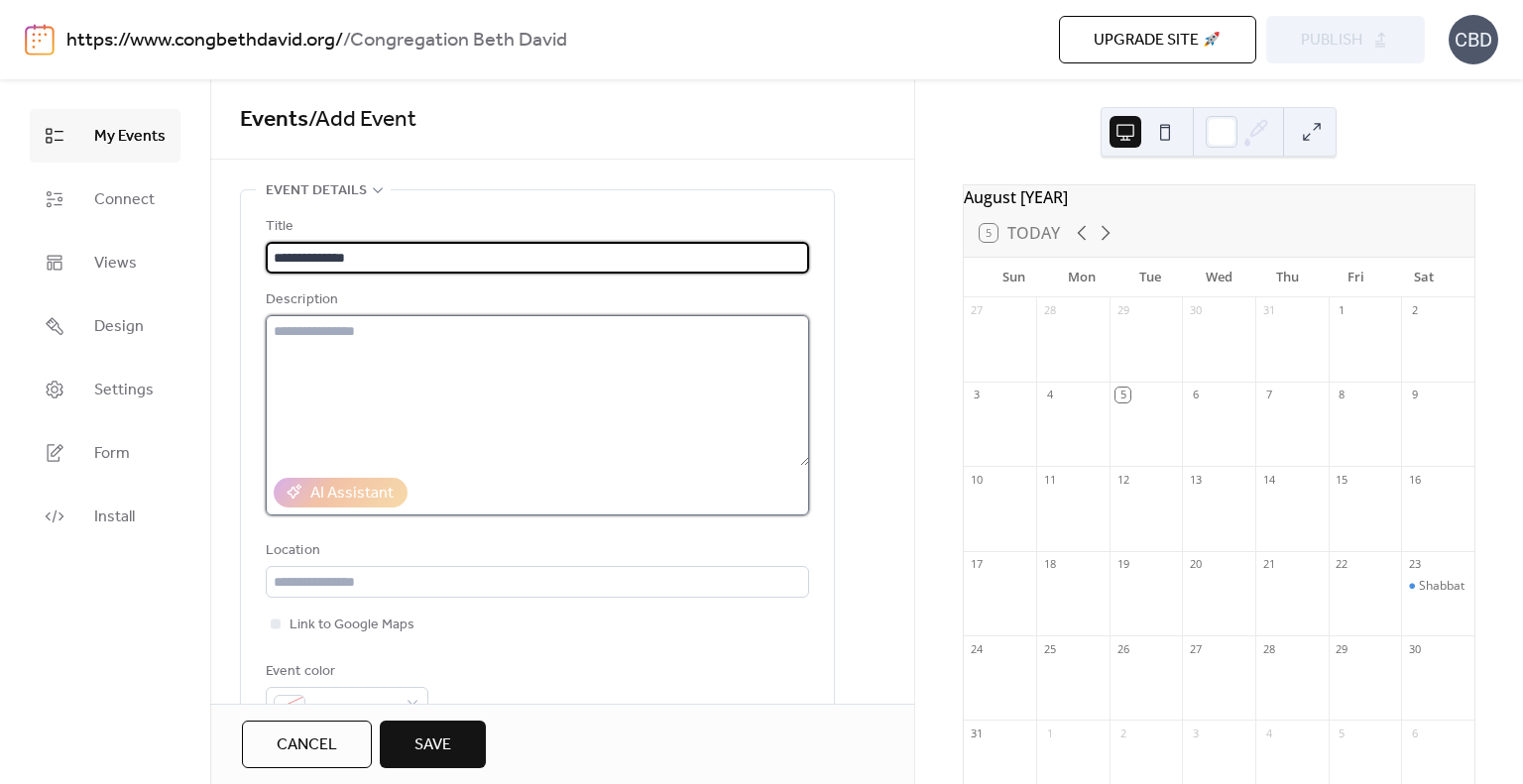 click at bounding box center [537, 391] 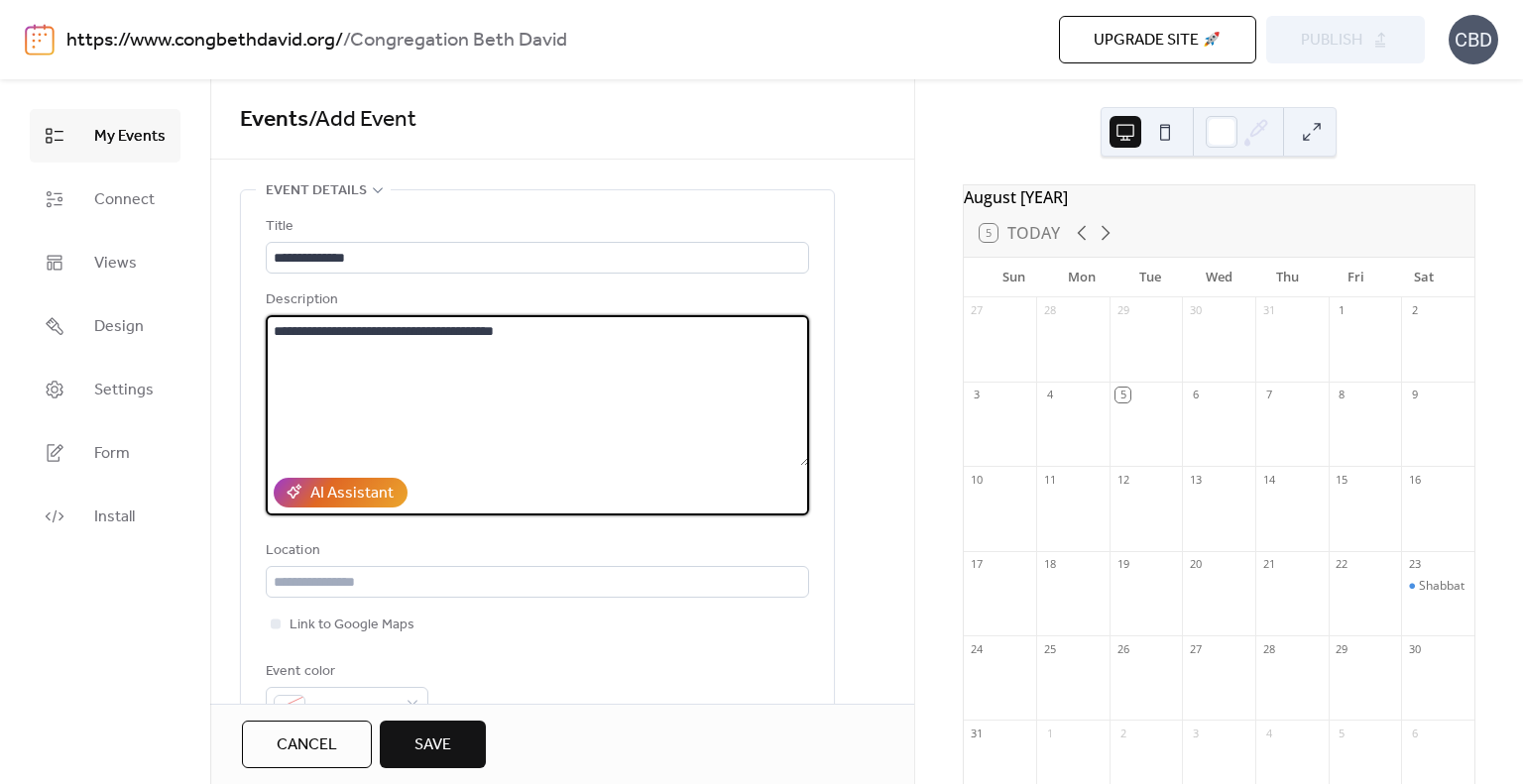 scroll, scrollTop: 198, scrollLeft: 0, axis: vertical 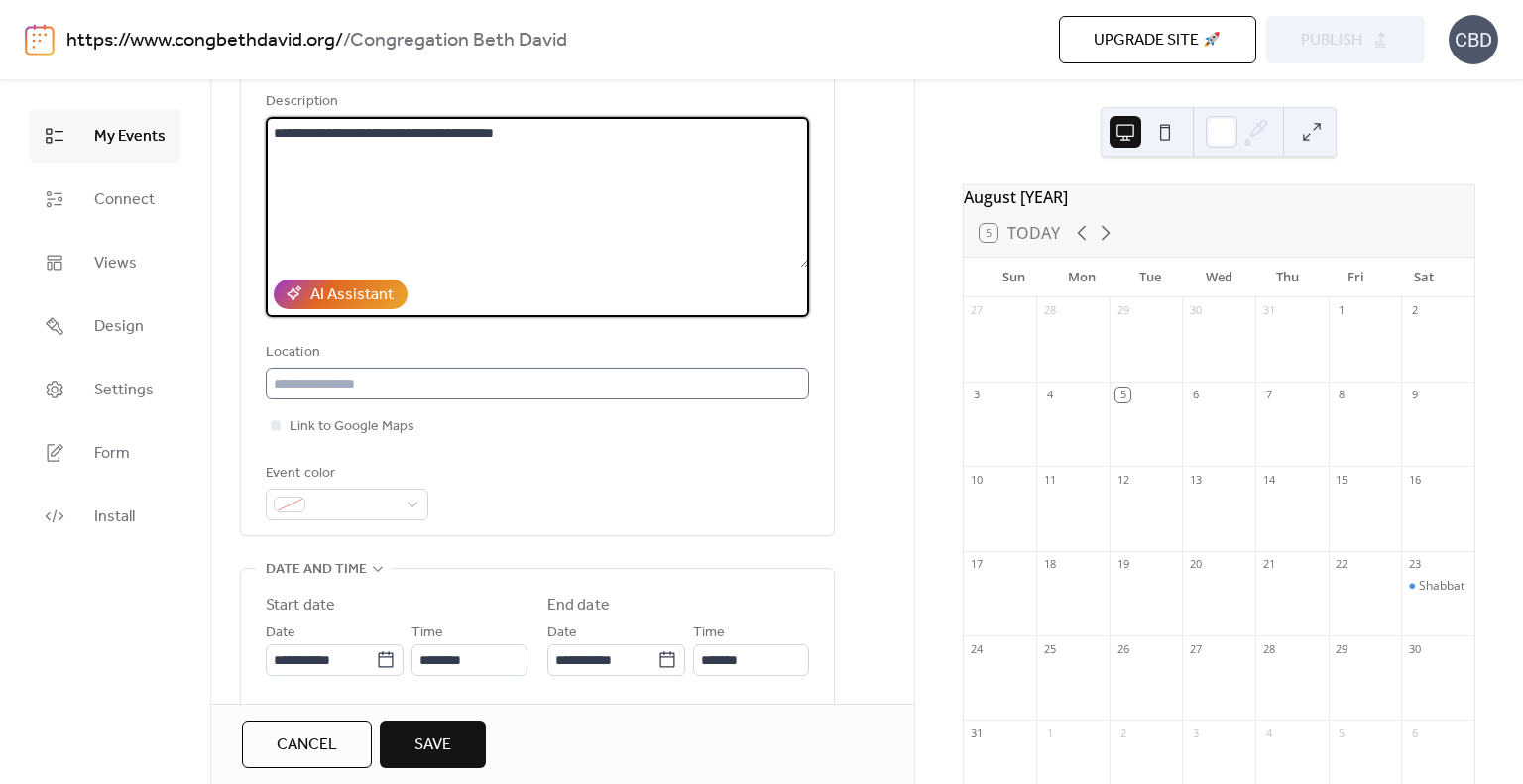 type on "**********" 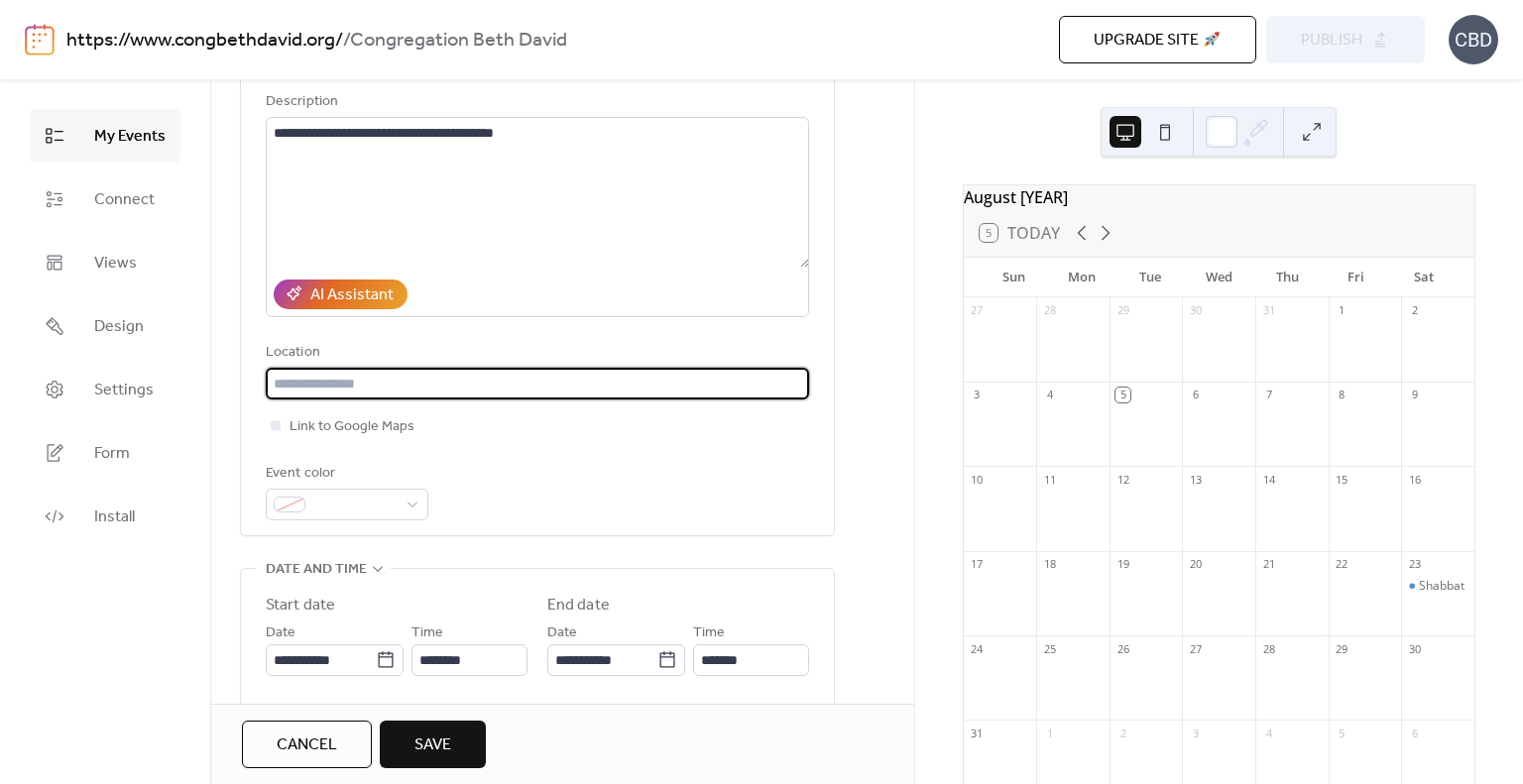 click at bounding box center (537, 384) 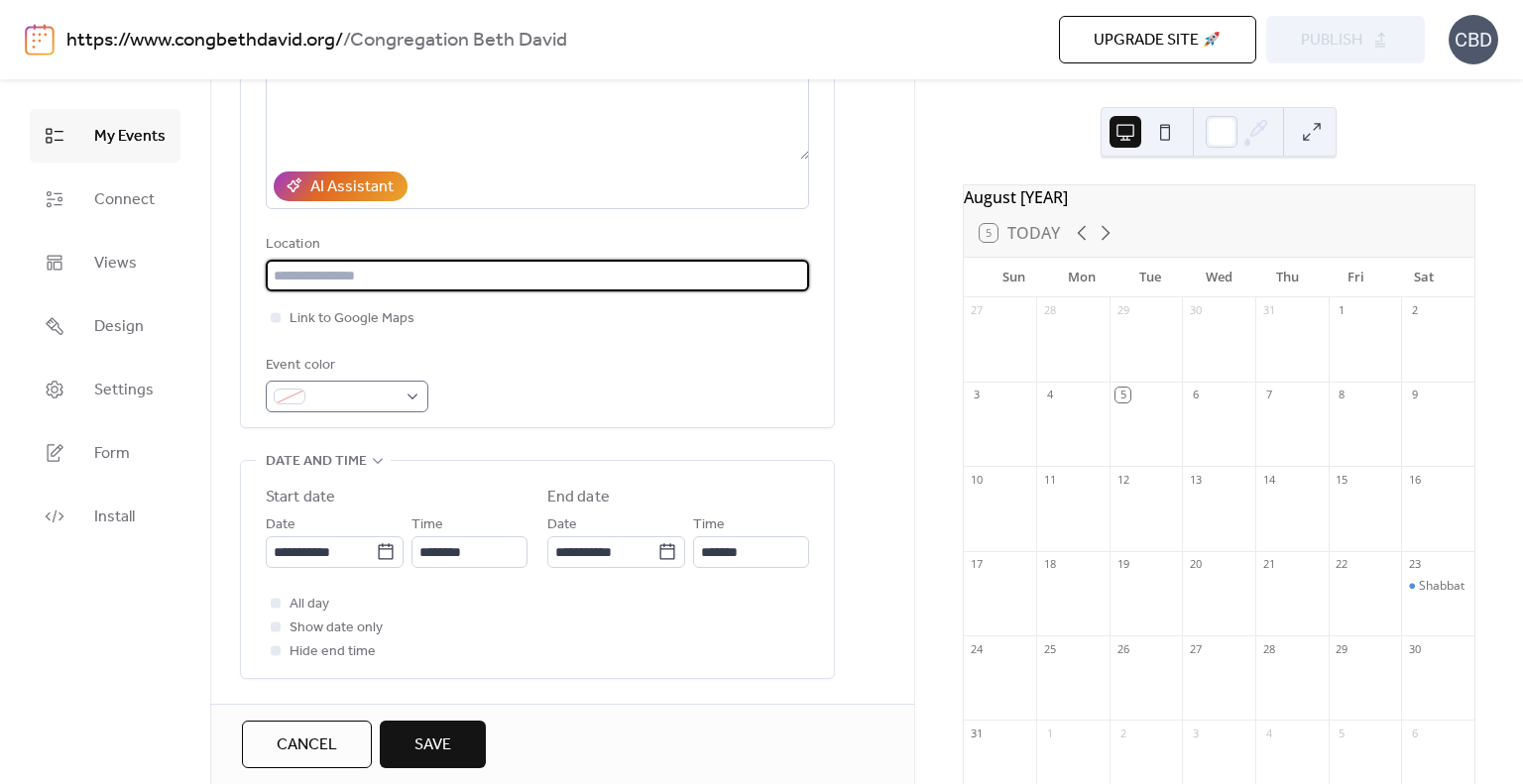 scroll, scrollTop: 496, scrollLeft: 0, axis: vertical 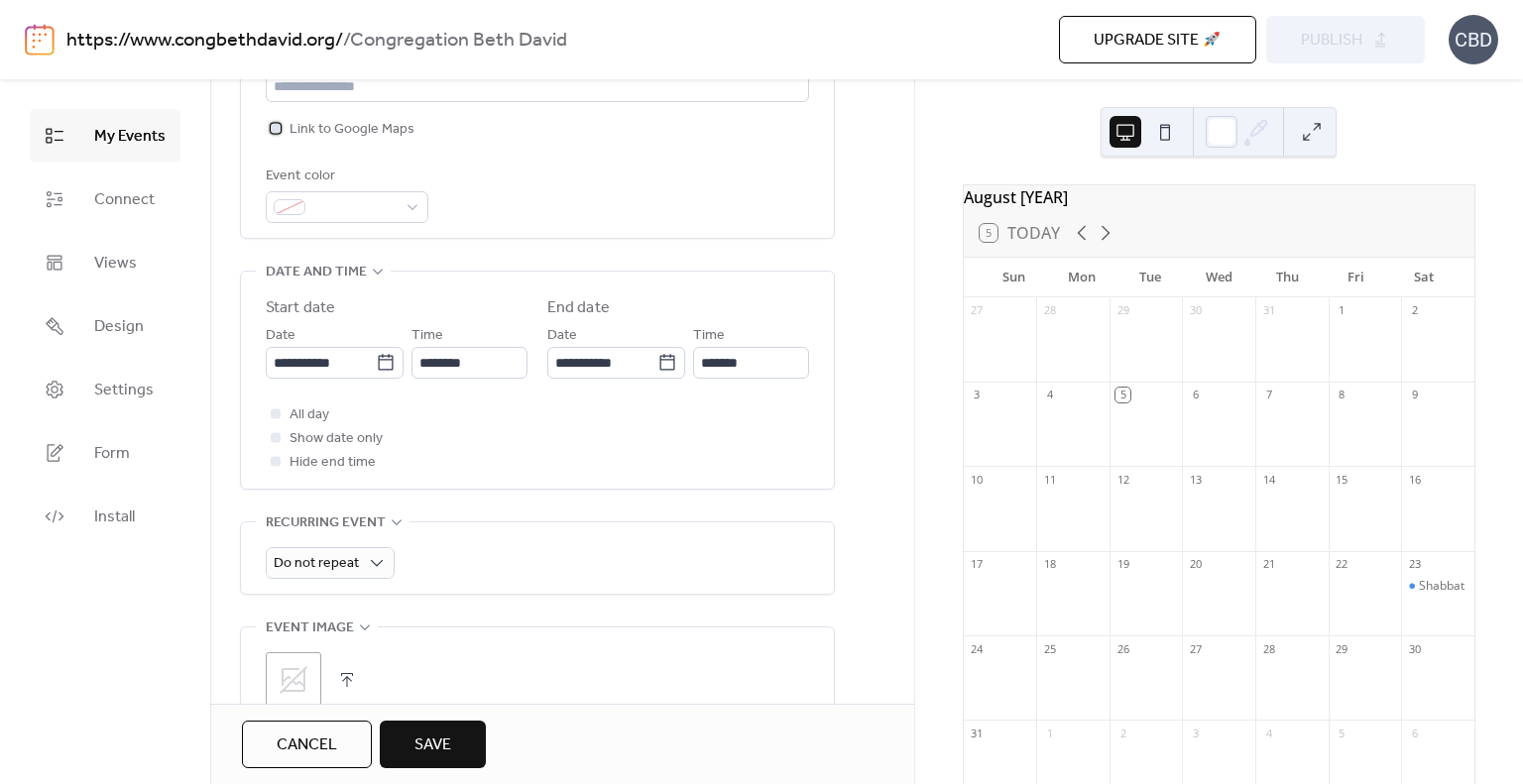 click at bounding box center [276, 128] 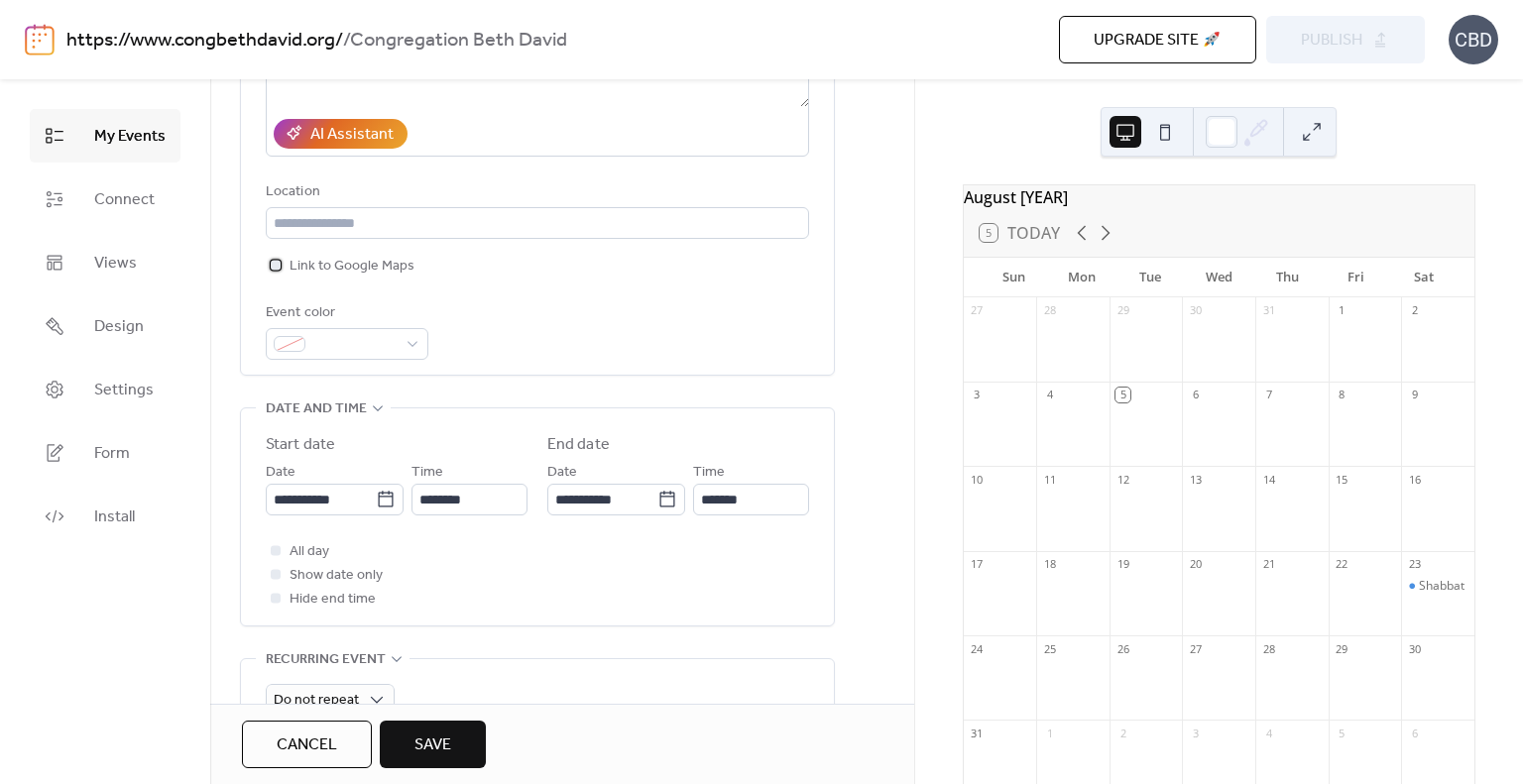 scroll, scrollTop: 297, scrollLeft: 0, axis: vertical 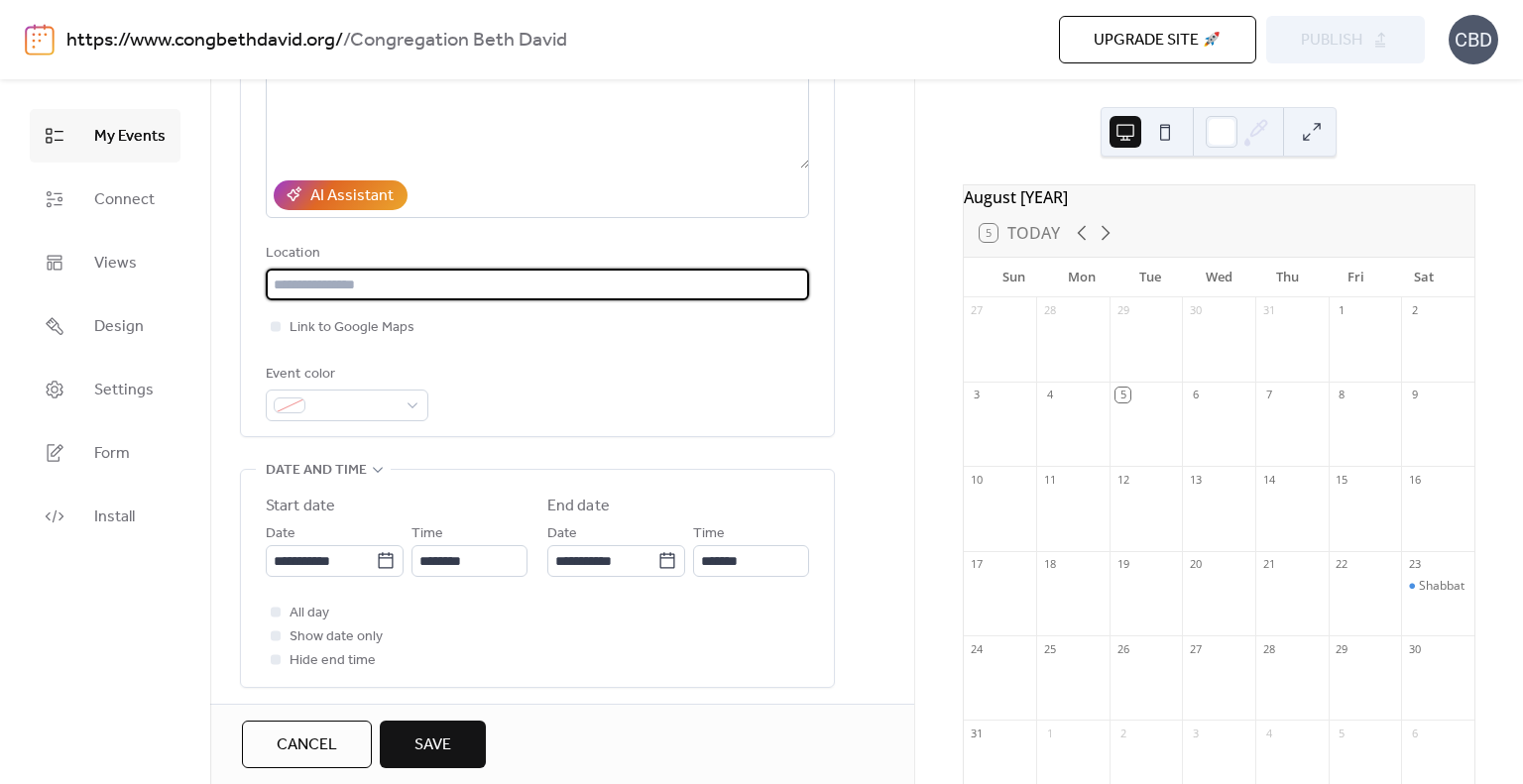 click at bounding box center [537, 284] 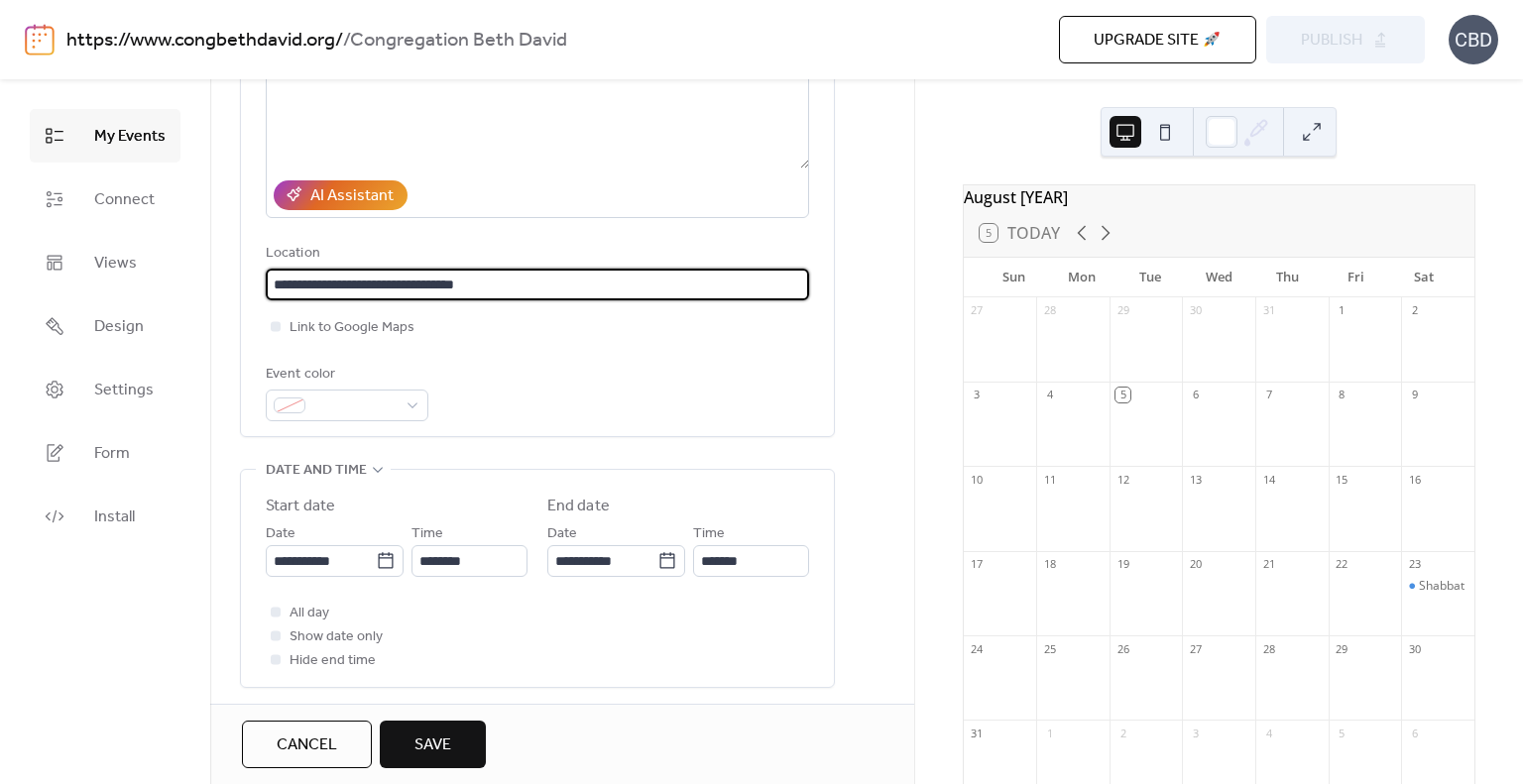 type on "**********" 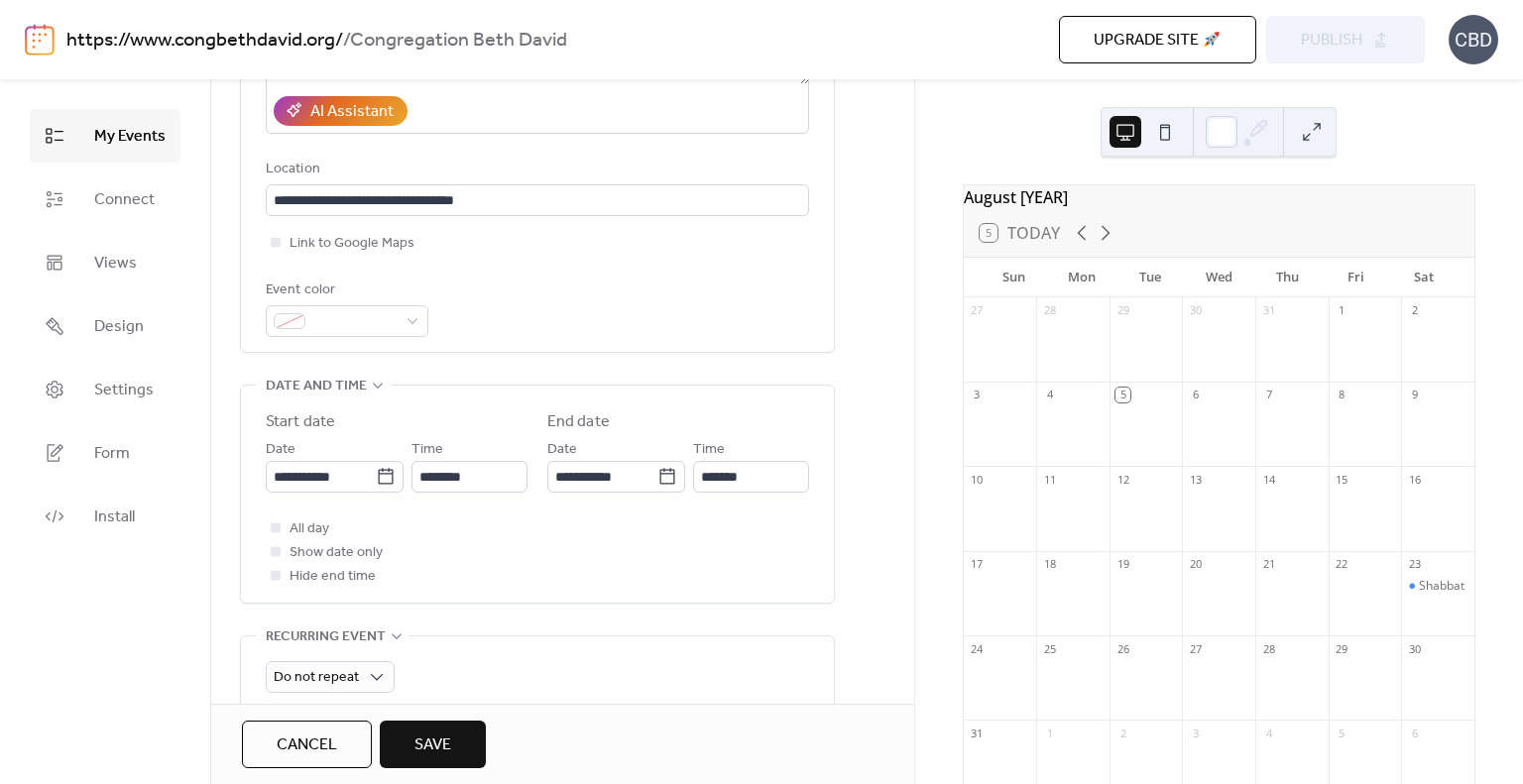 scroll, scrollTop: 396, scrollLeft: 0, axis: vertical 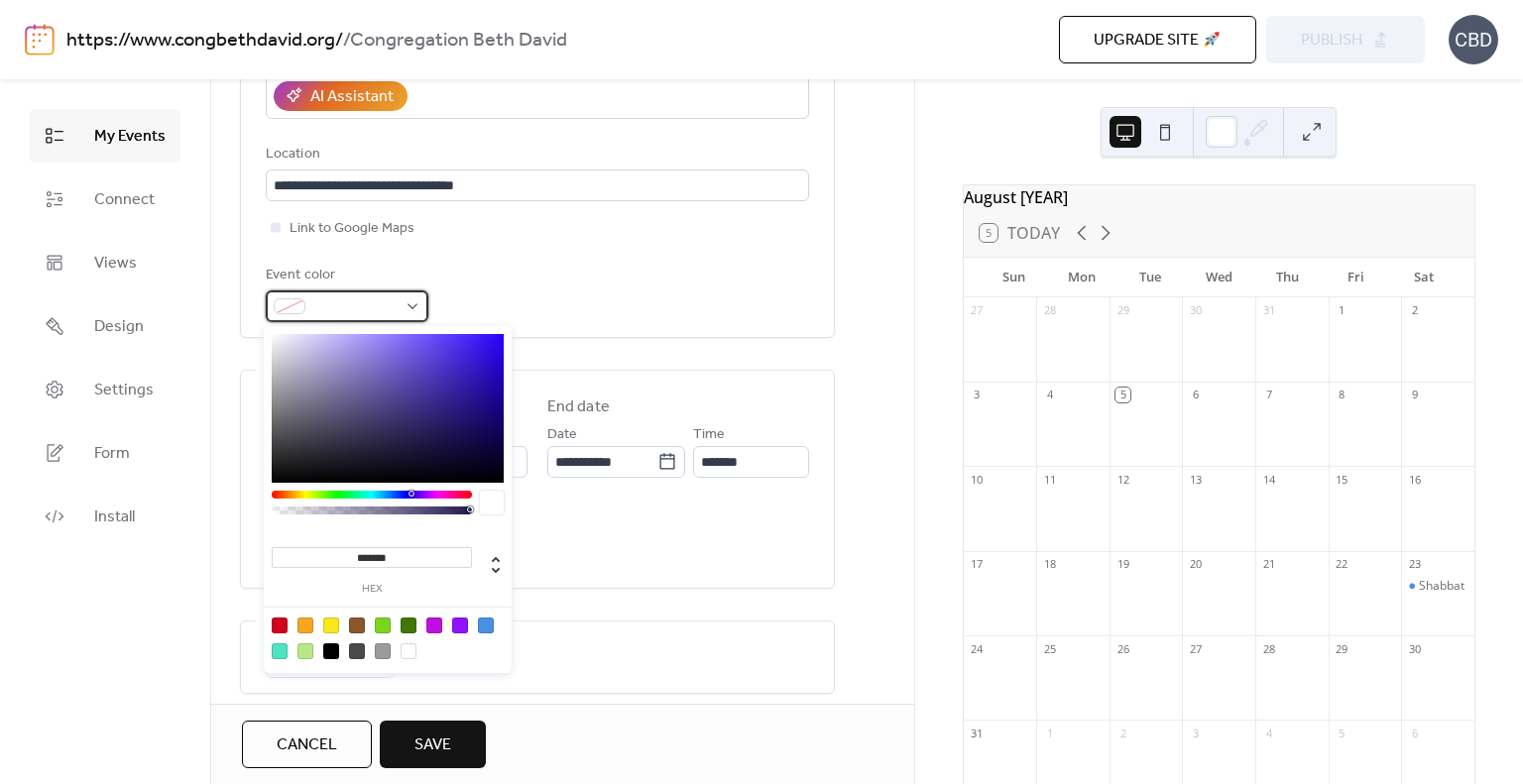 click at bounding box center (347, 306) 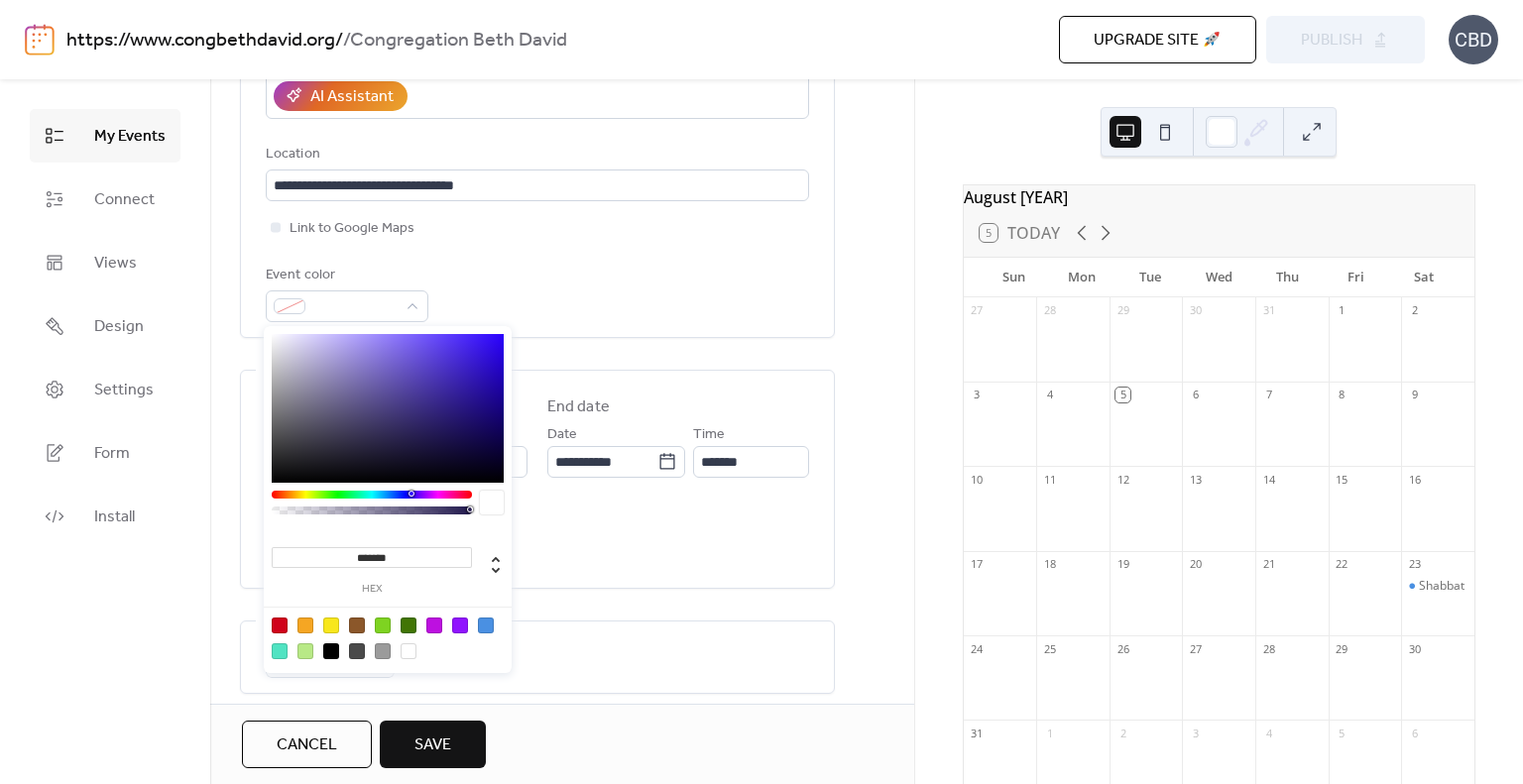 click at bounding box center [305, 625] 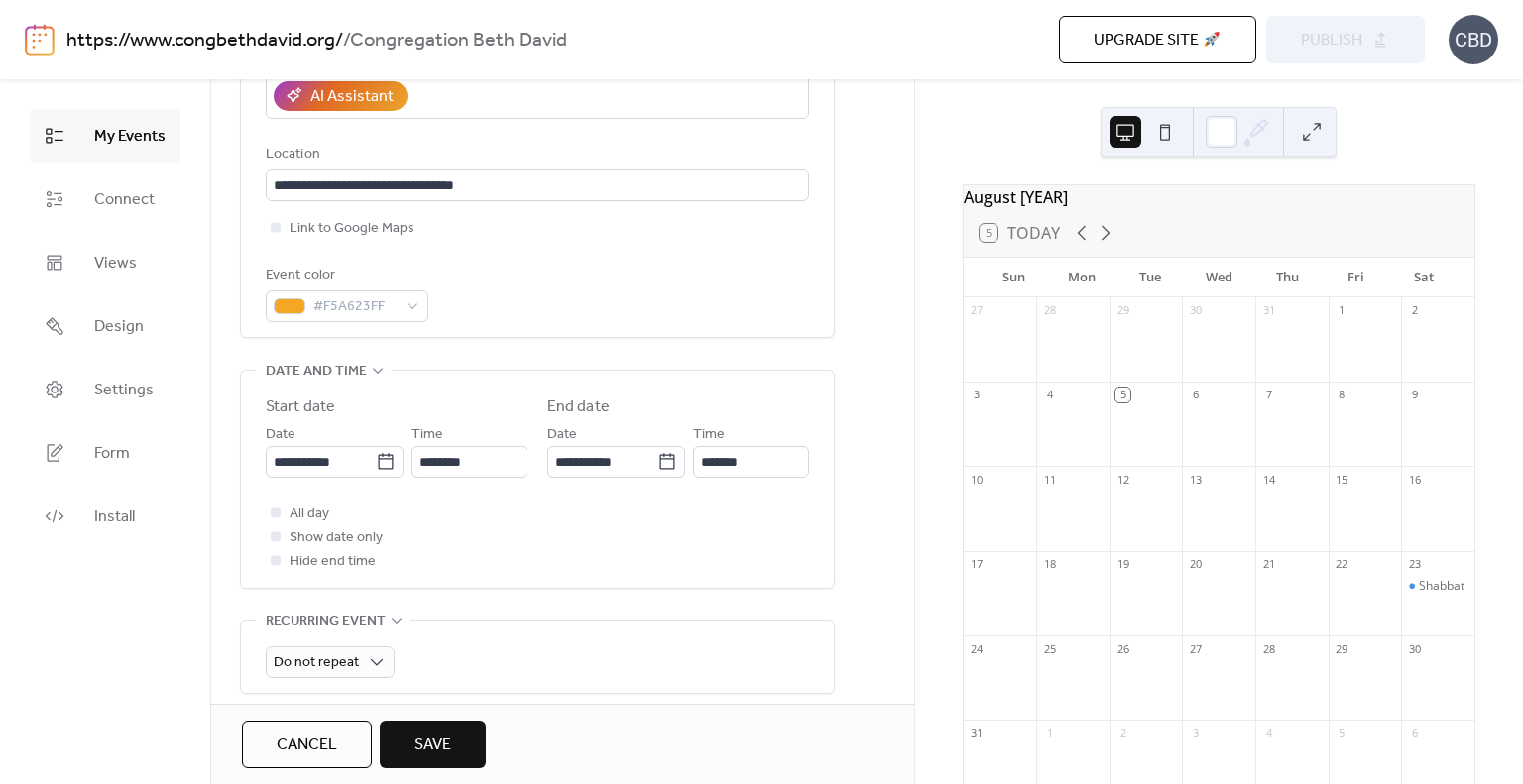 click on "**********" at bounding box center [537, 65] 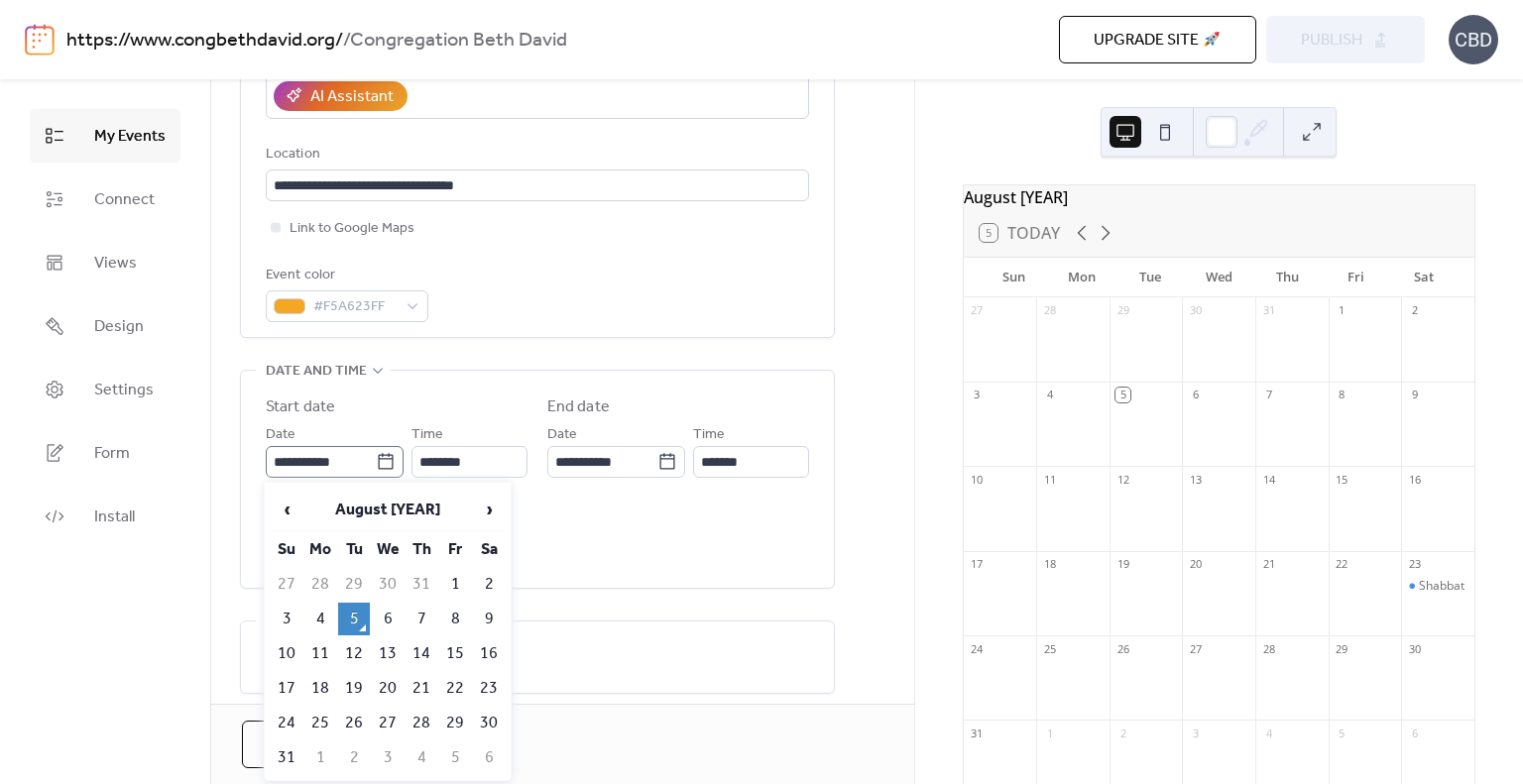 click 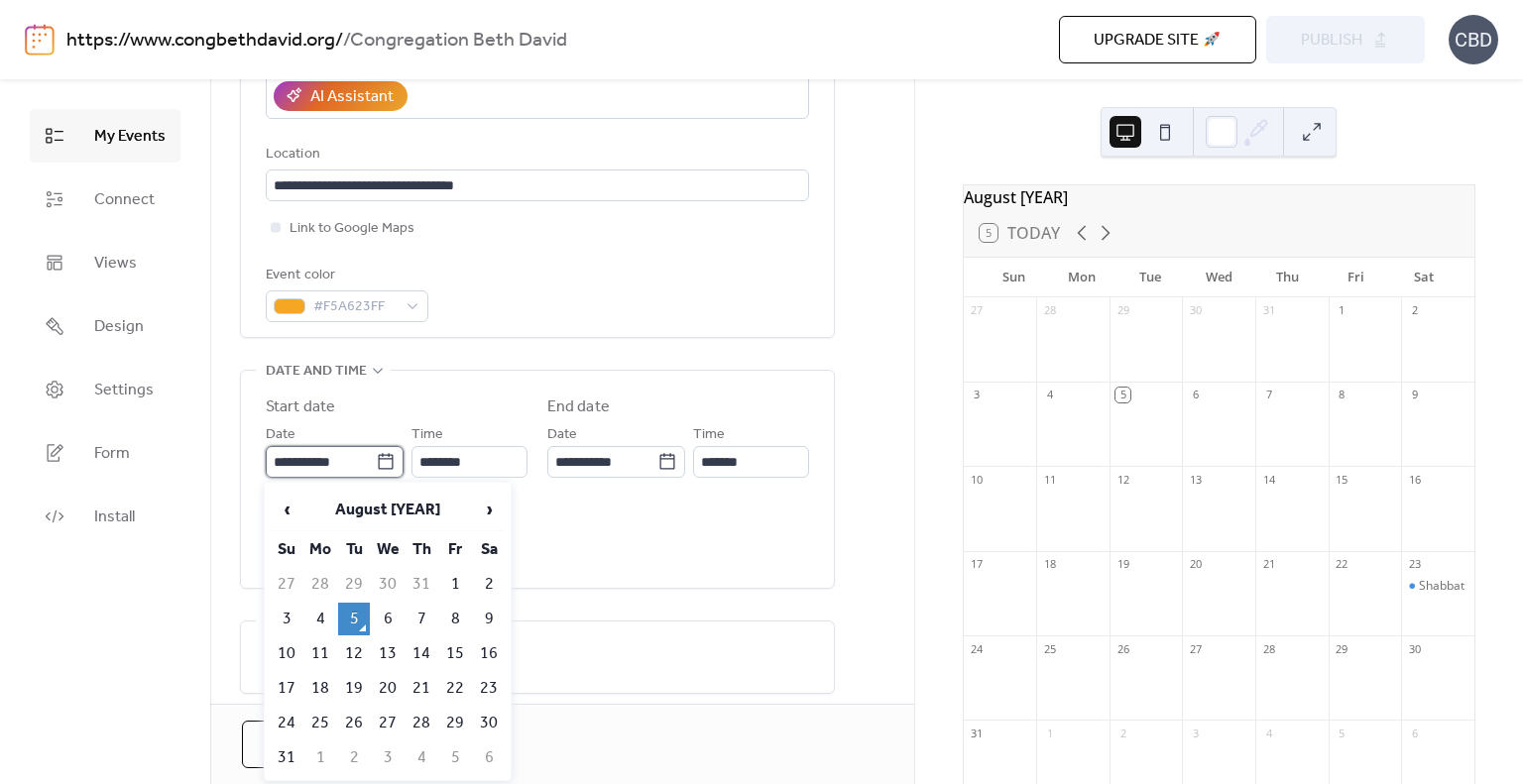 click on "**********" at bounding box center [320, 462] 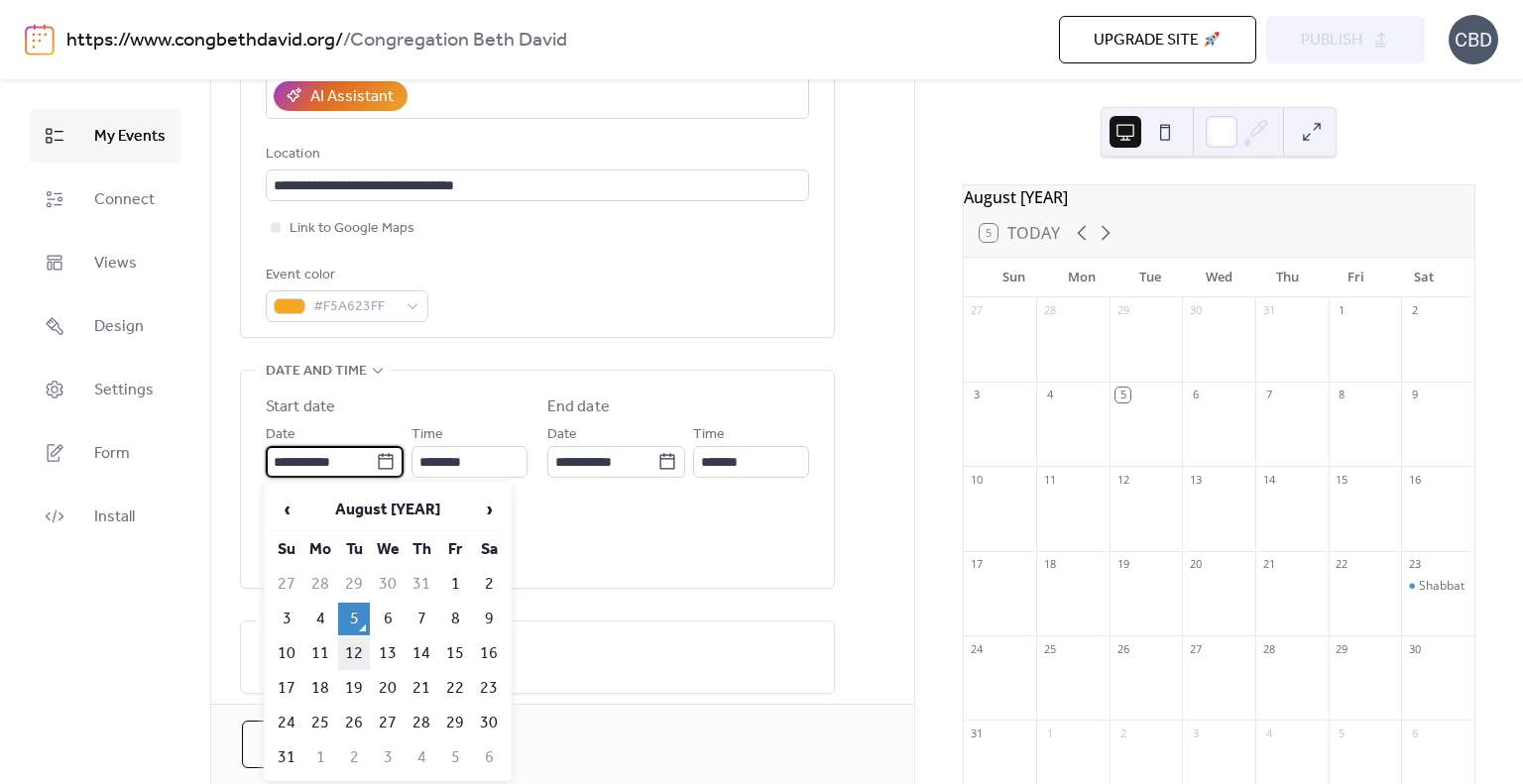 click on "12" at bounding box center (354, 653) 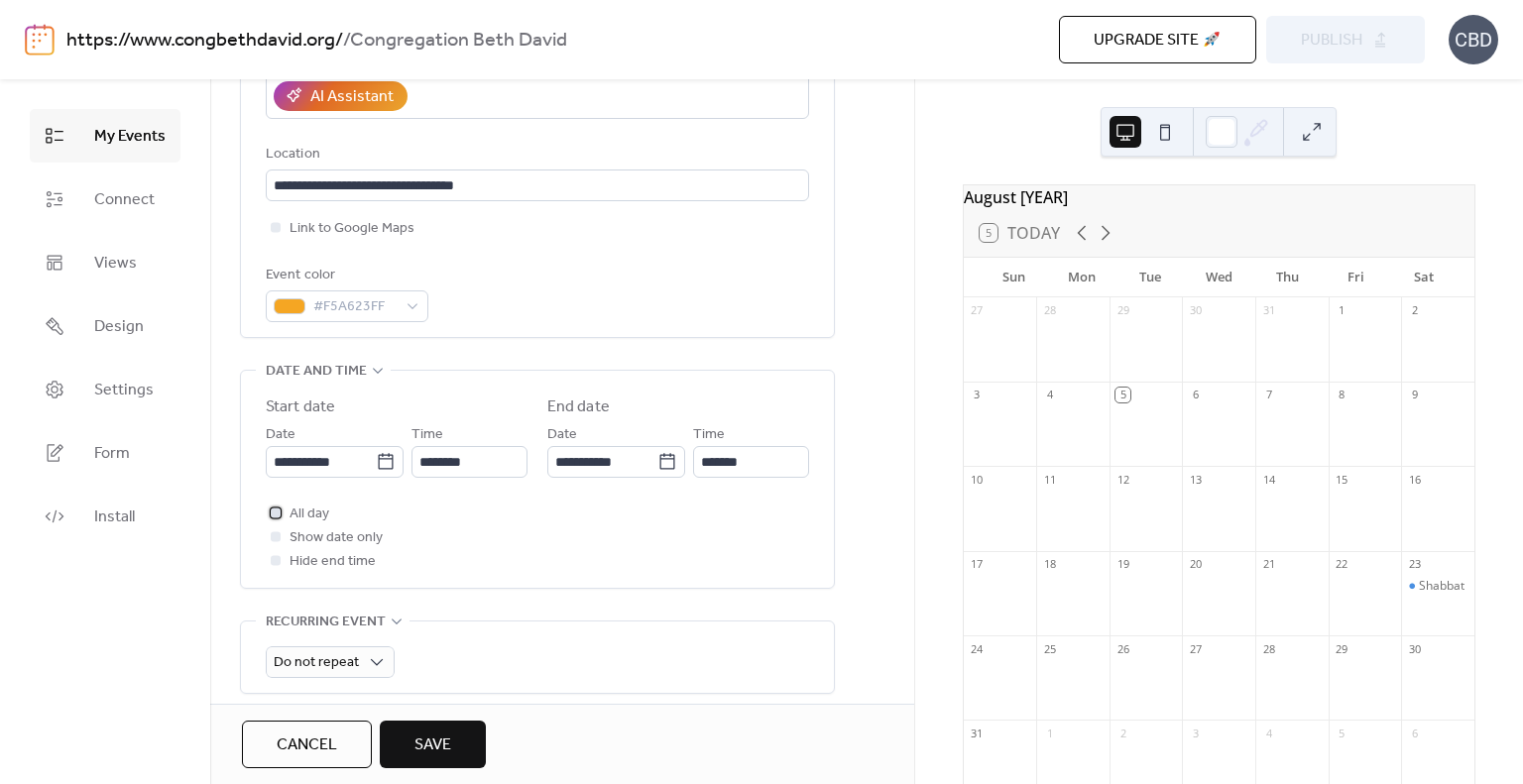 click at bounding box center (276, 512) 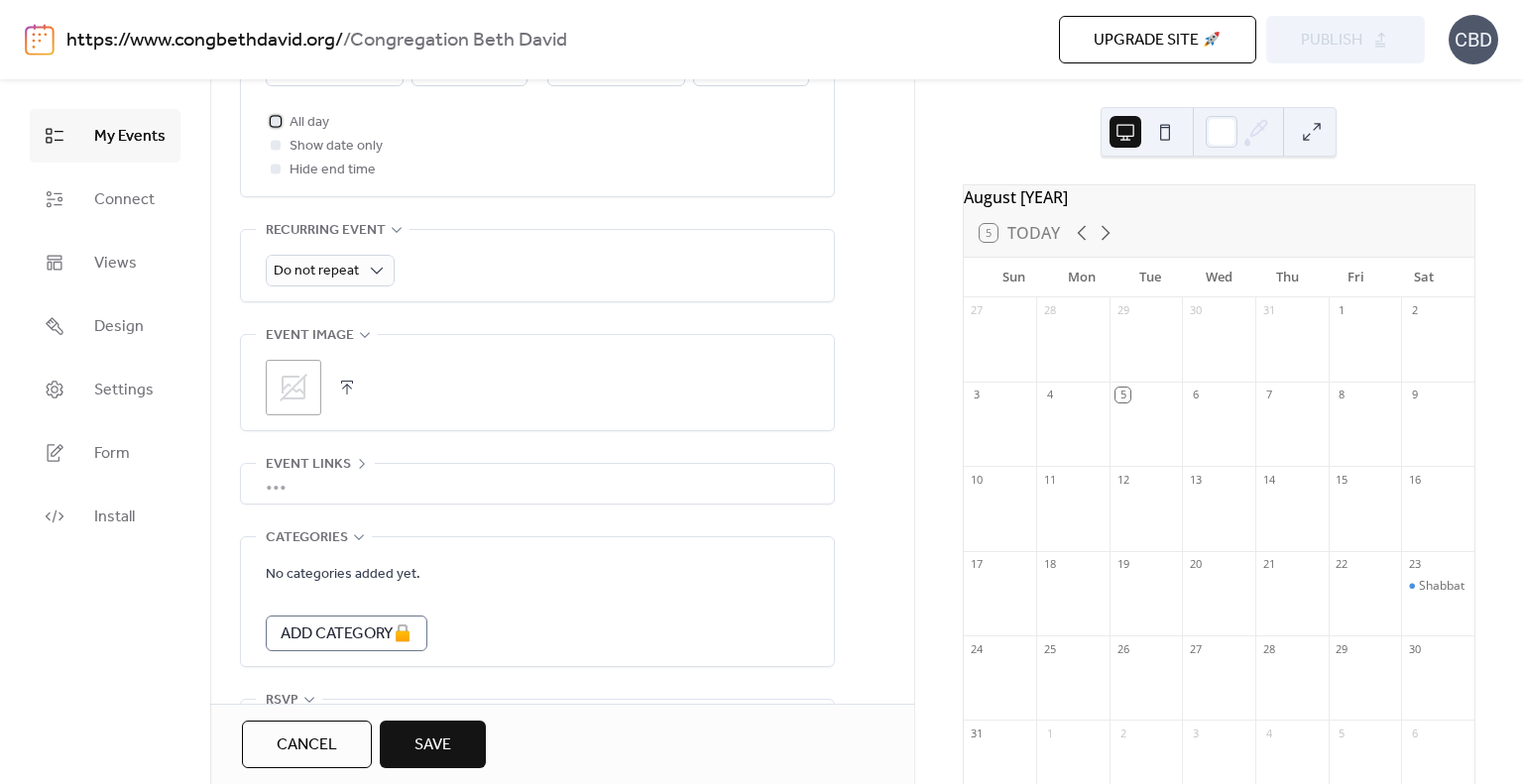 scroll, scrollTop: 793, scrollLeft: 0, axis: vertical 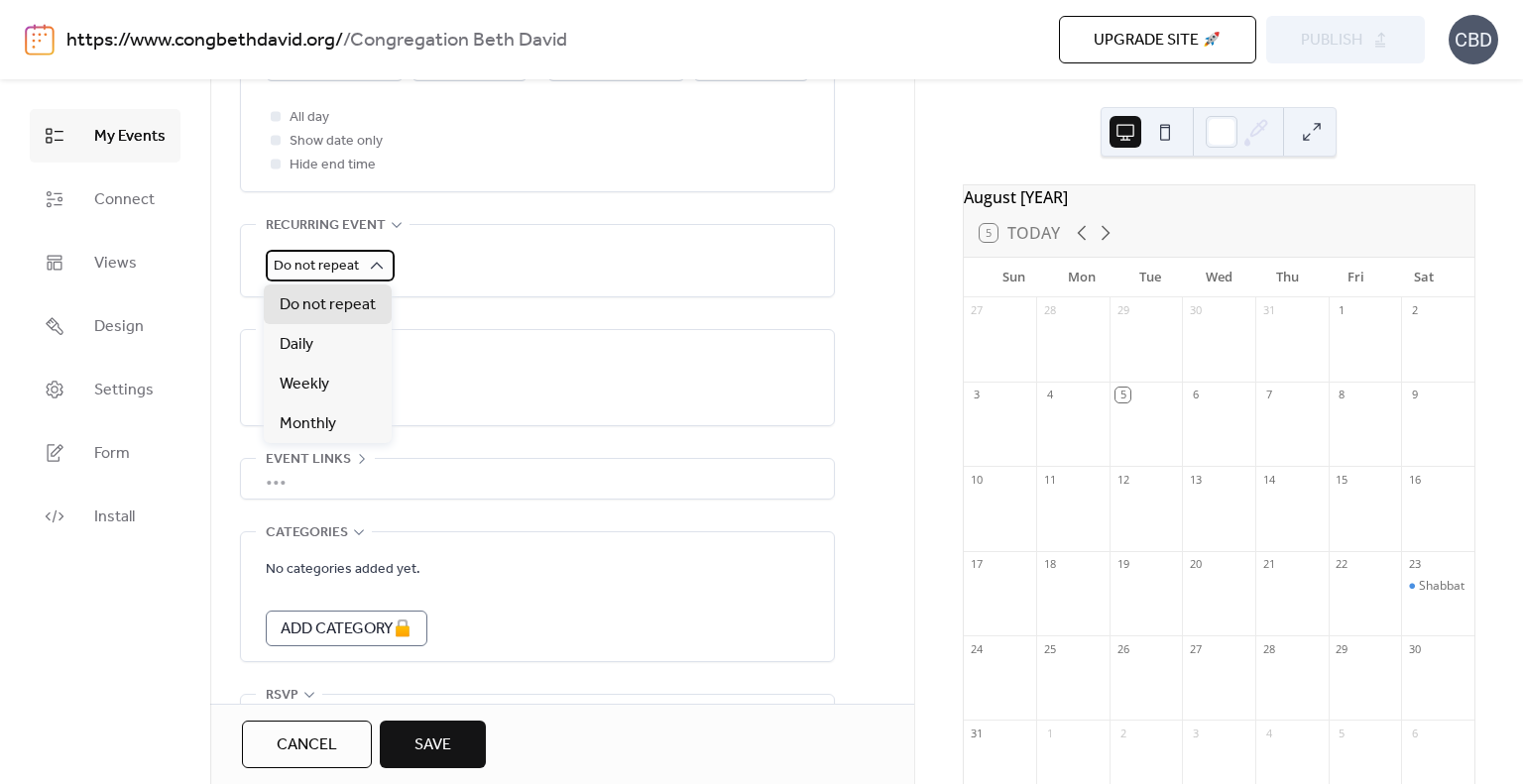 click on "Do not repeat" at bounding box center (316, 266) 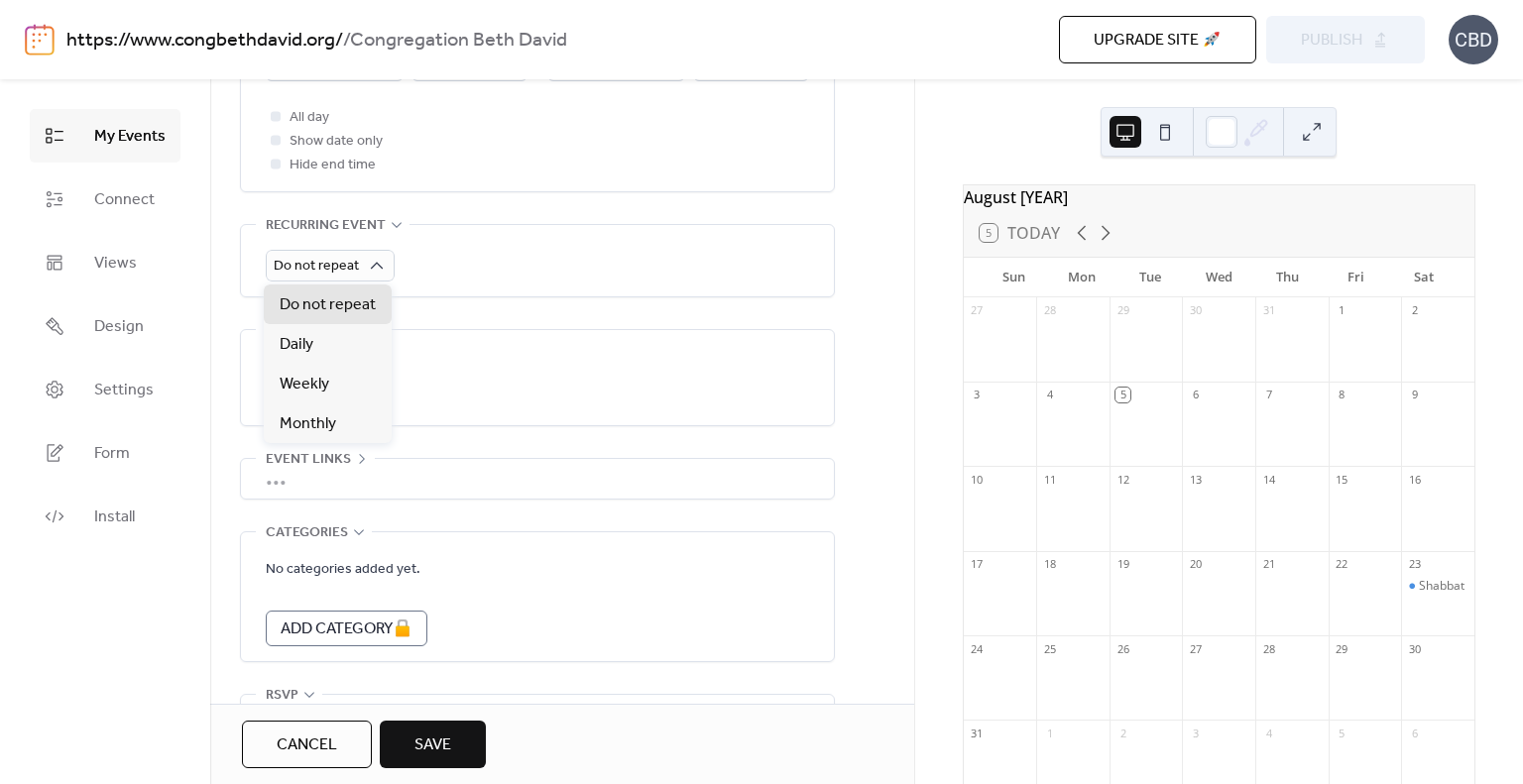 click on ";" at bounding box center (537, 378) 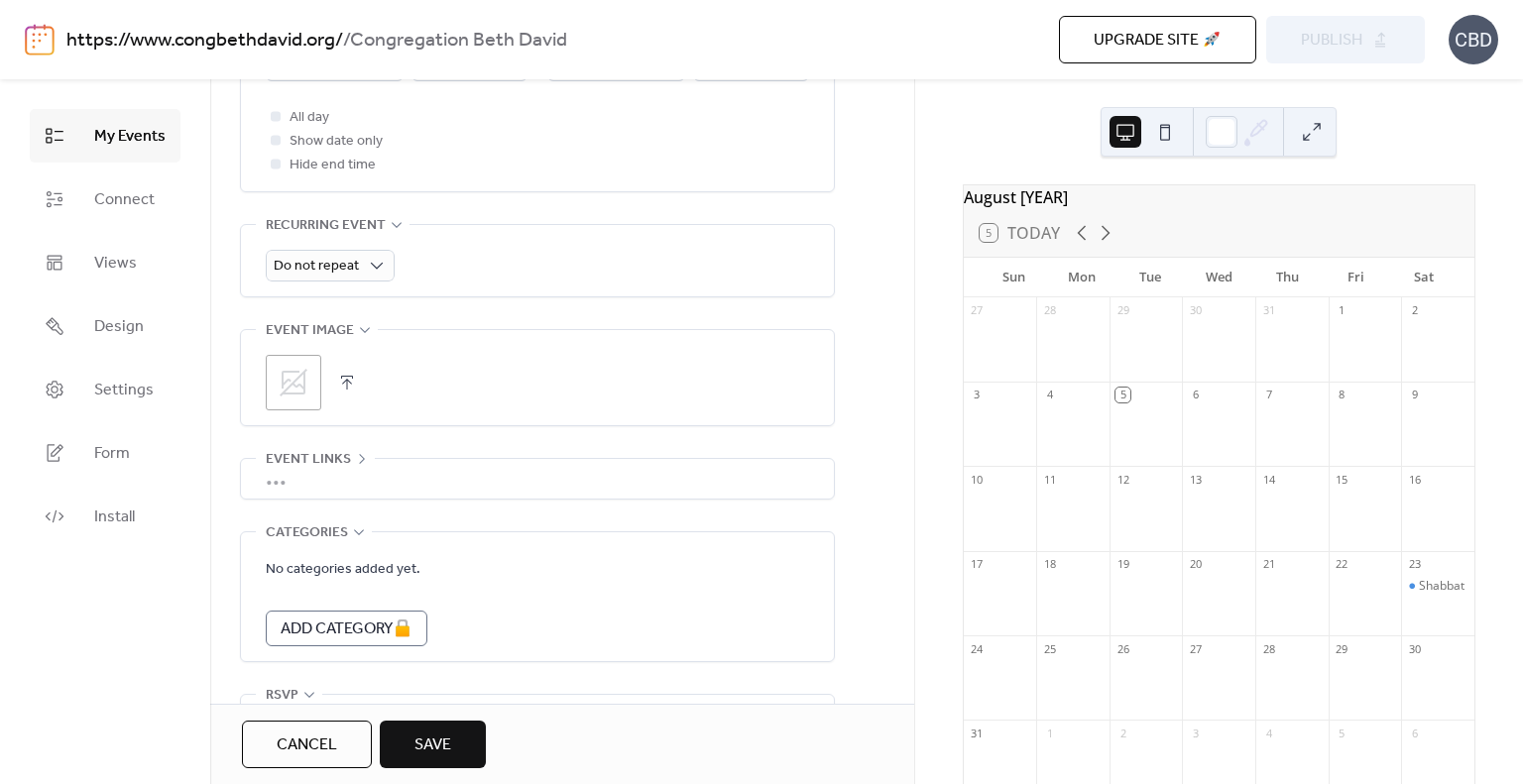 click 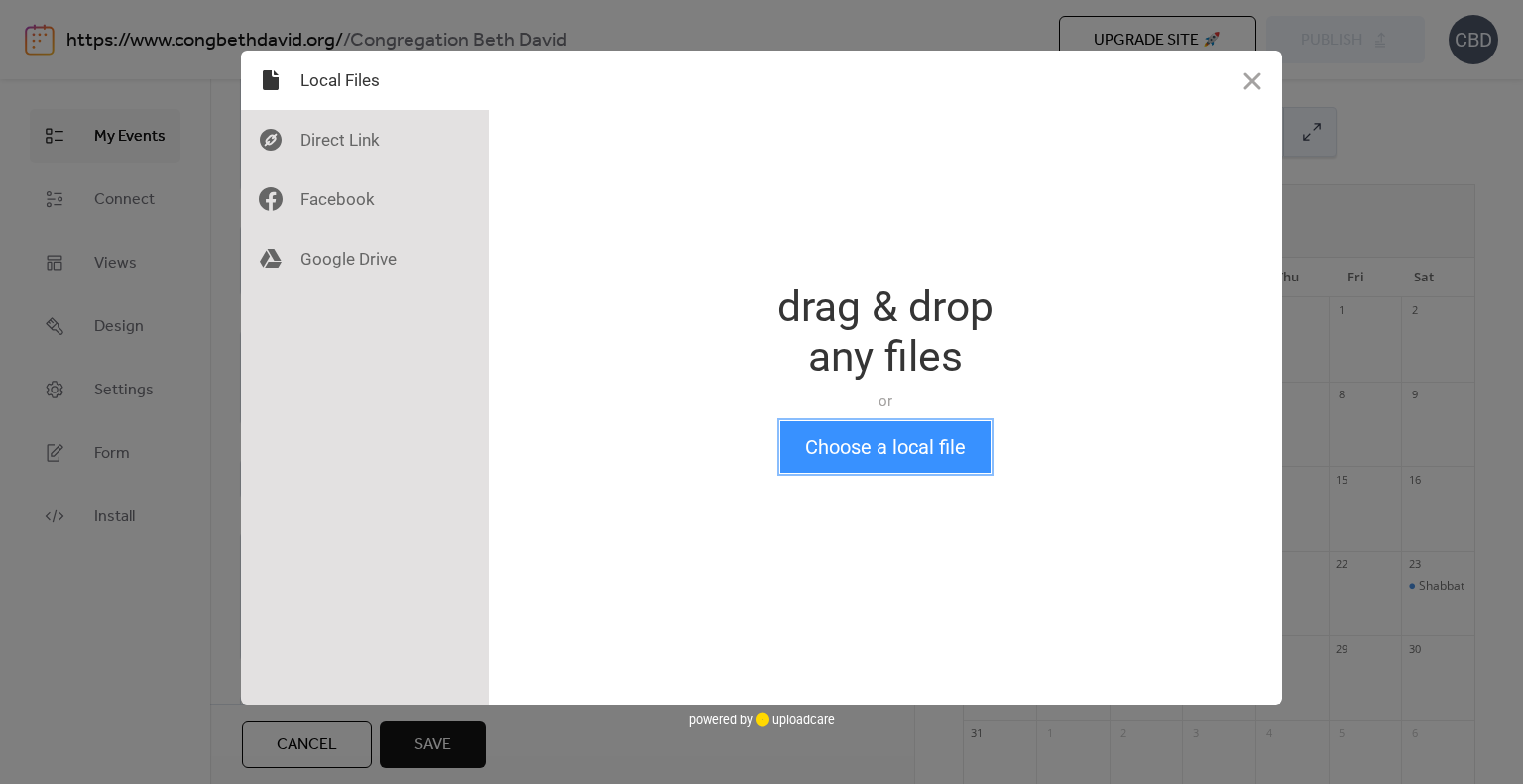 click on "Choose a local file" at bounding box center [885, 447] 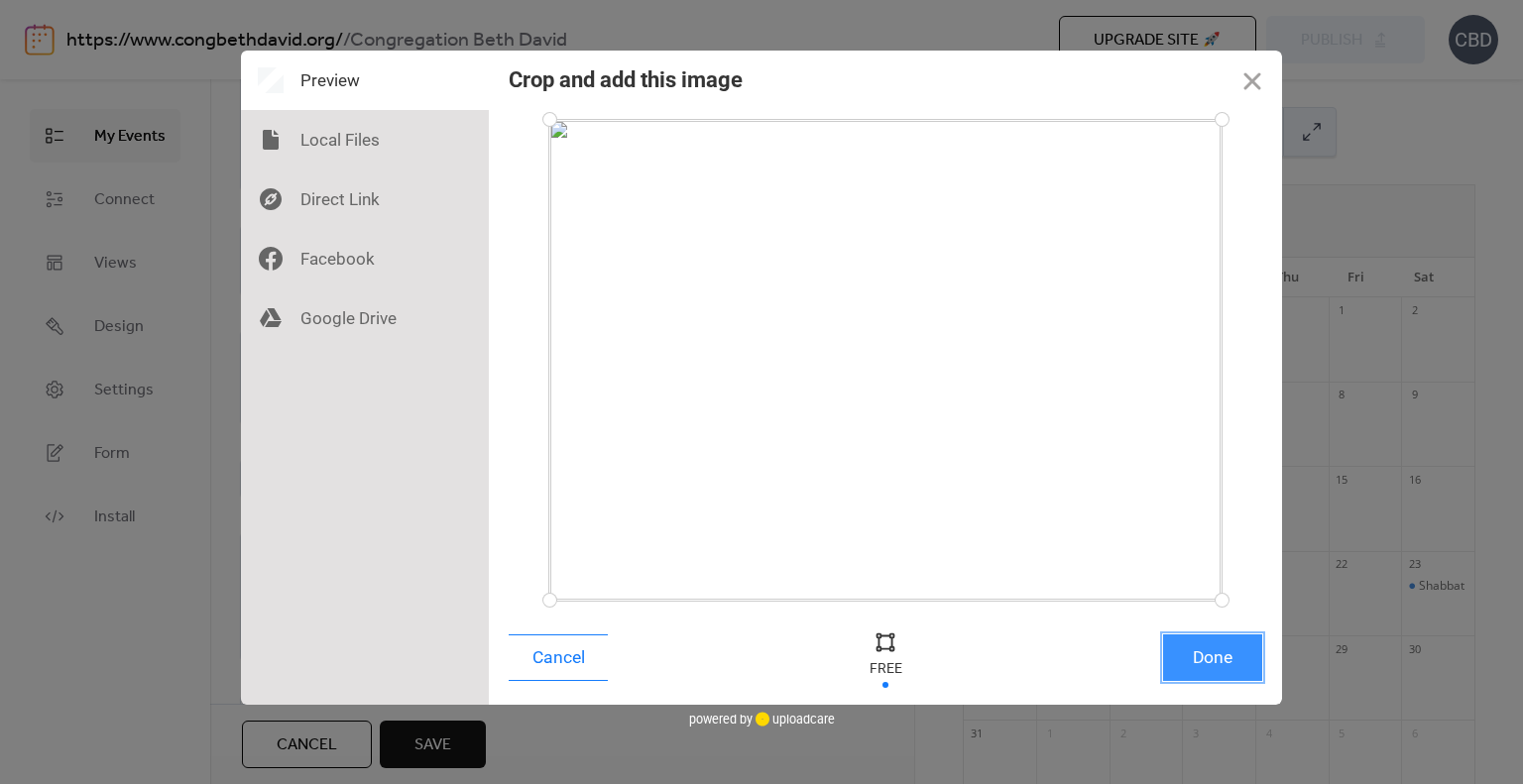 click on "Done" at bounding box center (1213, 657) 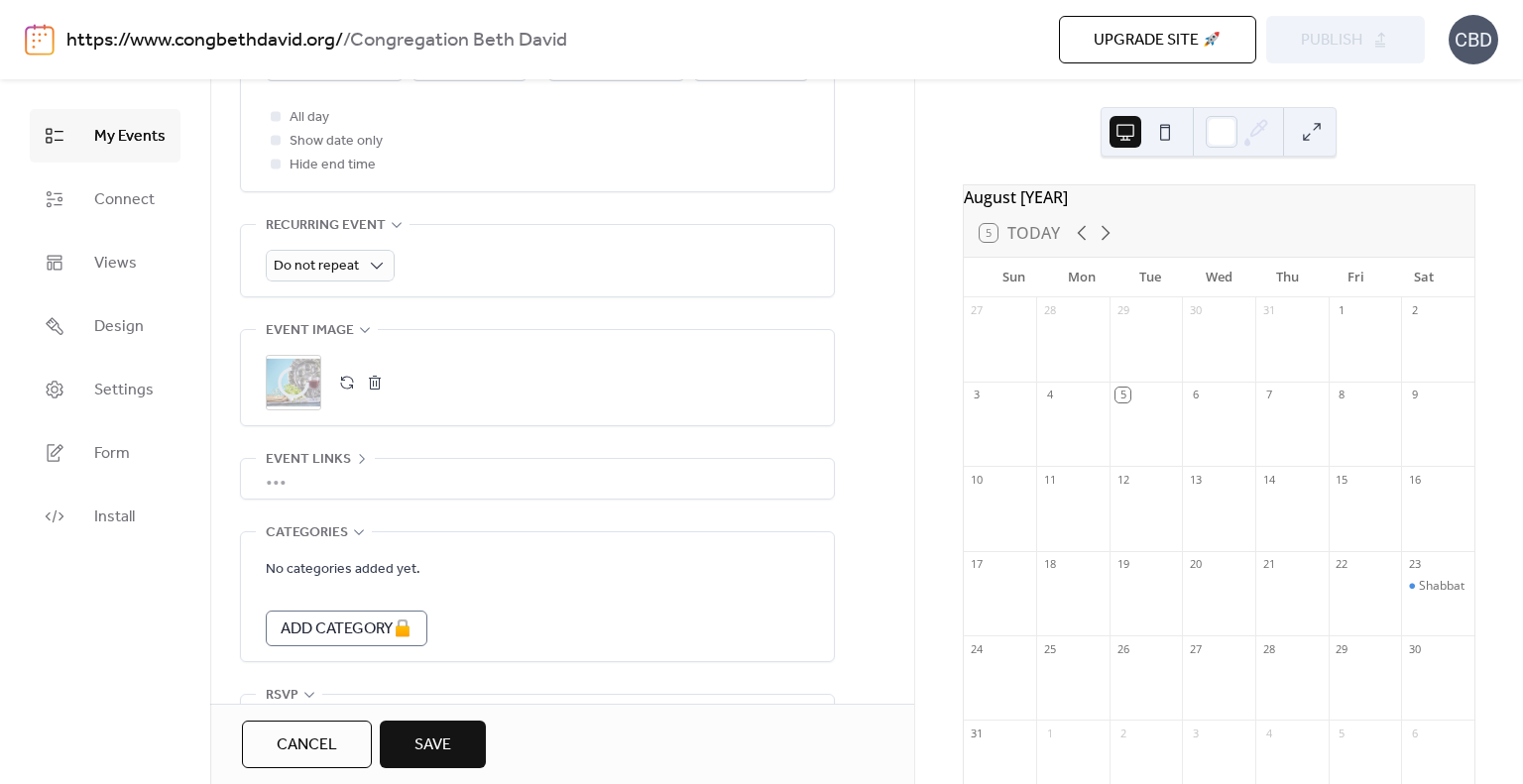 click on "•••" at bounding box center [537, 479] 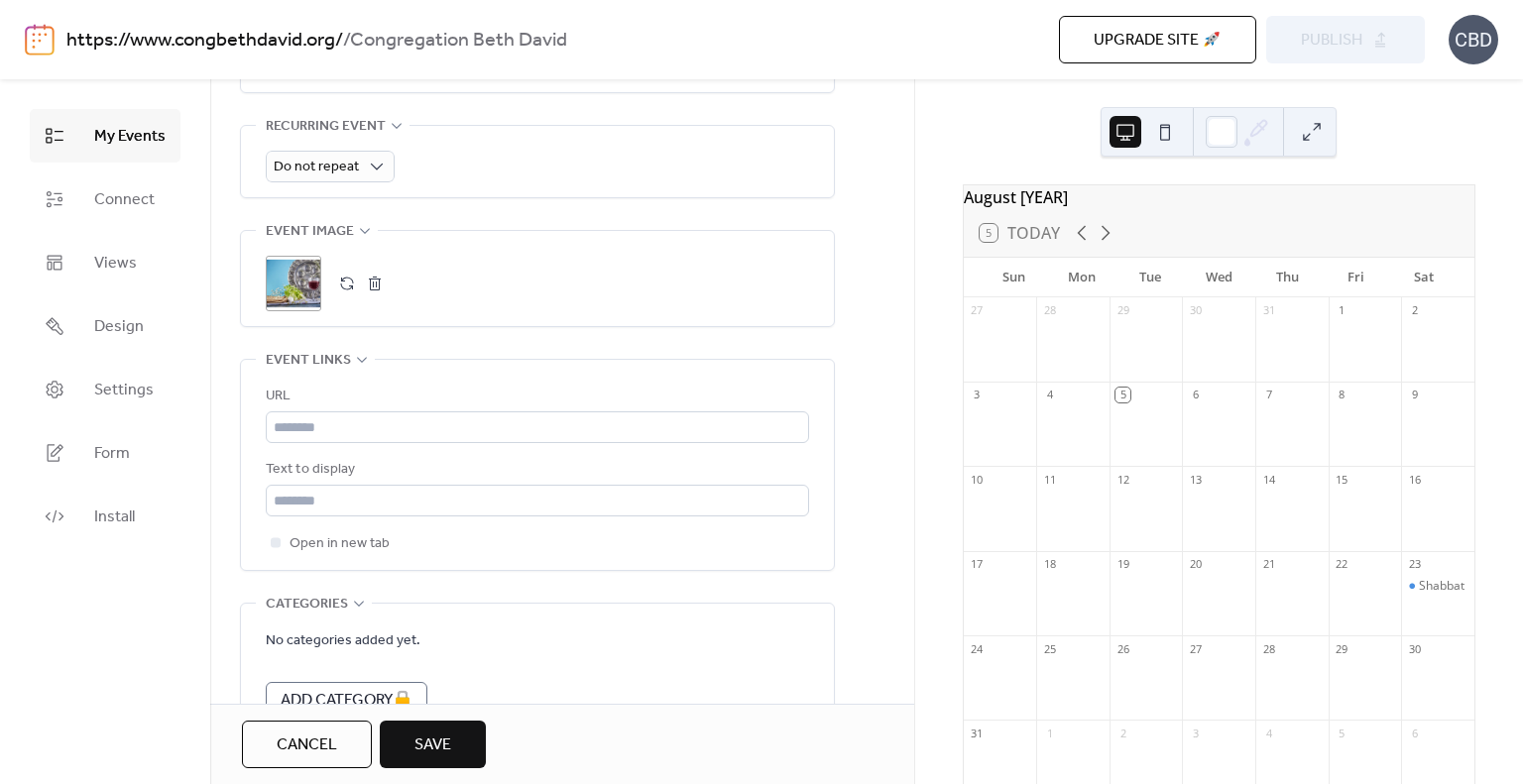 scroll, scrollTop: 1086, scrollLeft: 0, axis: vertical 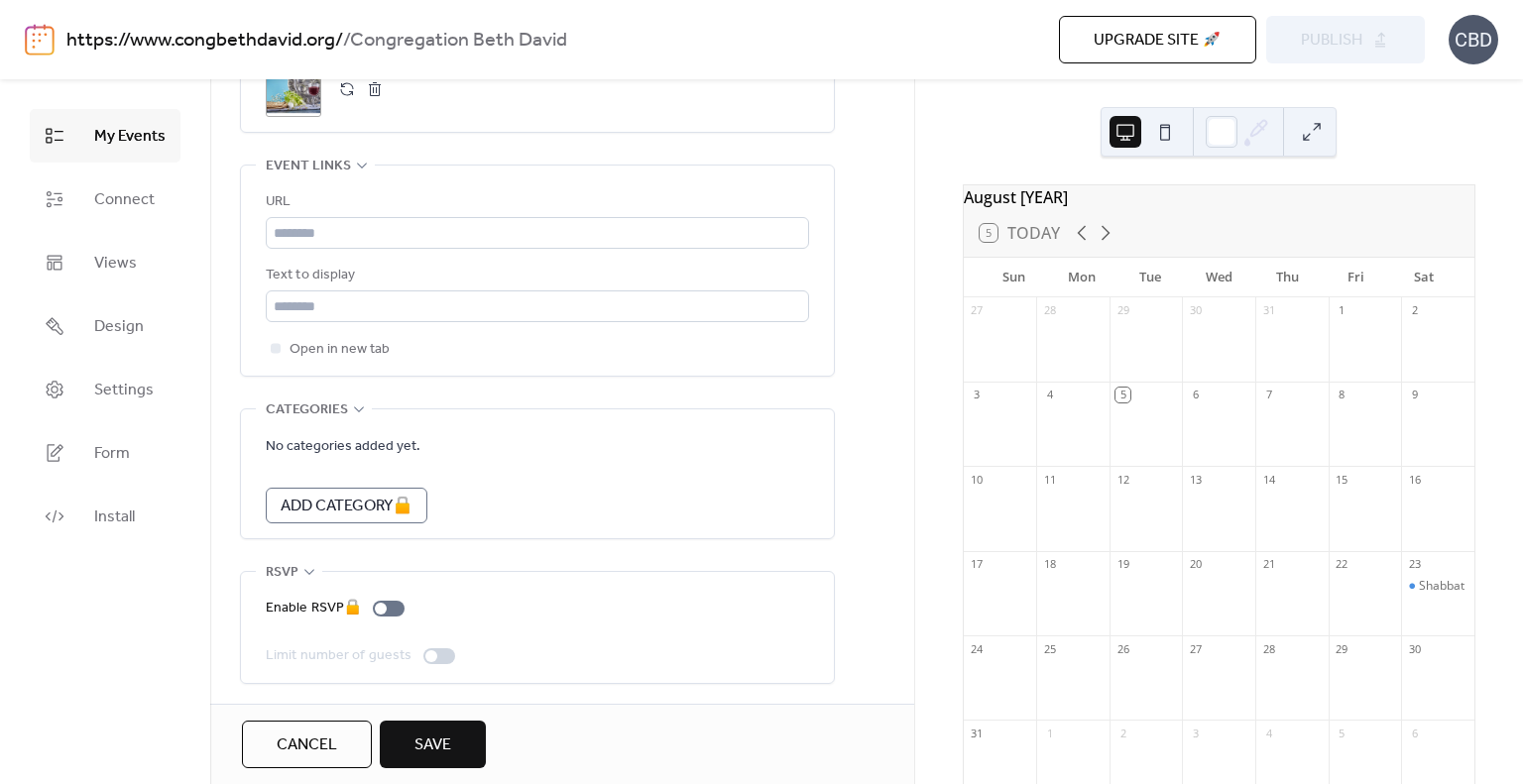 click on "Save" at bounding box center (432, 745) 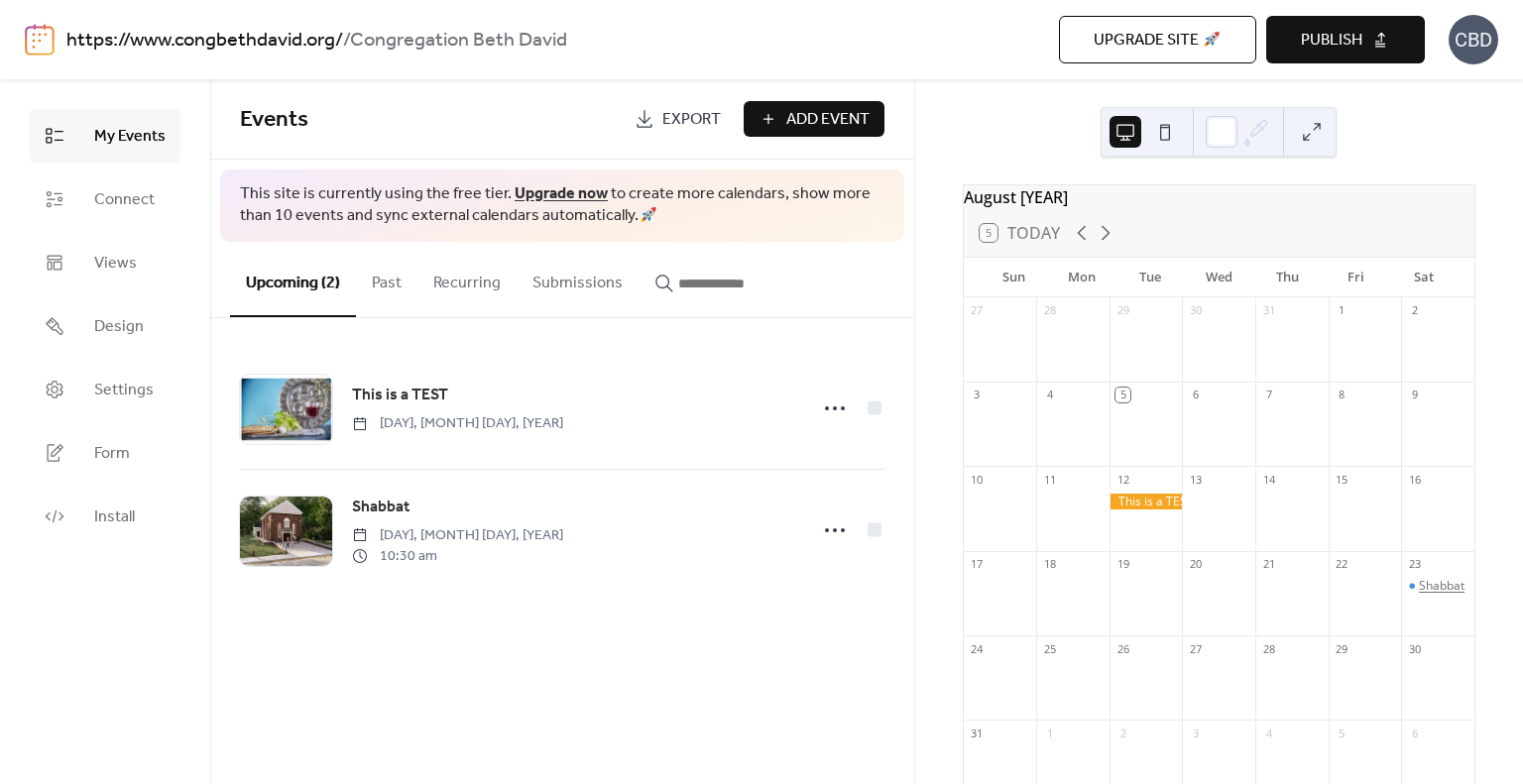 click on "Shabbat" at bounding box center [1442, 586] 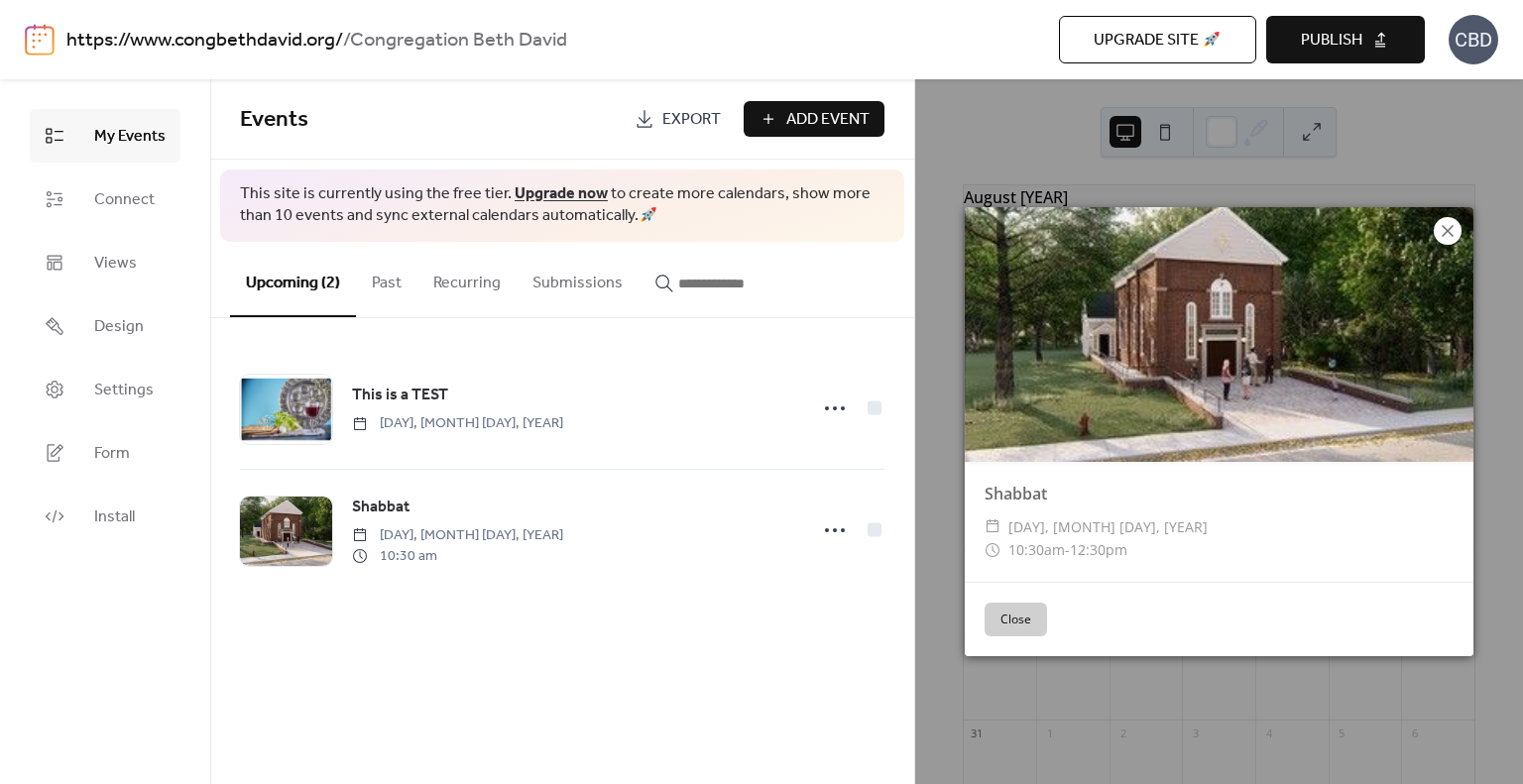 click 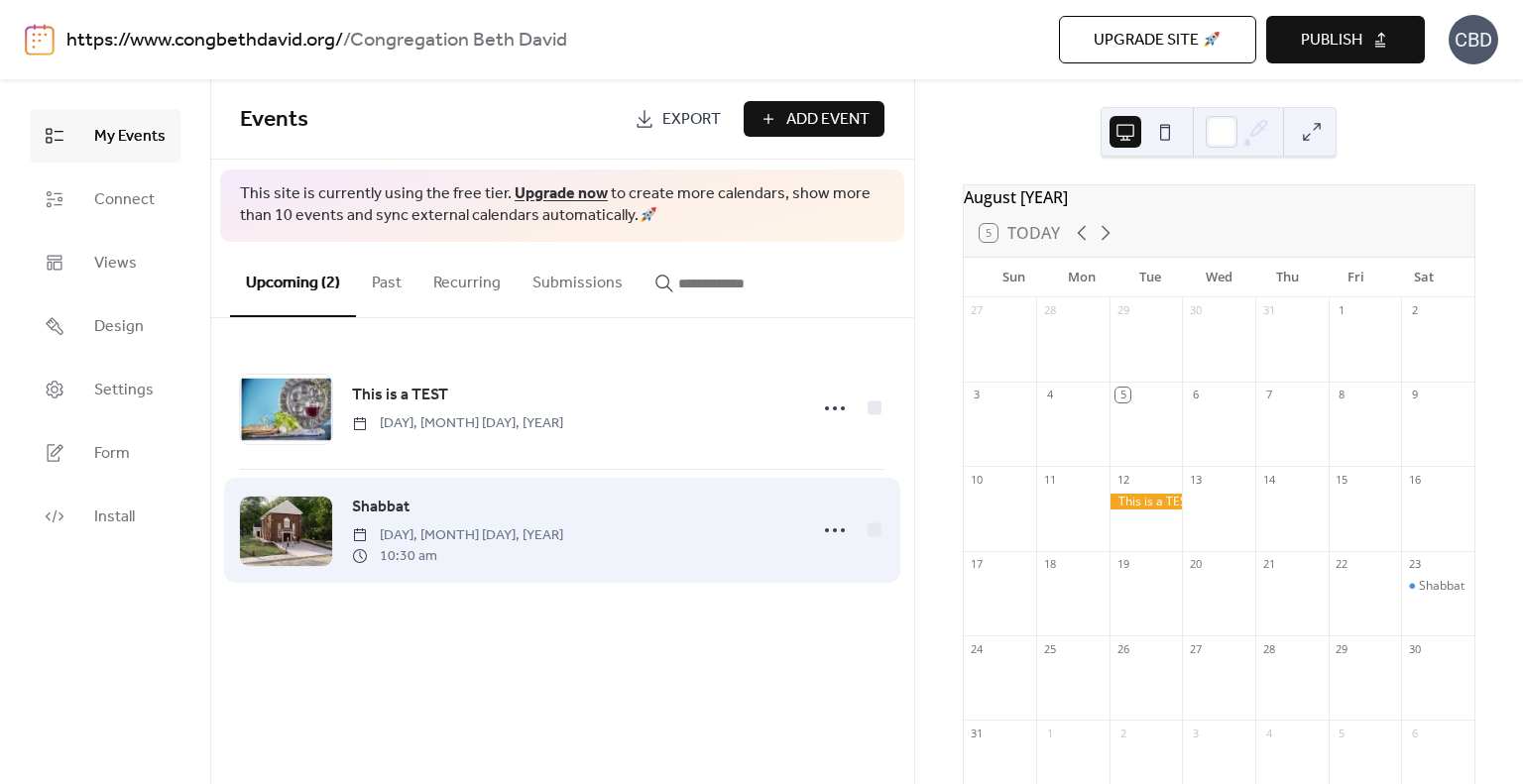 click on "[DAY] [DAY], [MONTH] [DAY], [YEAR] [TIME]" at bounding box center [573, 530] 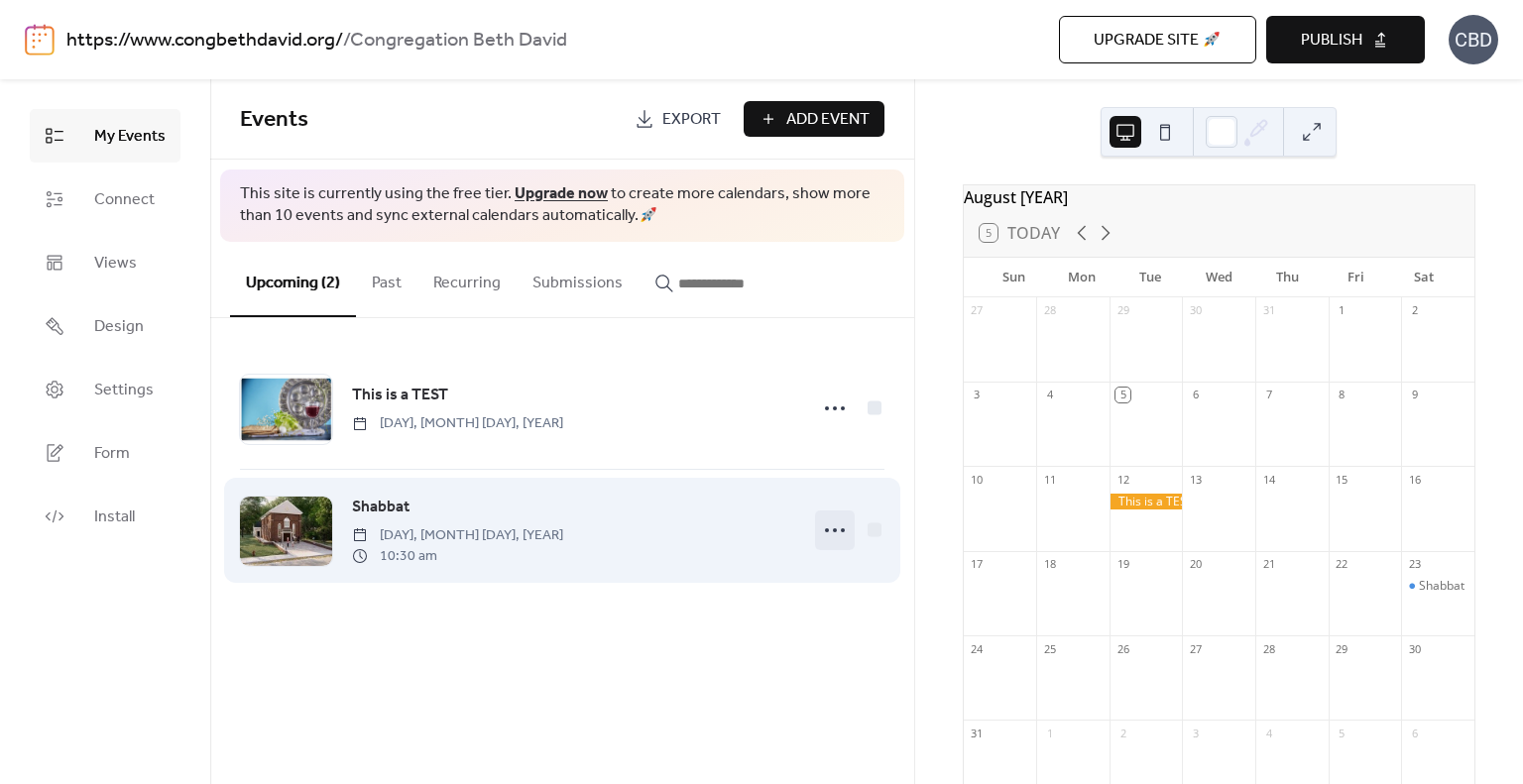 click 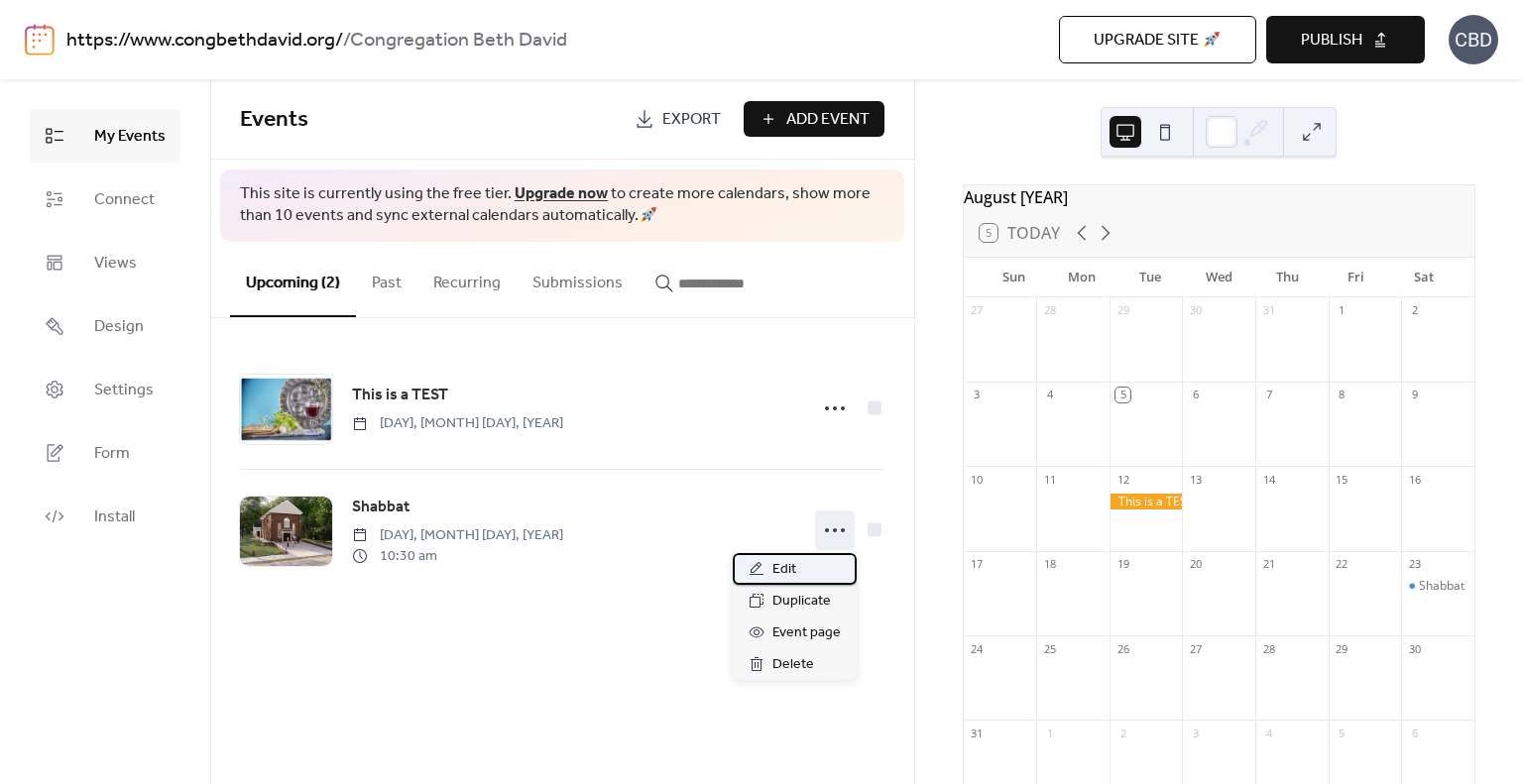 click on "Edit" at bounding box center [794, 569] 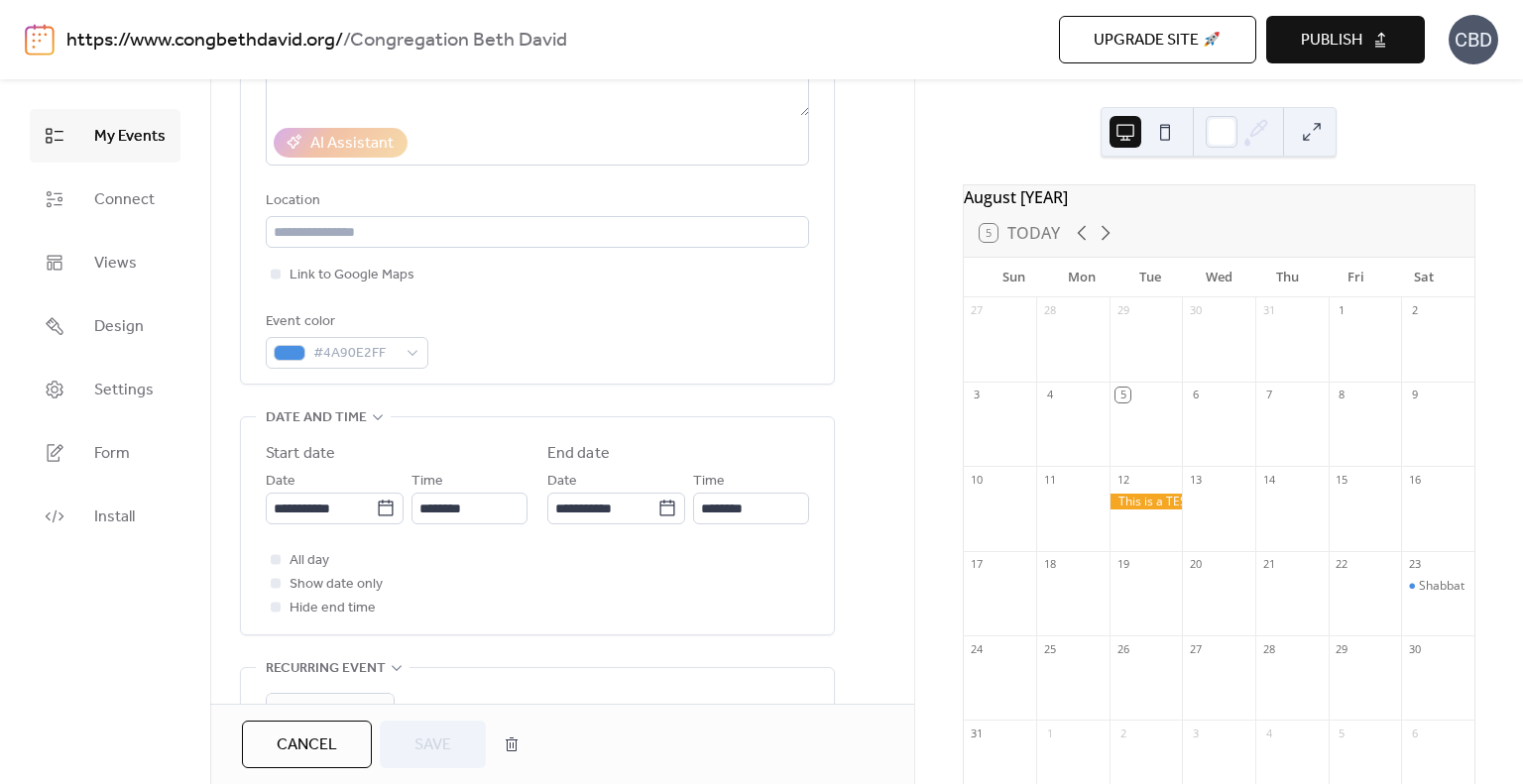 scroll, scrollTop: 396, scrollLeft: 0, axis: vertical 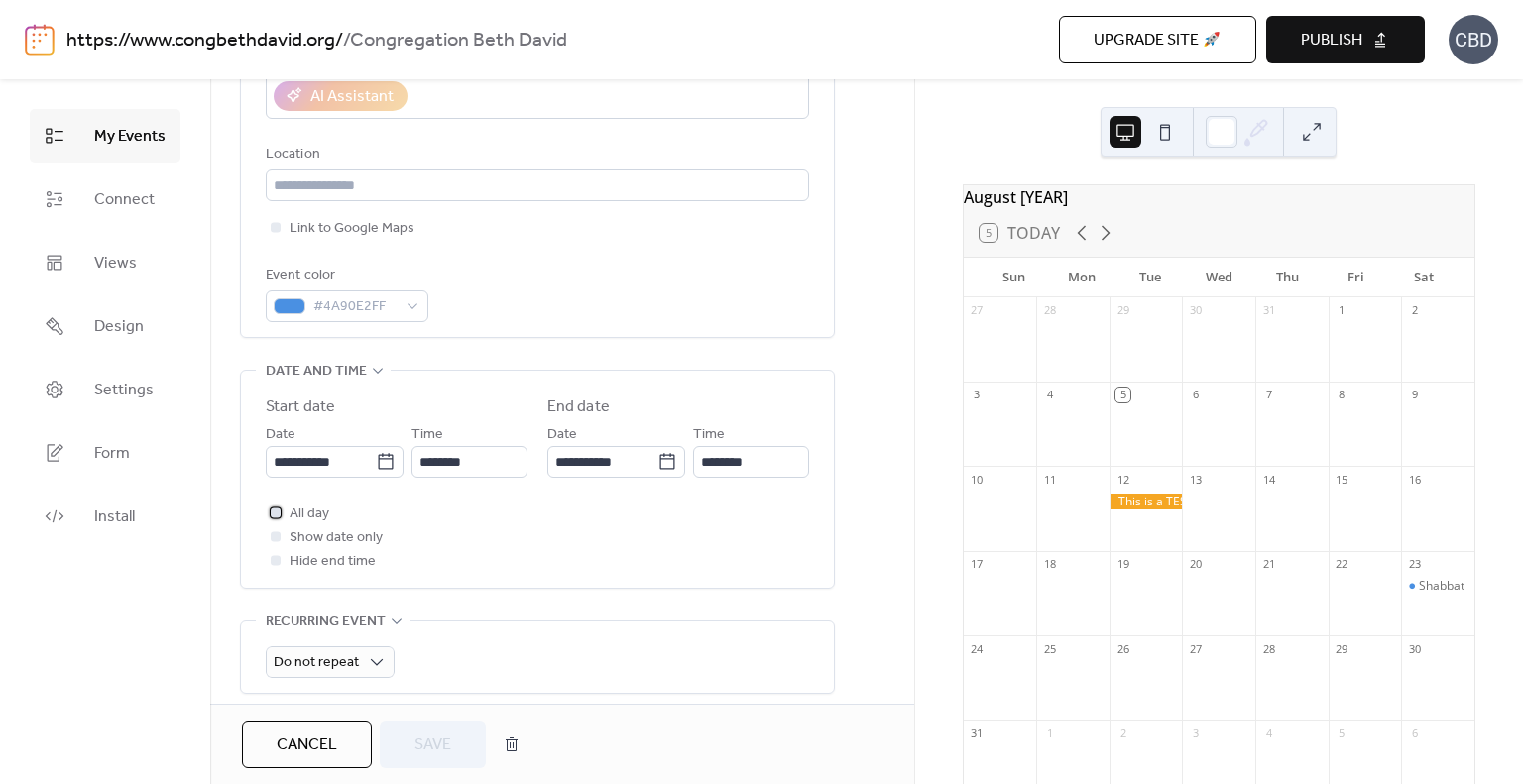 click at bounding box center (276, 512) 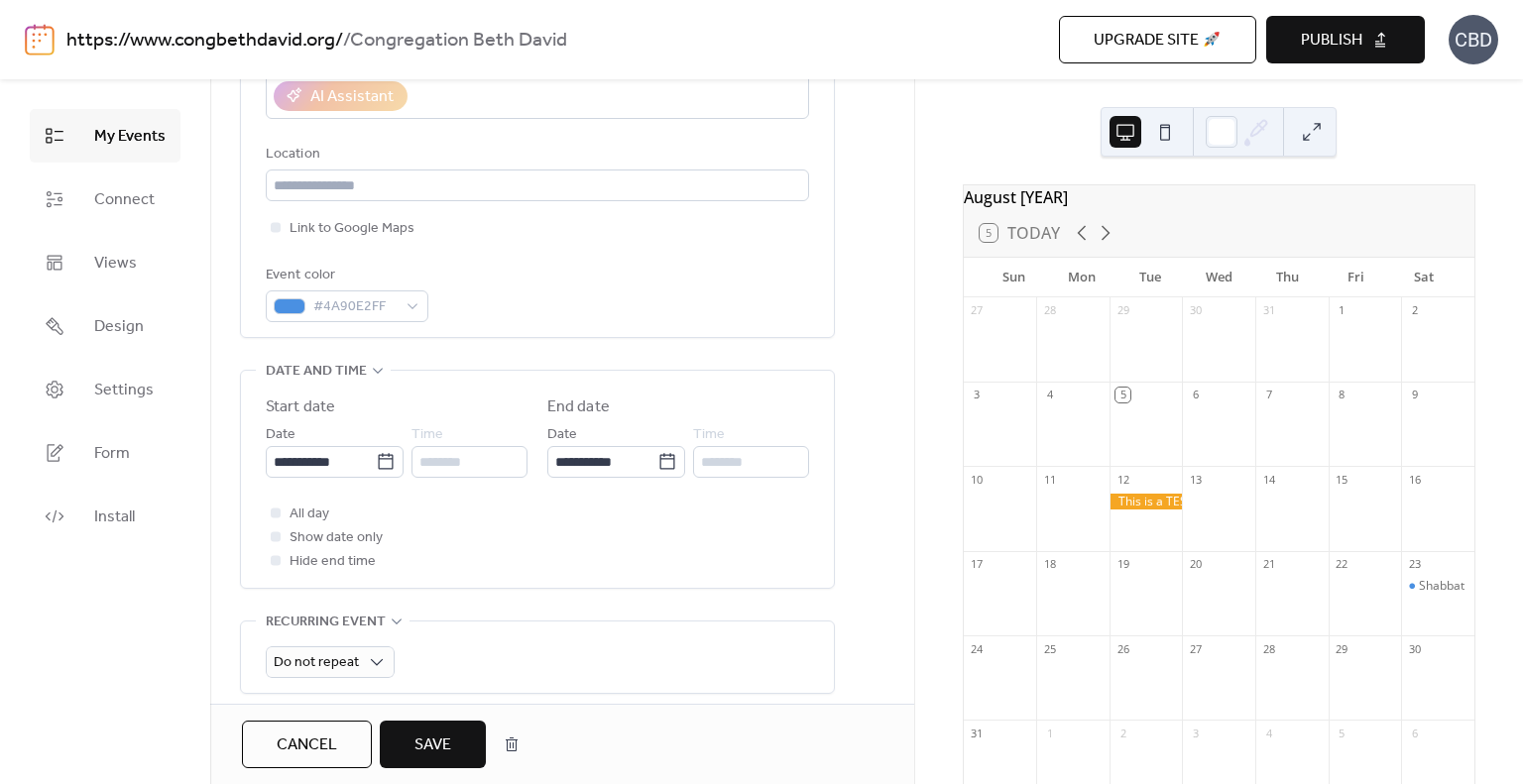 click on "Save" at bounding box center [432, 745] 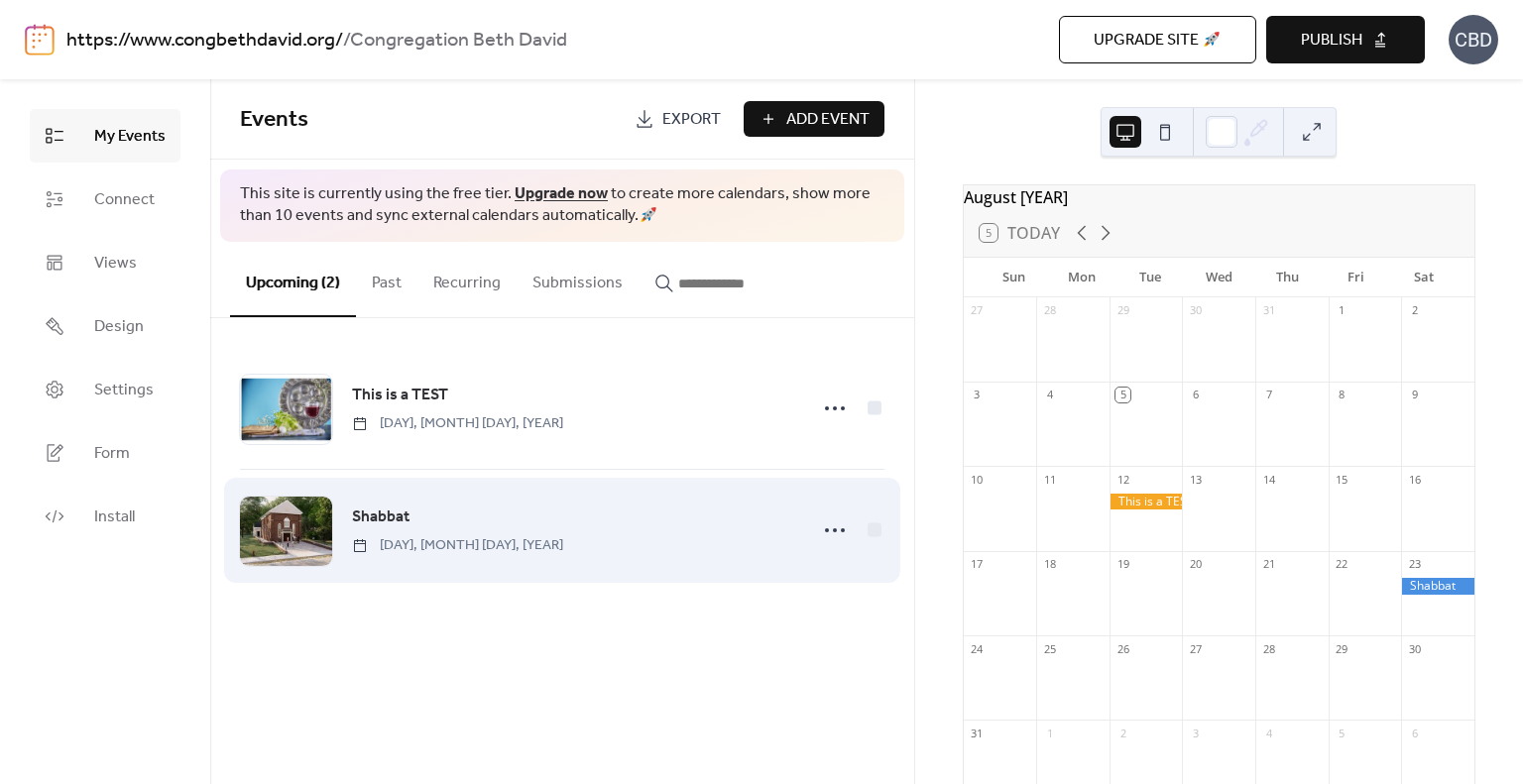 click on "Shabbat" at bounding box center (381, 517) 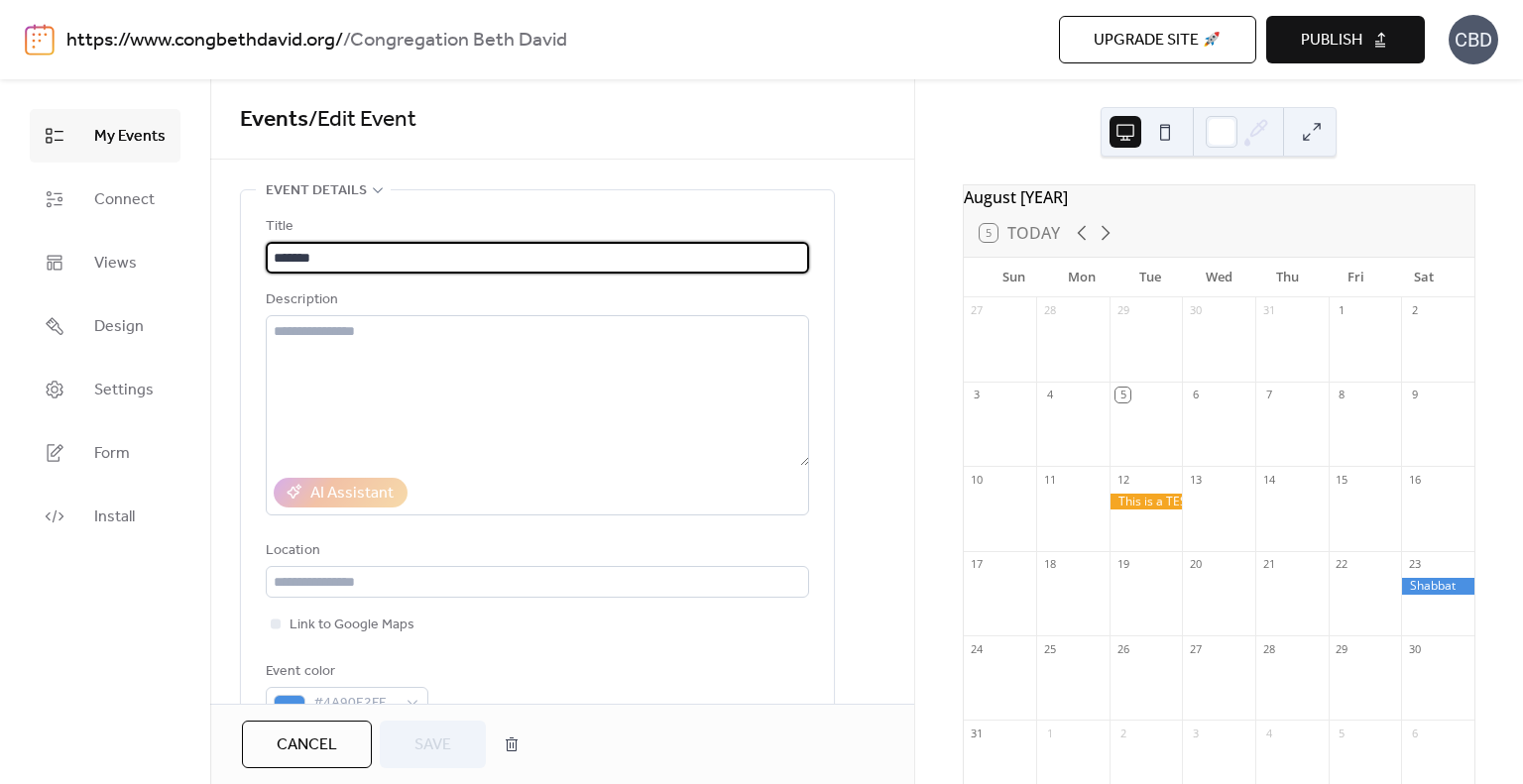 scroll, scrollTop: 396, scrollLeft: 0, axis: vertical 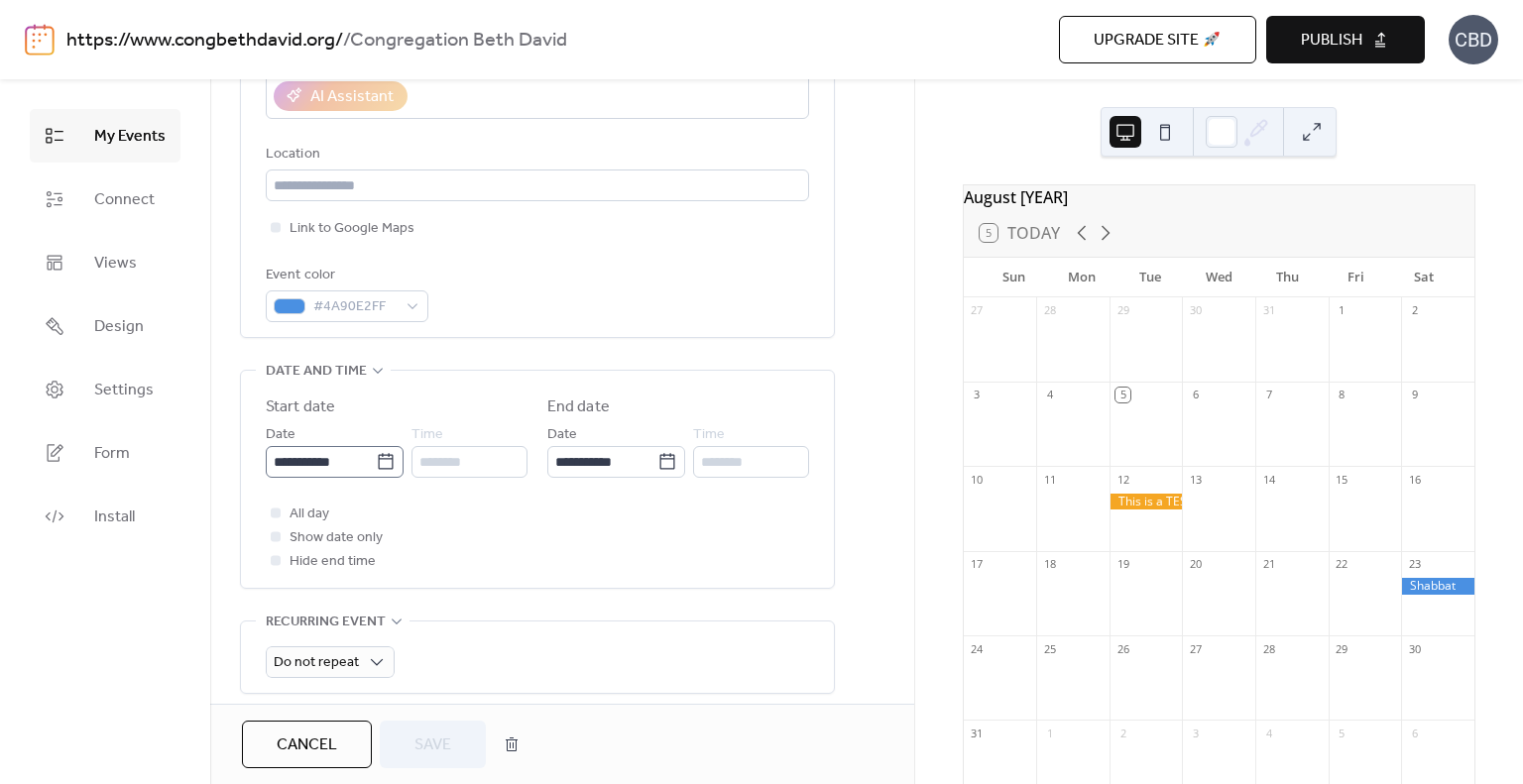 click 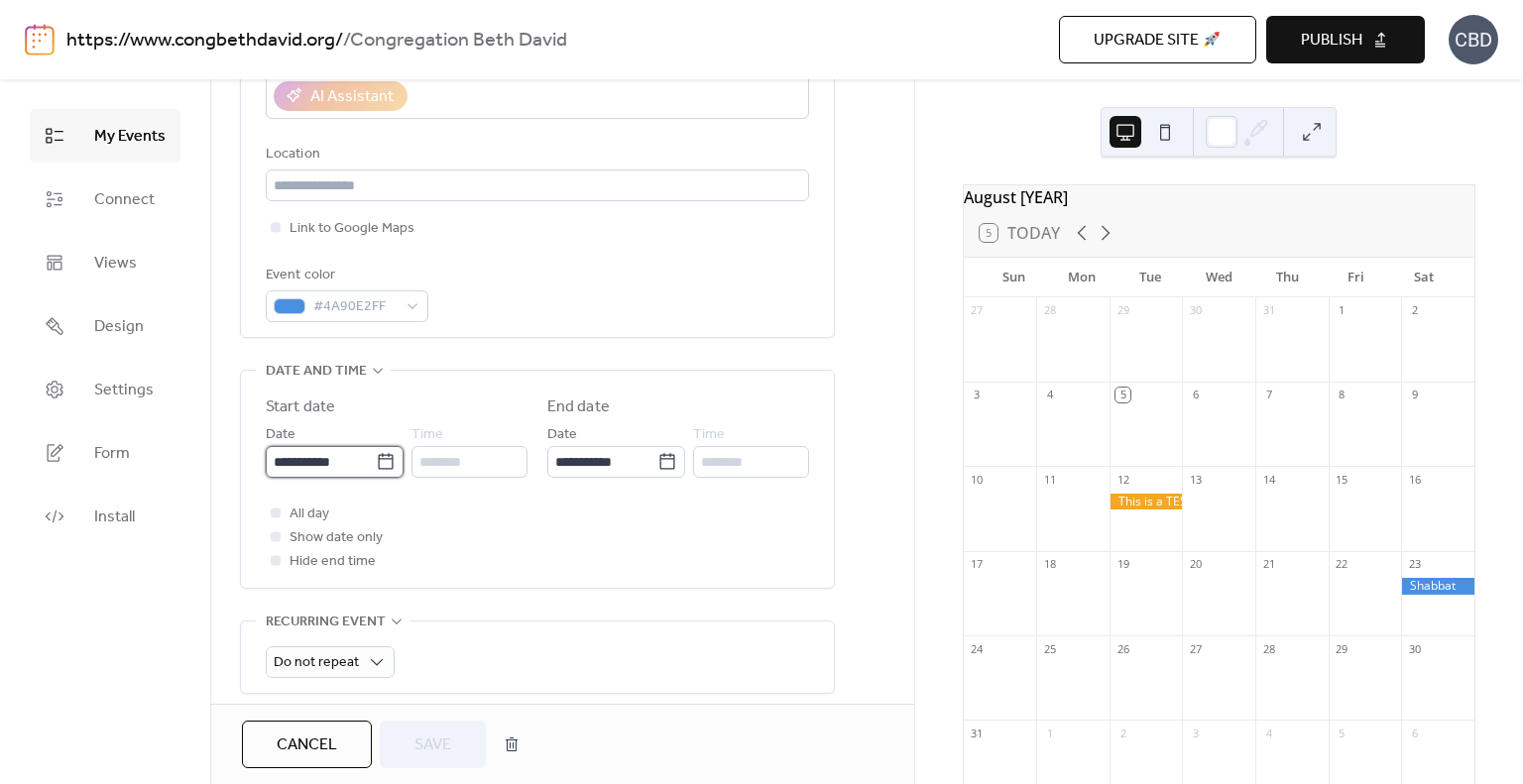 click on "**********" at bounding box center [320, 462] 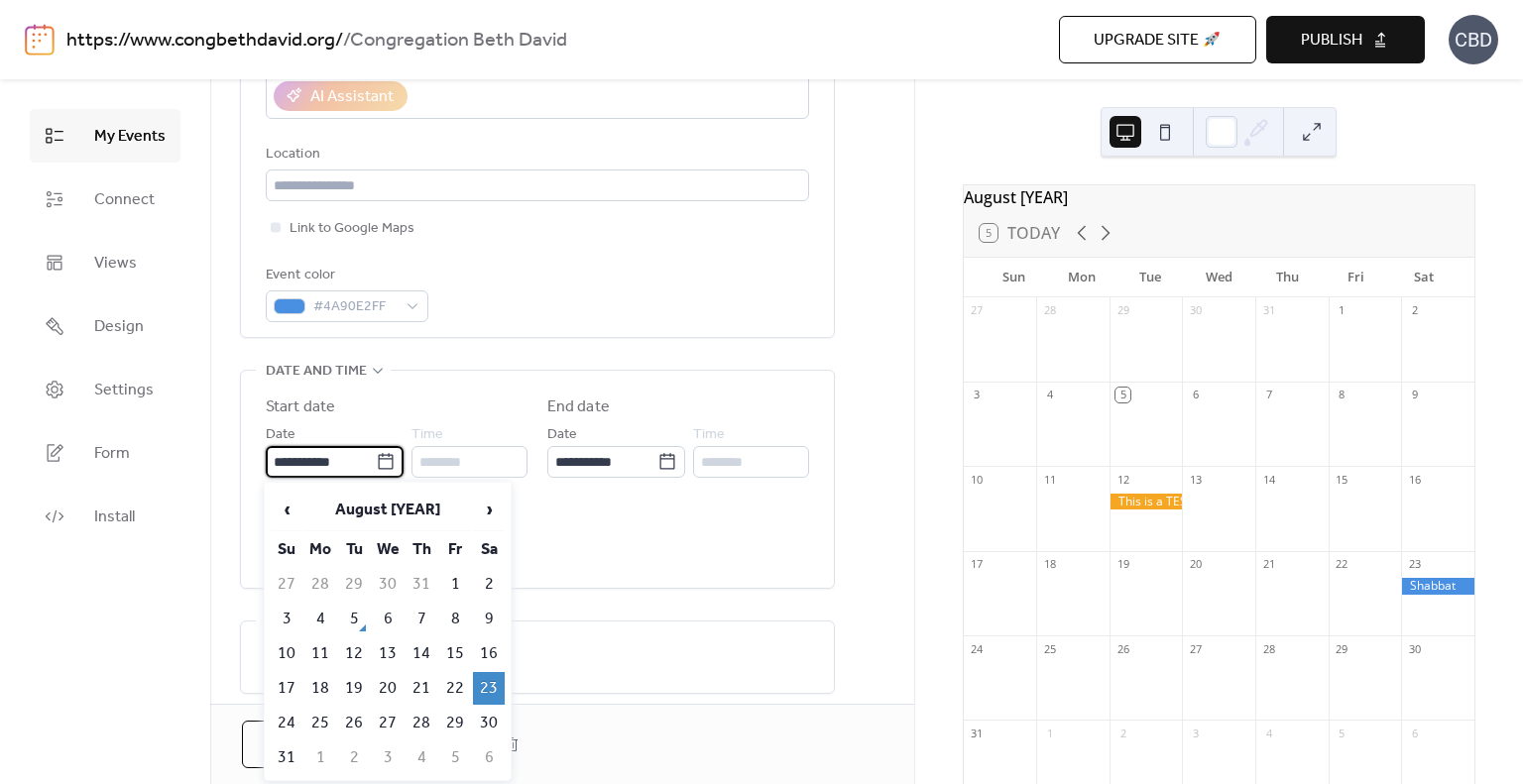 click on "All day Show date only Hide end time" at bounding box center (537, 537) 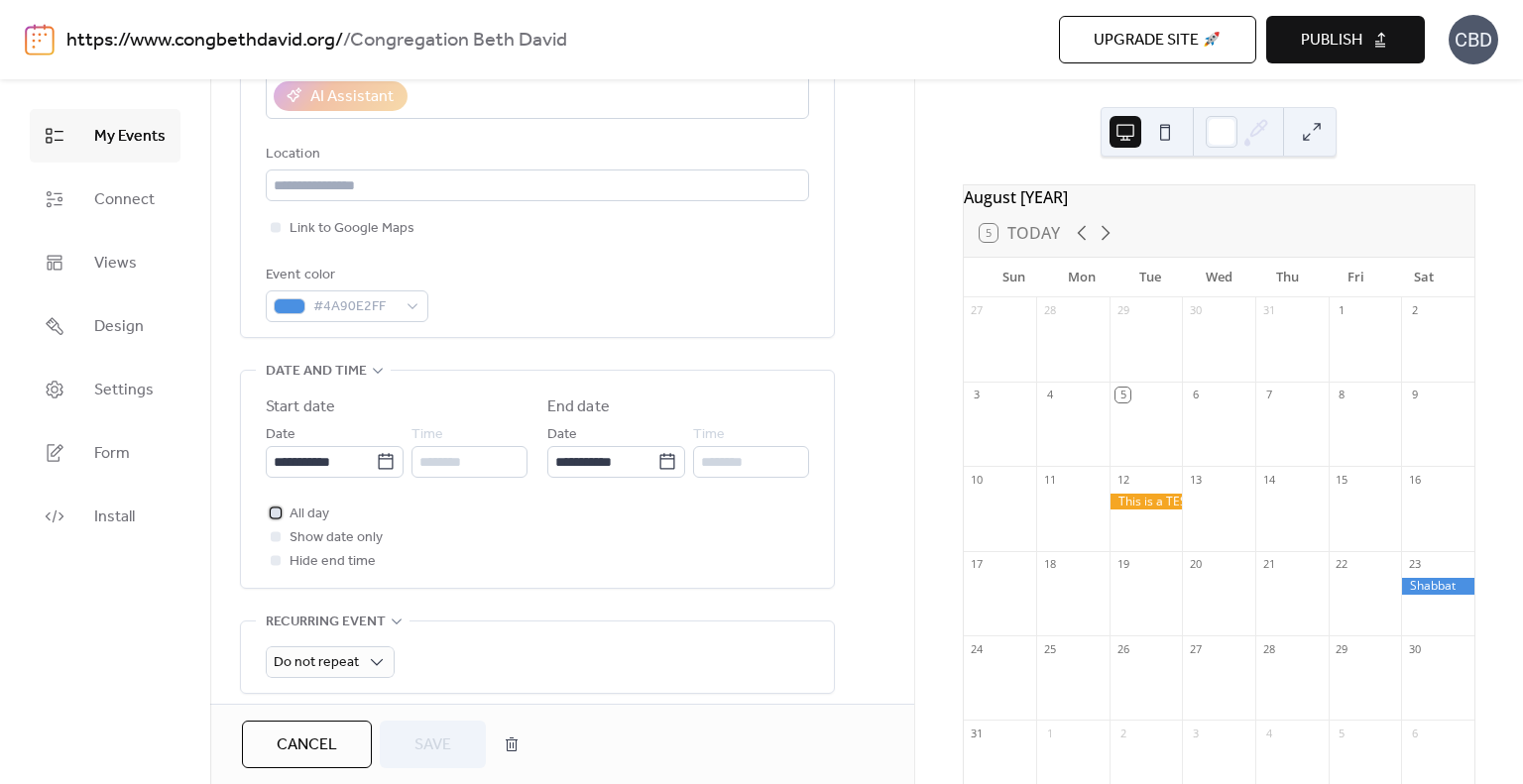 click at bounding box center (276, 512) 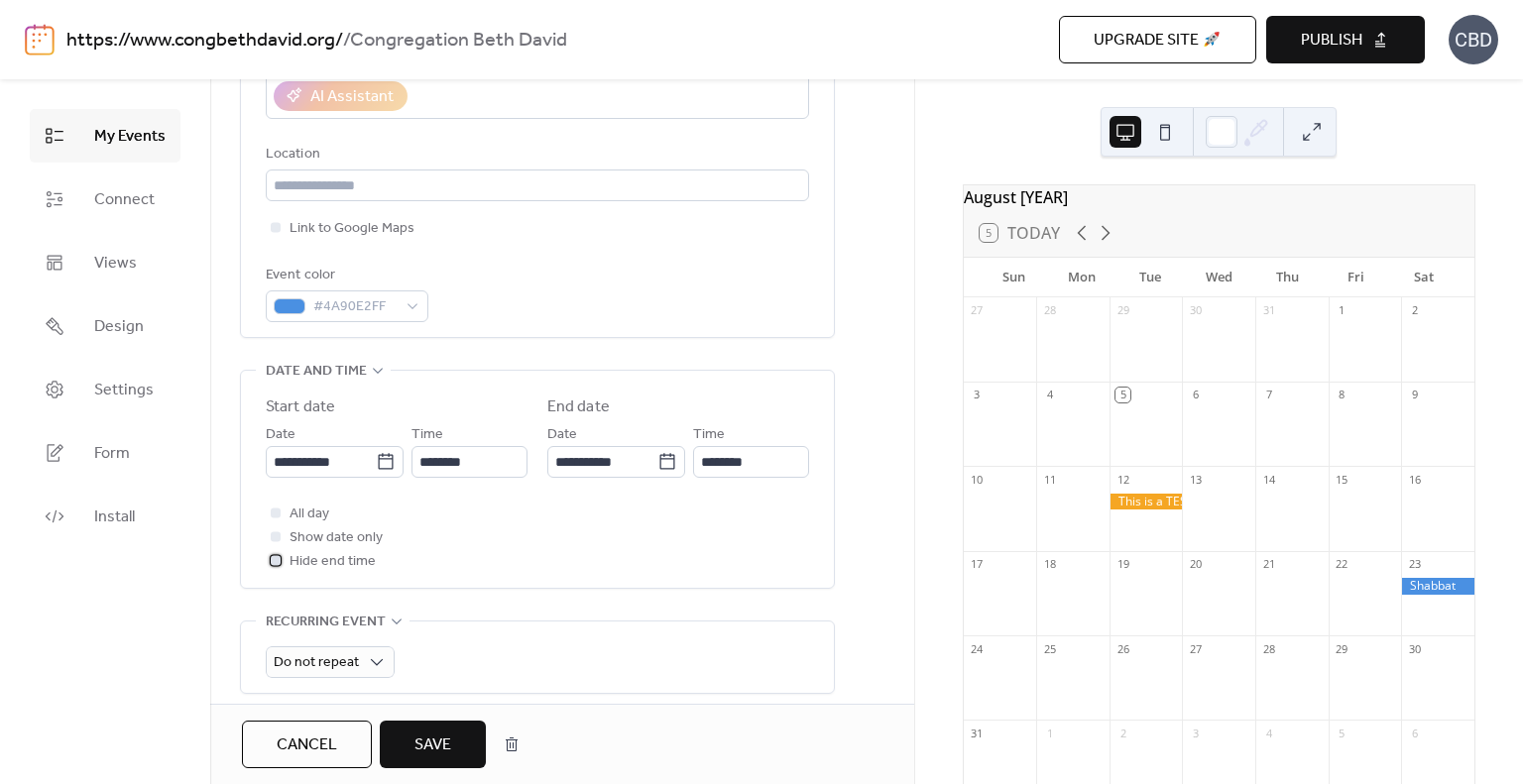 click at bounding box center [276, 560] 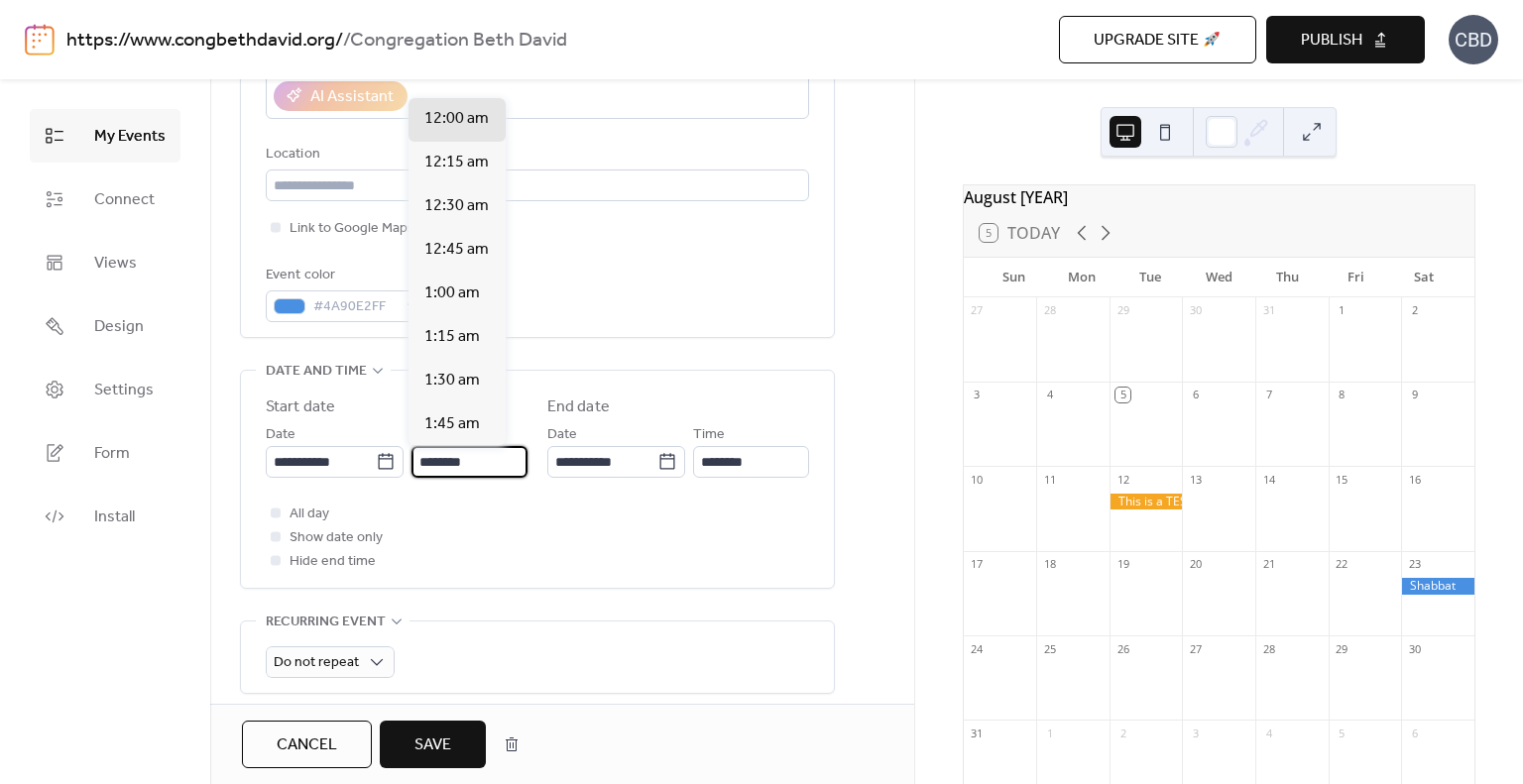 click on "********" at bounding box center [469, 462] 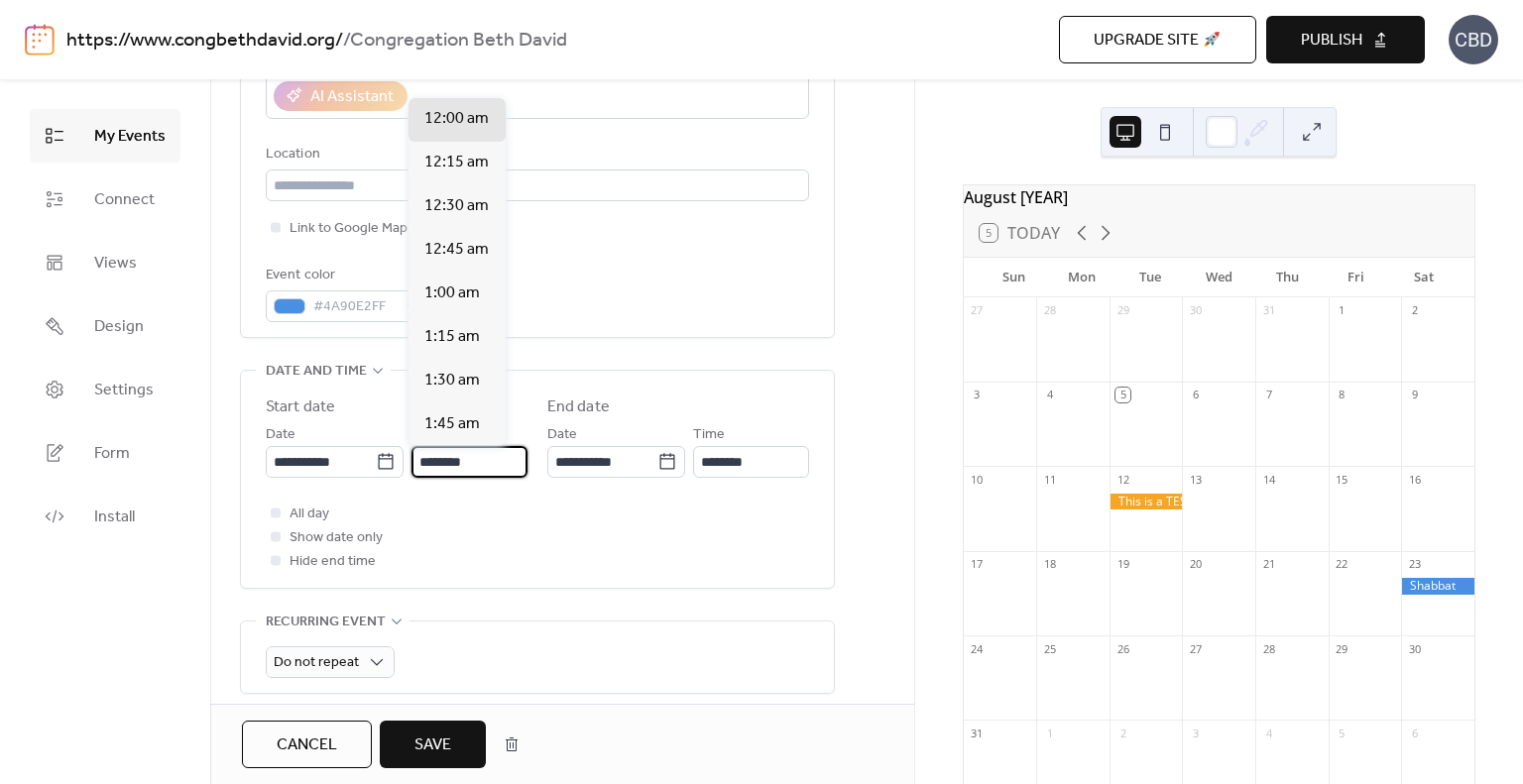 drag, startPoint x: 432, startPoint y: 463, endPoint x: 409, endPoint y: 458, distance: 23.5372 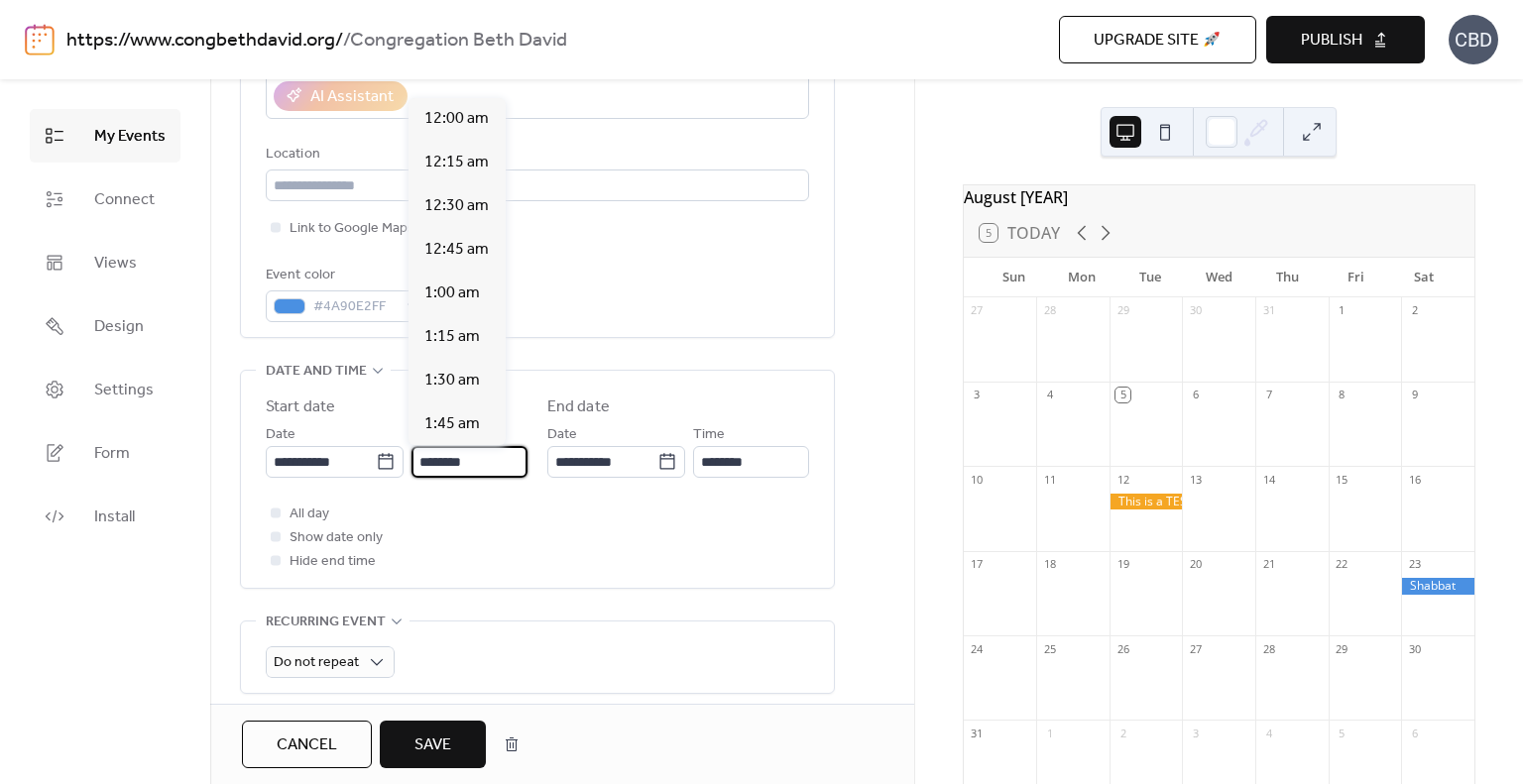 scroll, scrollTop: 1744, scrollLeft: 0, axis: vertical 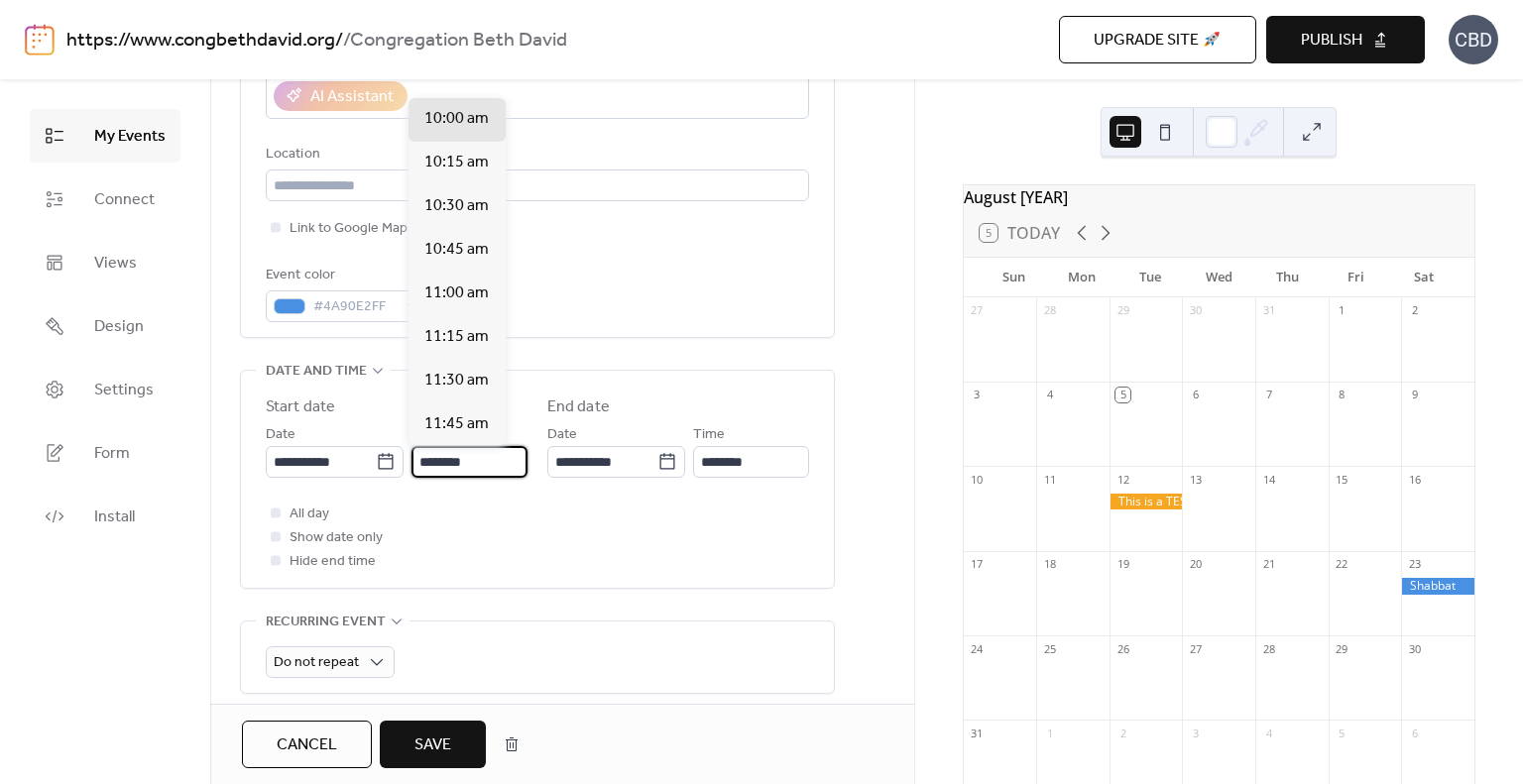 click on "********" at bounding box center [469, 462] 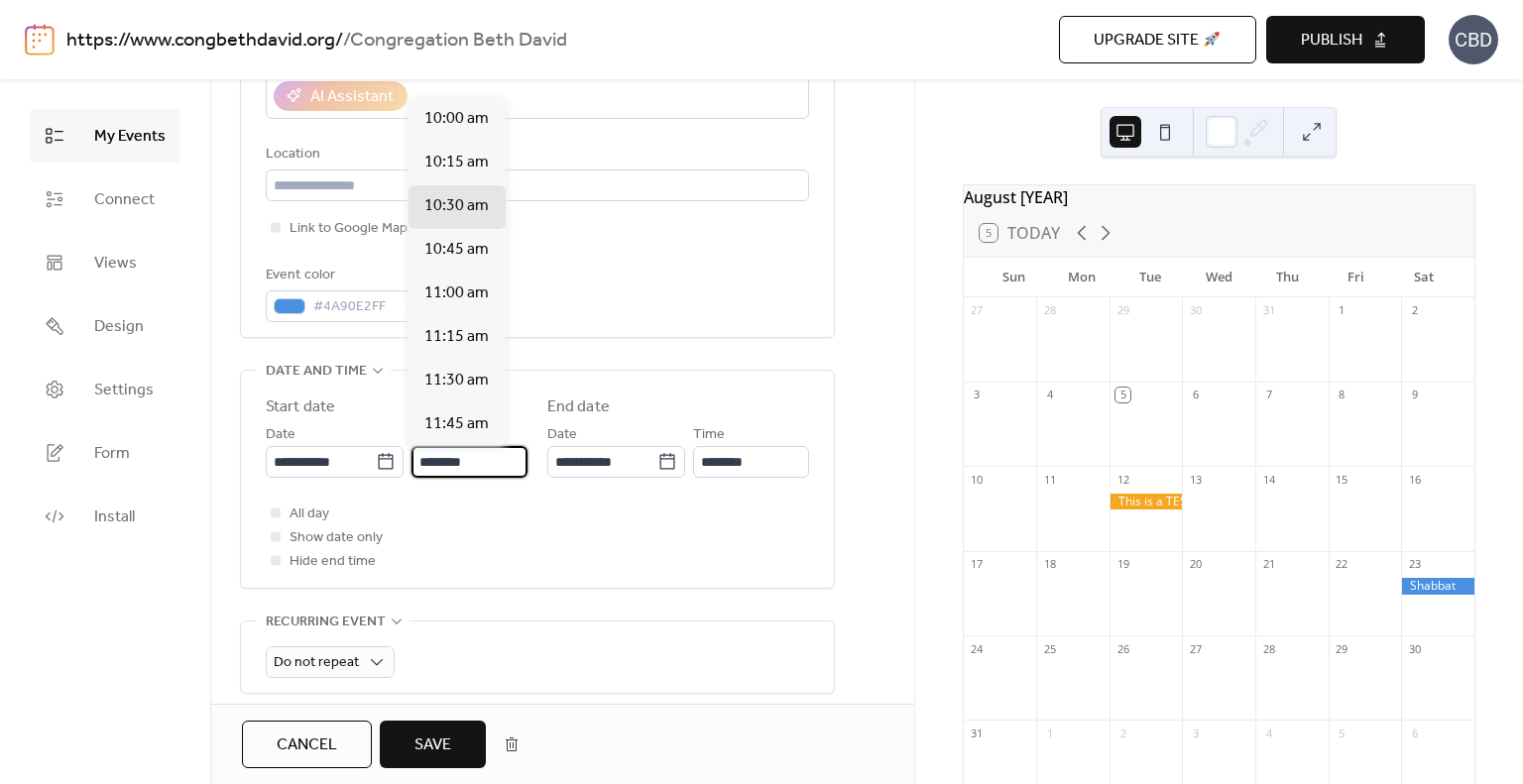 type on "********" 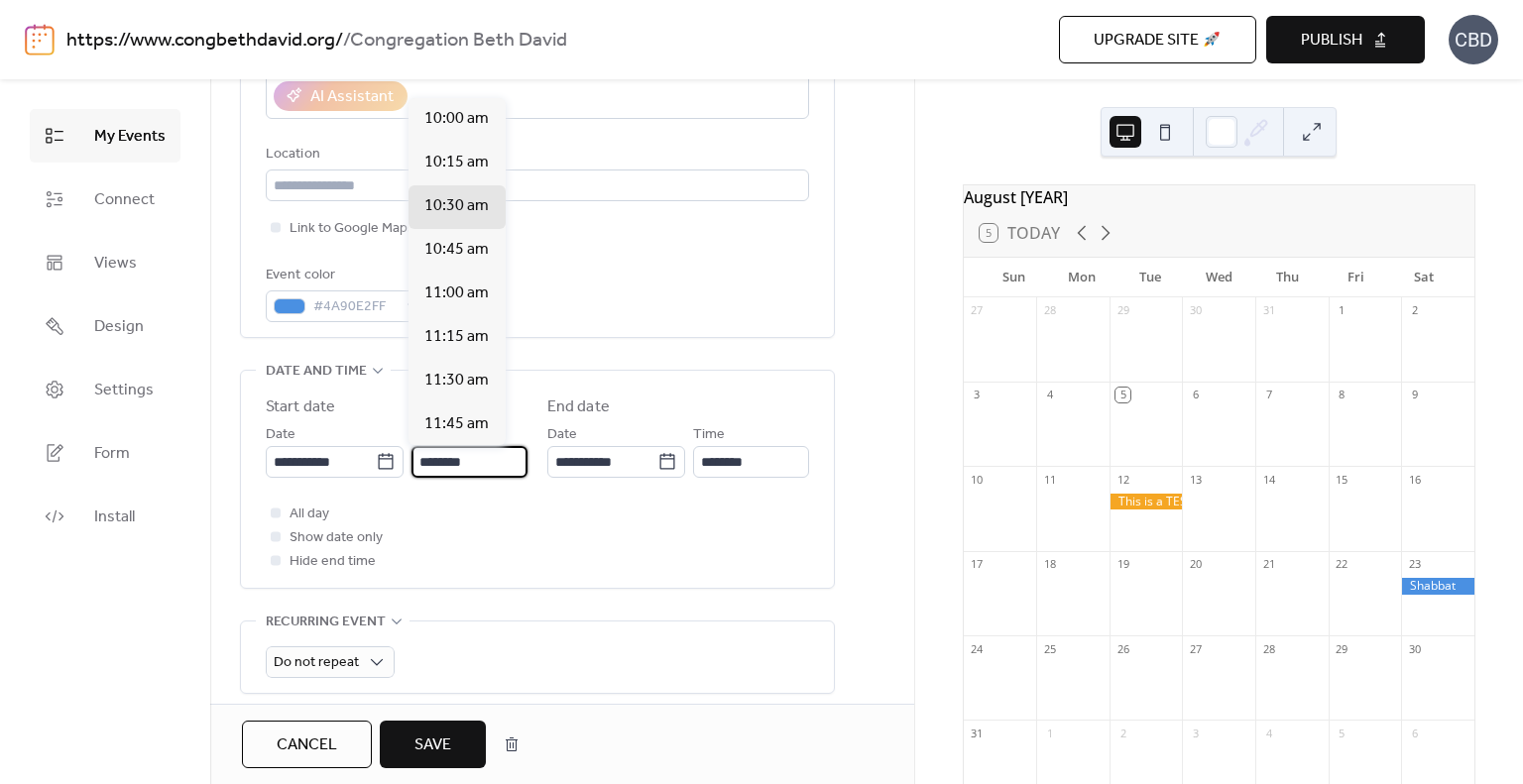 type on "********" 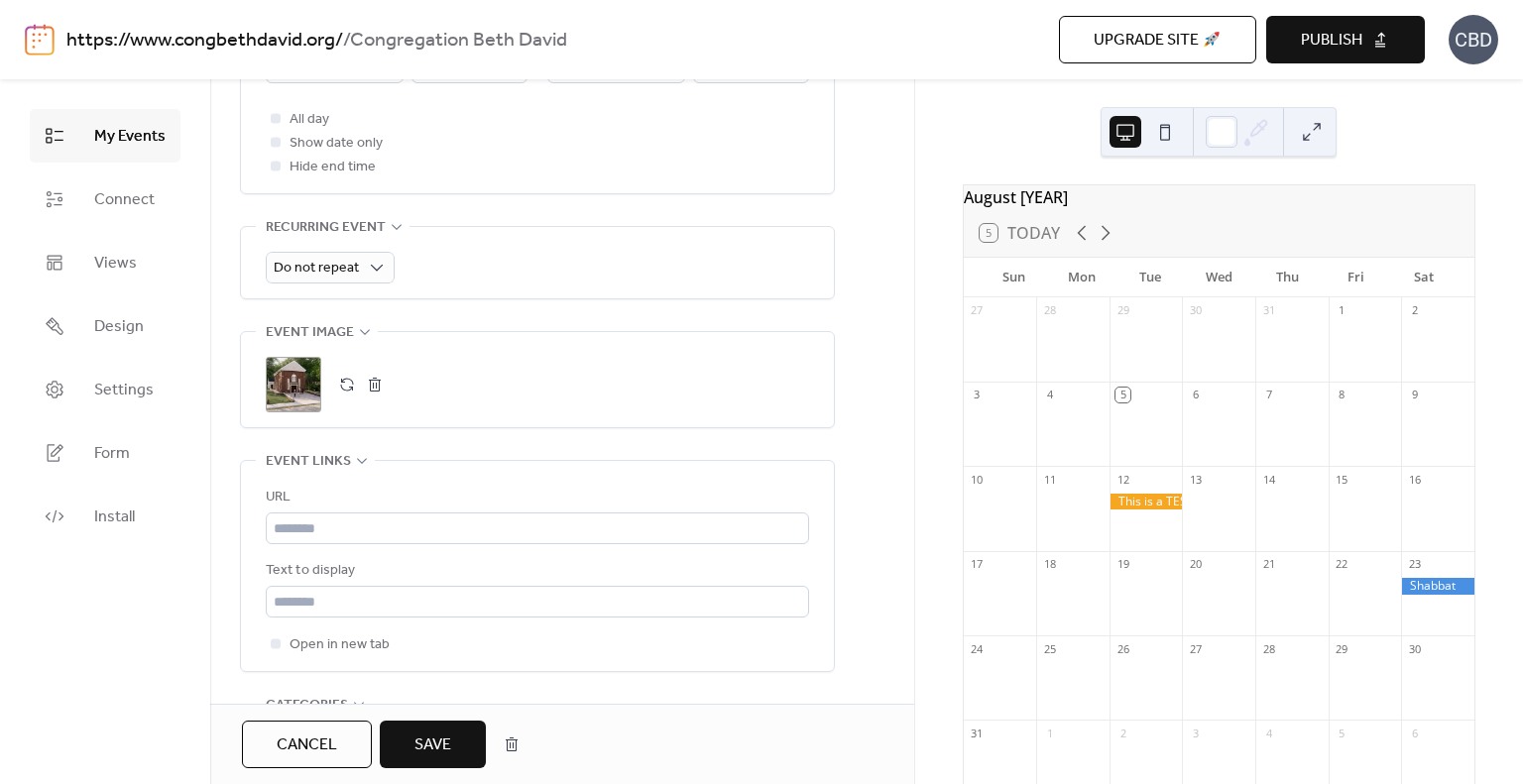 scroll, scrollTop: 793, scrollLeft: 0, axis: vertical 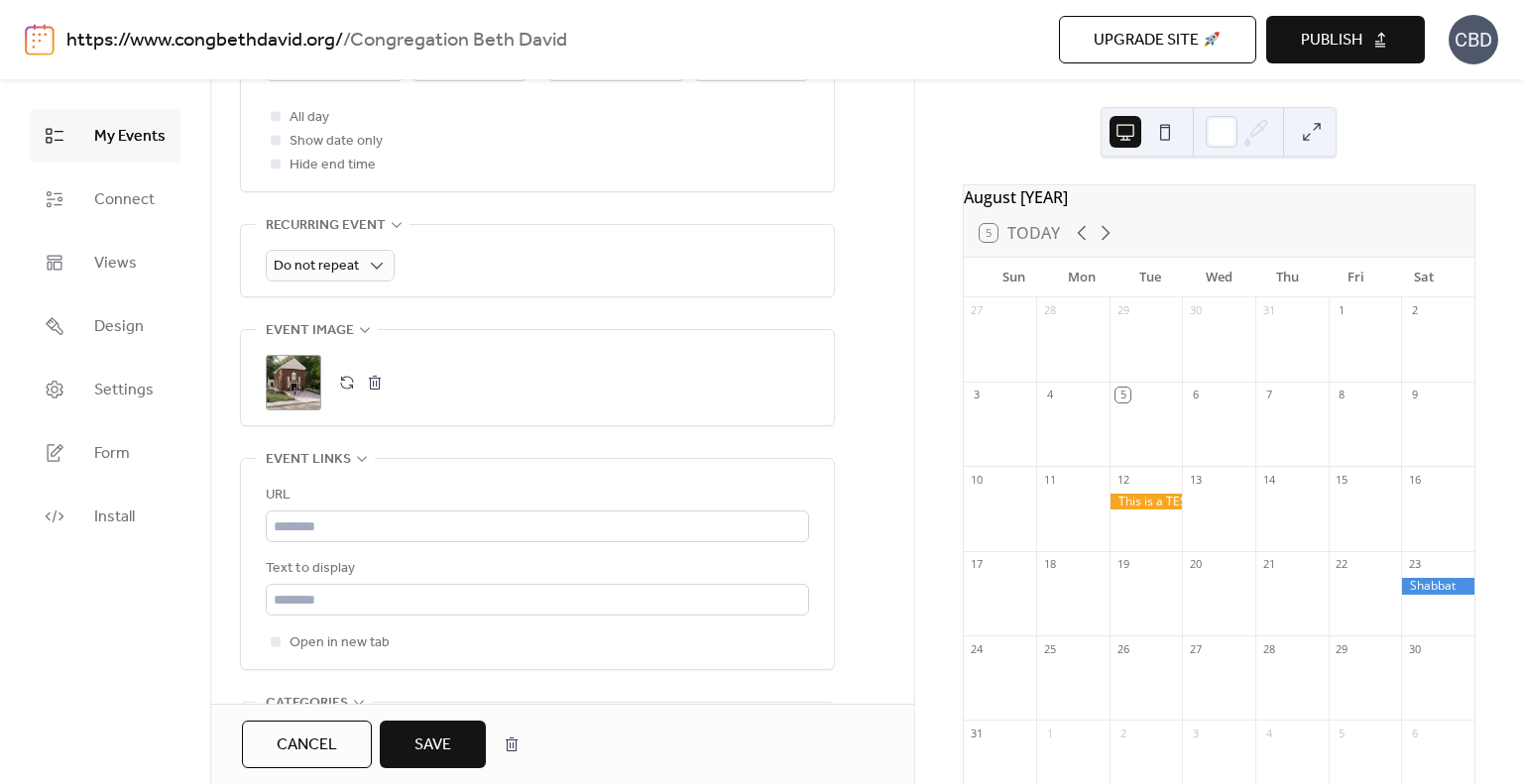 click on "Save" at bounding box center (432, 745) 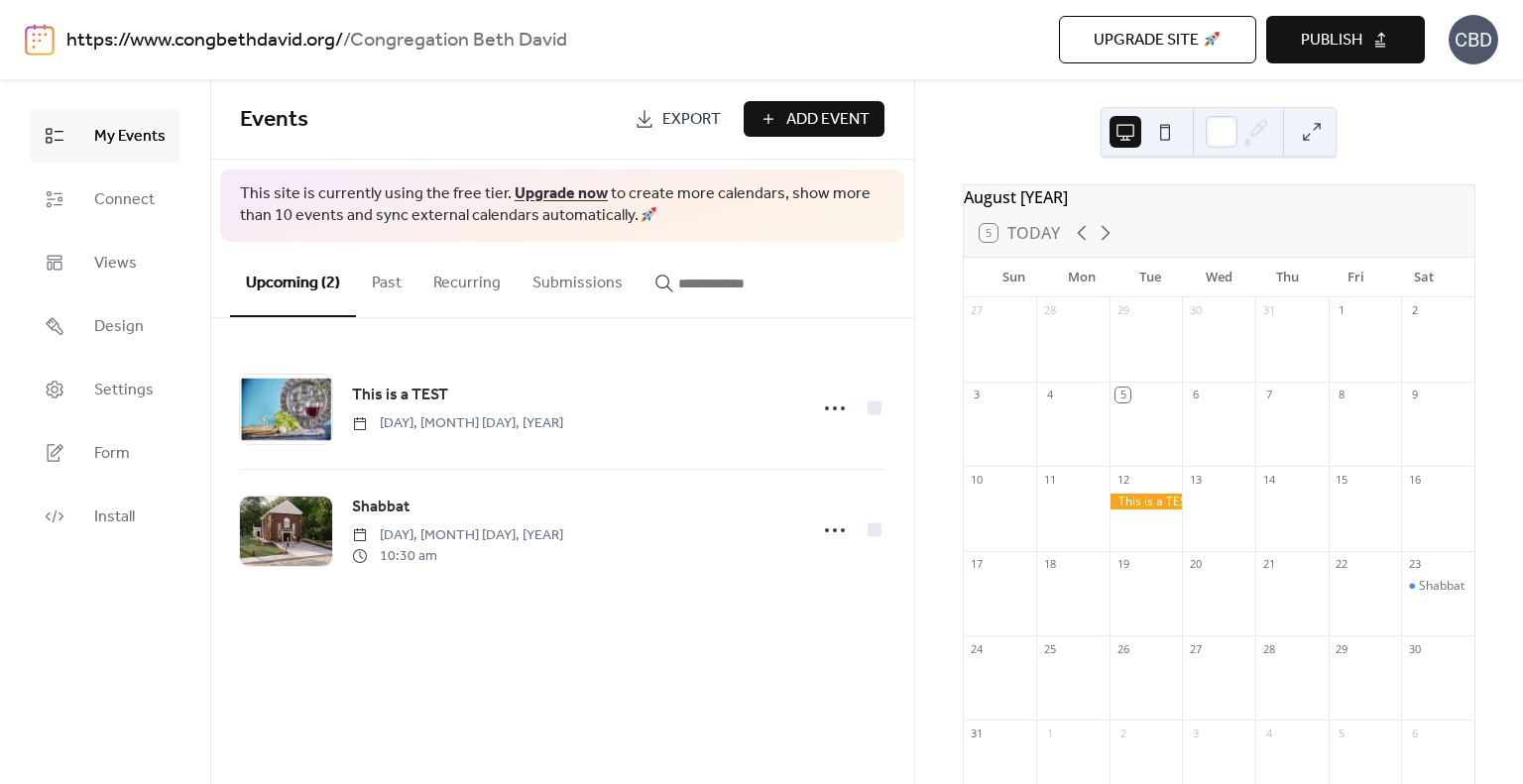 click on "Publish" at bounding box center (1346, 40) 